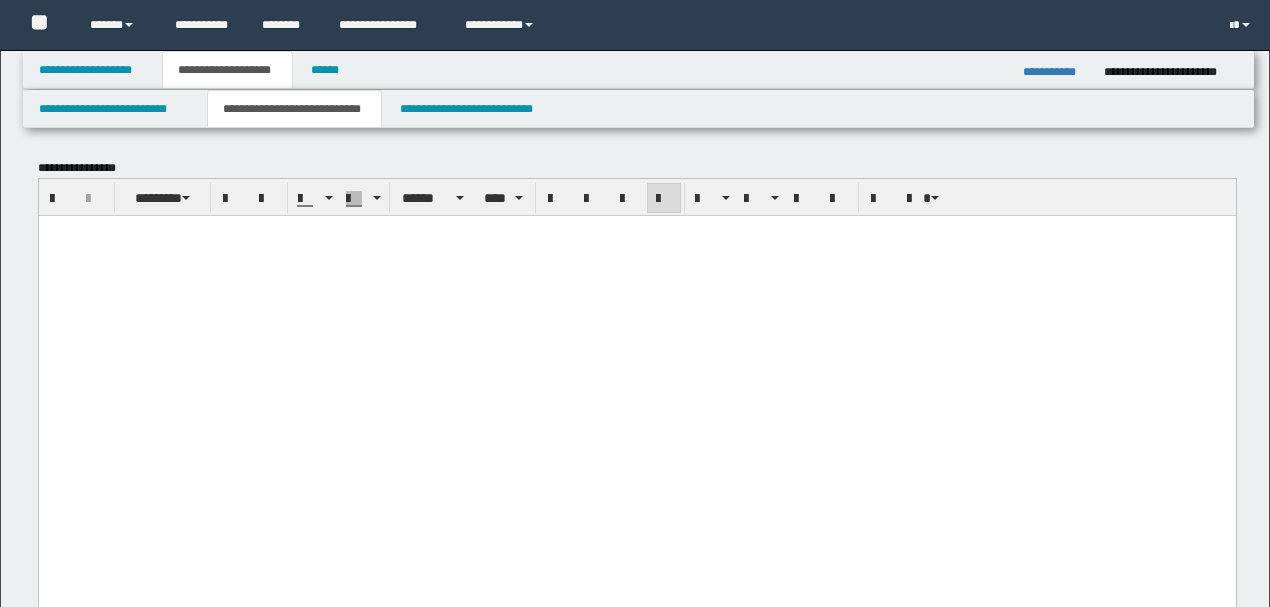 scroll, scrollTop: 2200, scrollLeft: 0, axis: vertical 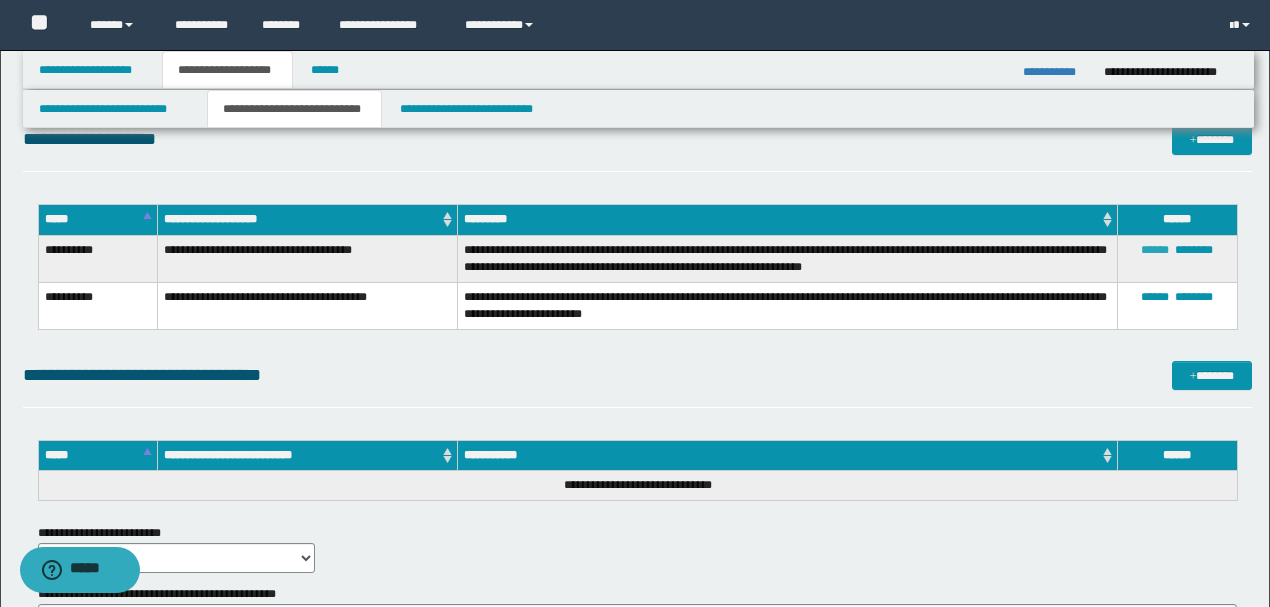 click on "******" at bounding box center (1155, 250) 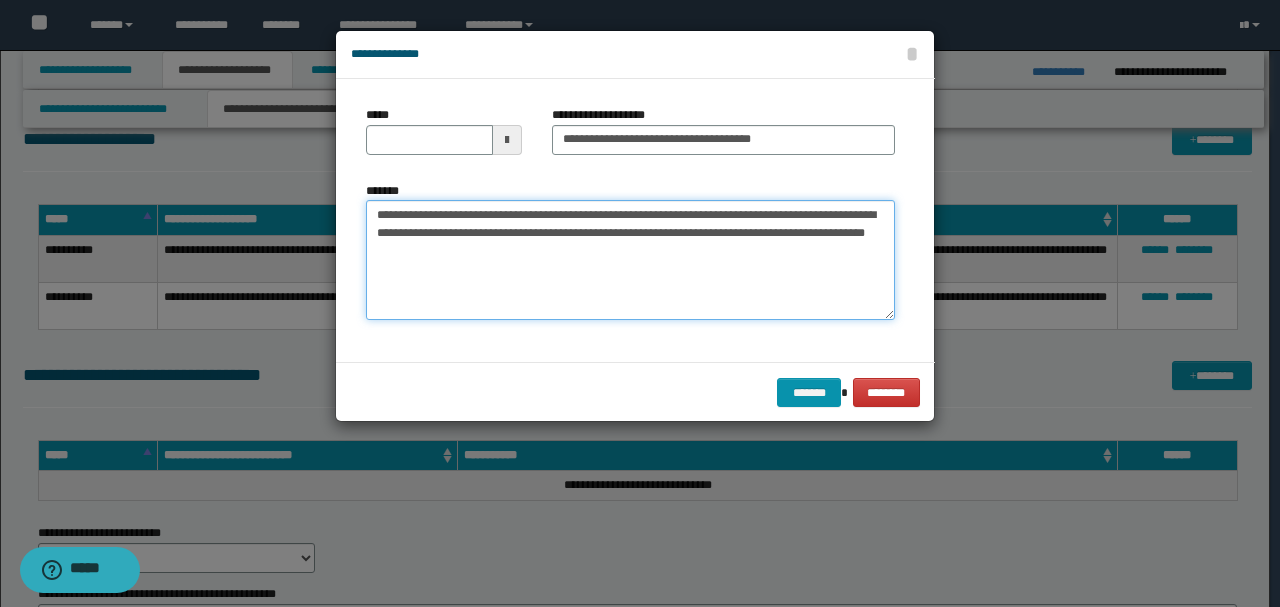 click on "**********" at bounding box center (630, 260) 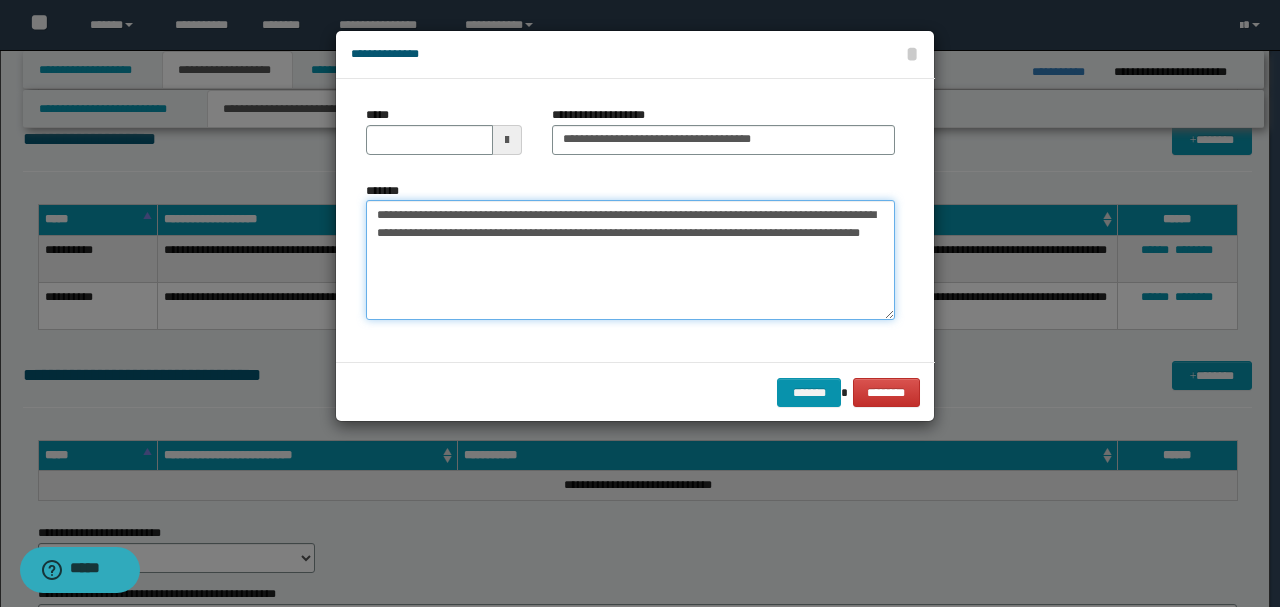 click on "**********" at bounding box center [630, 260] 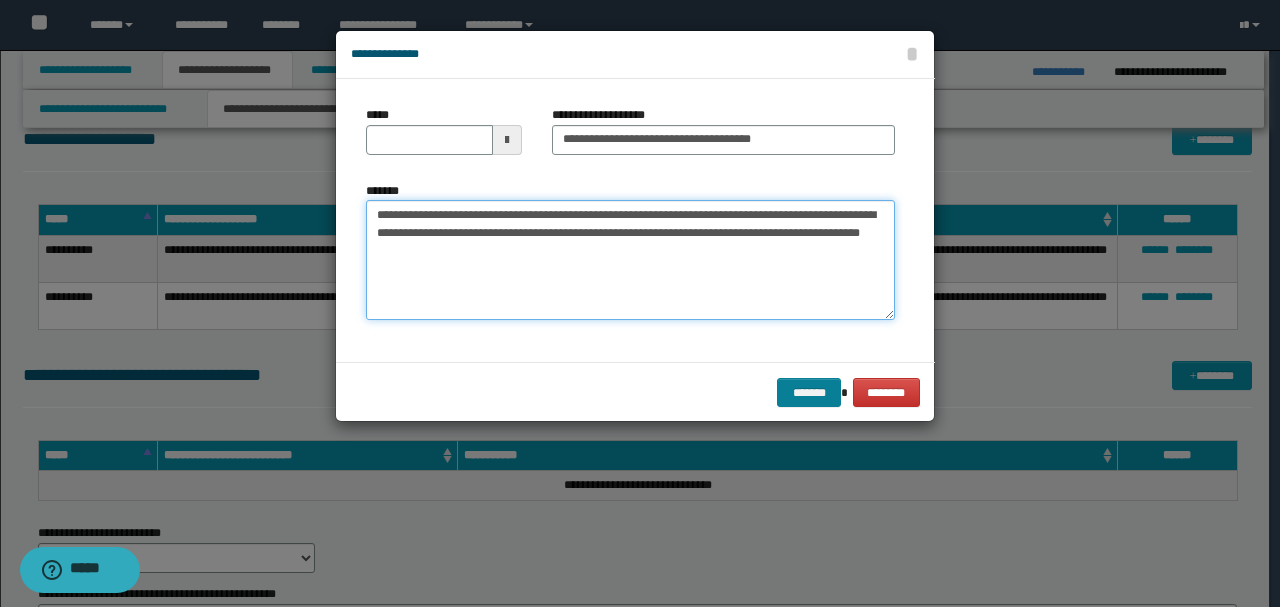 type on "**********" 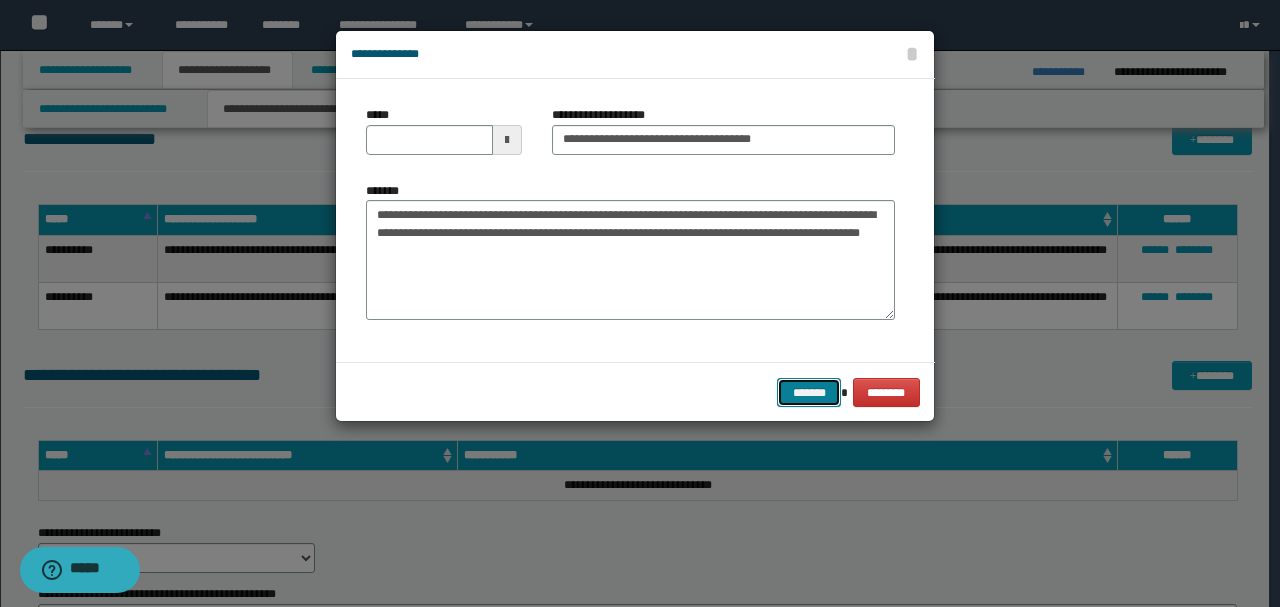 click on "*******" at bounding box center [809, 392] 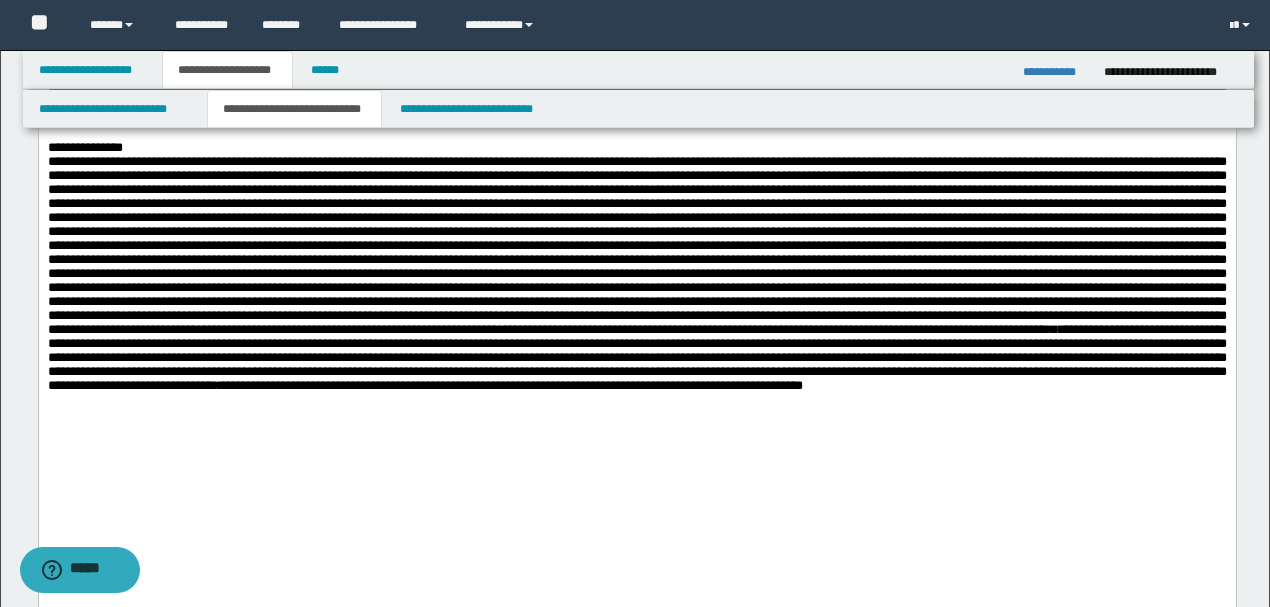 scroll, scrollTop: 600, scrollLeft: 0, axis: vertical 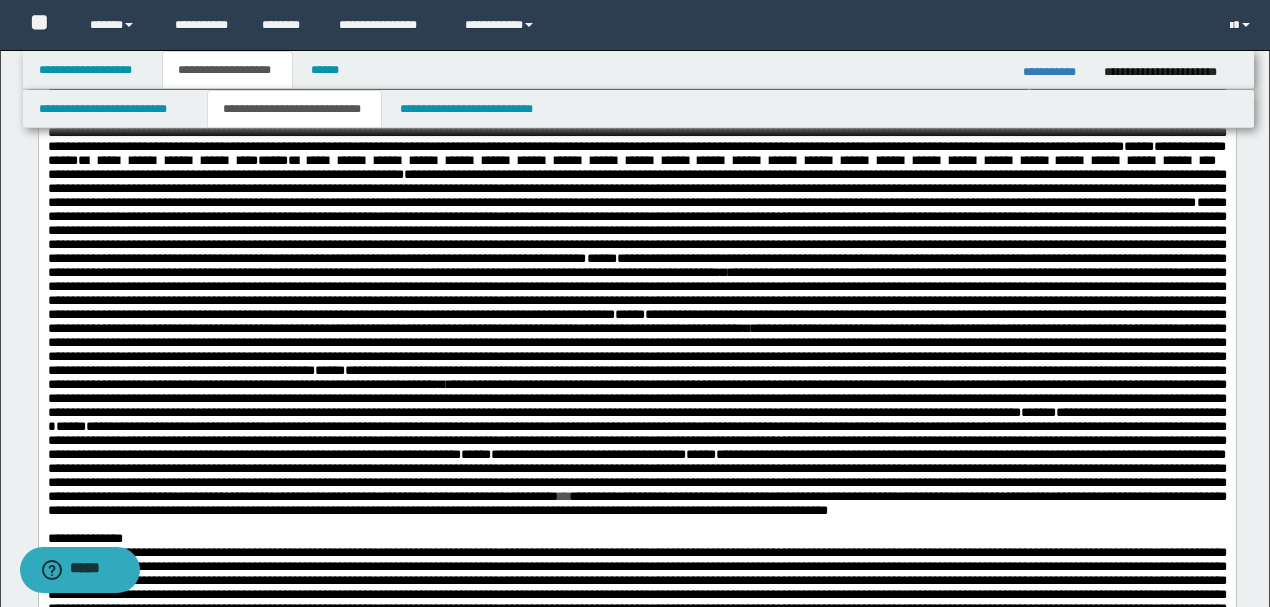 click on "**********" at bounding box center (636, 265) 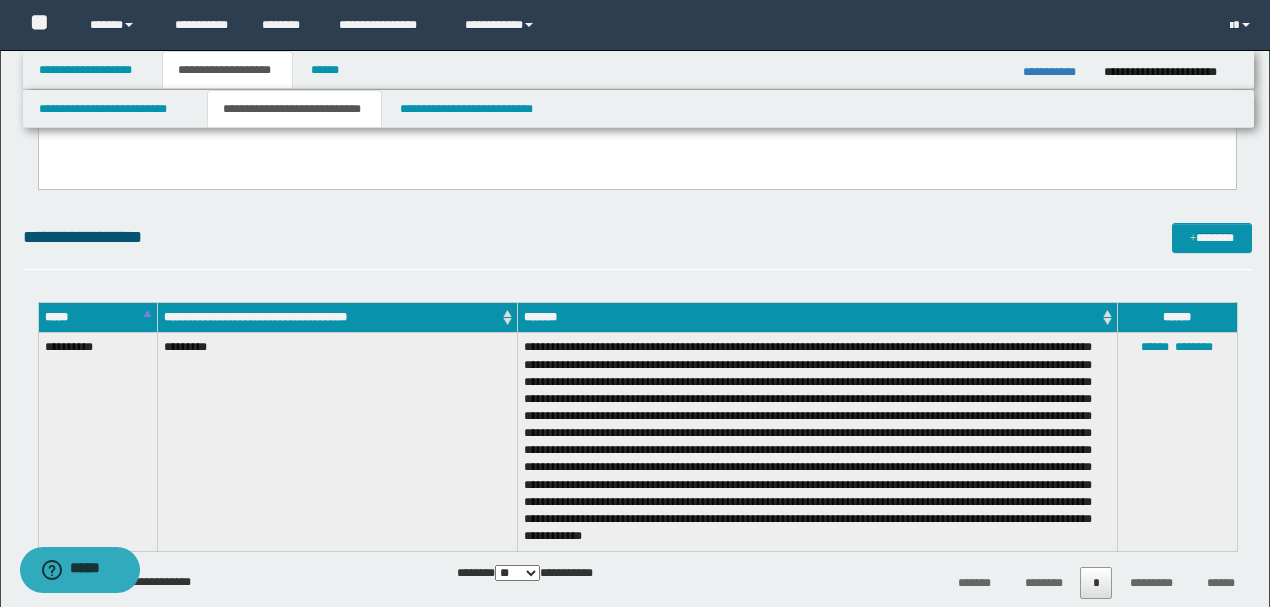 scroll, scrollTop: 1533, scrollLeft: 0, axis: vertical 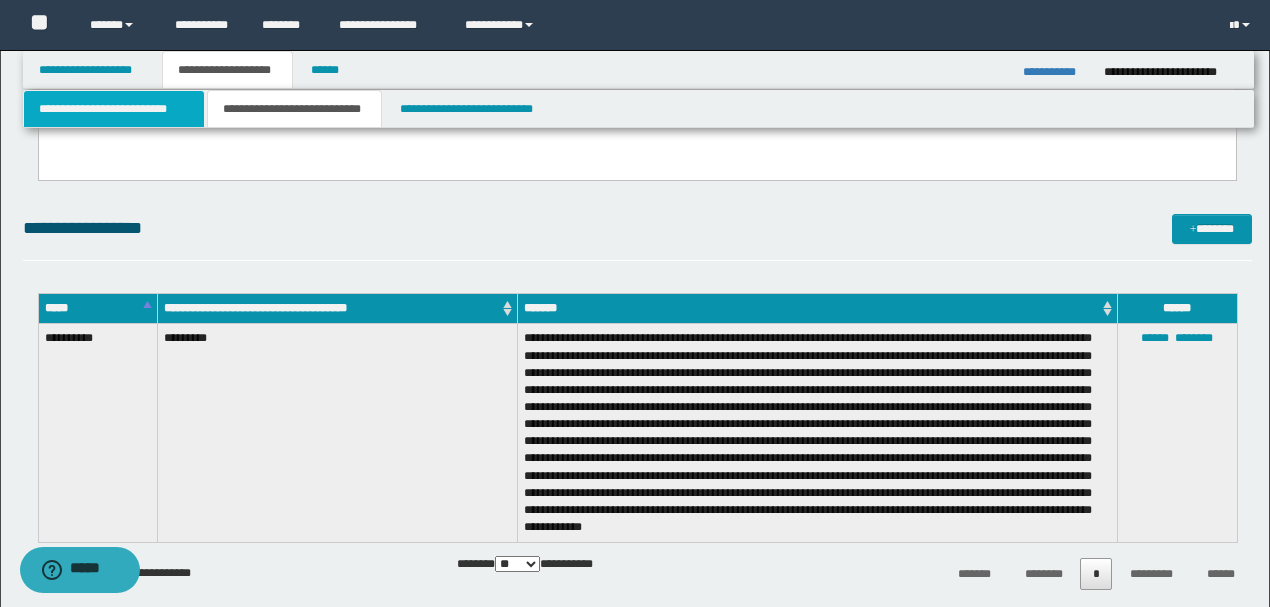 click on "**********" at bounding box center (114, 109) 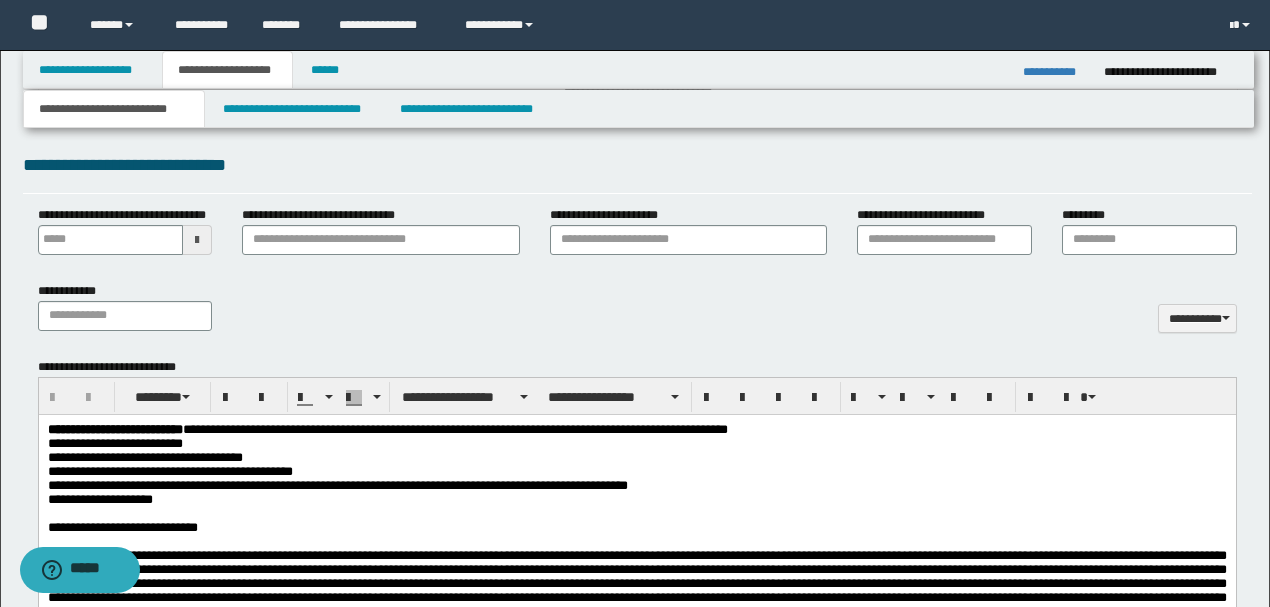 scroll, scrollTop: 733, scrollLeft: 0, axis: vertical 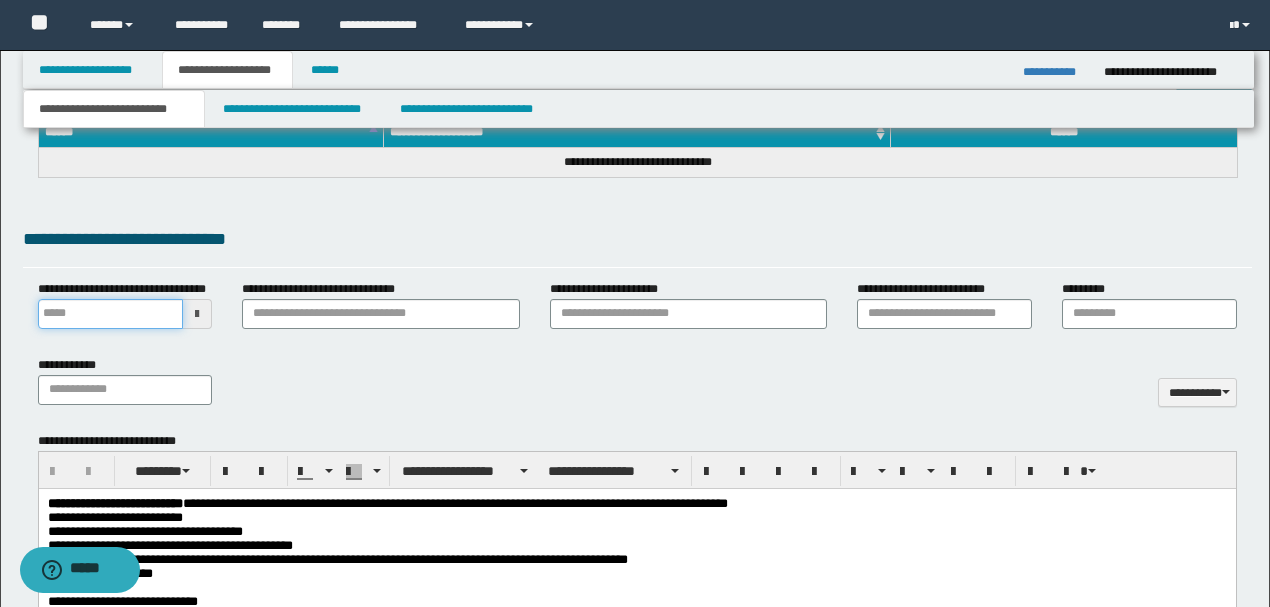 click on "**********" at bounding box center (111, 314) 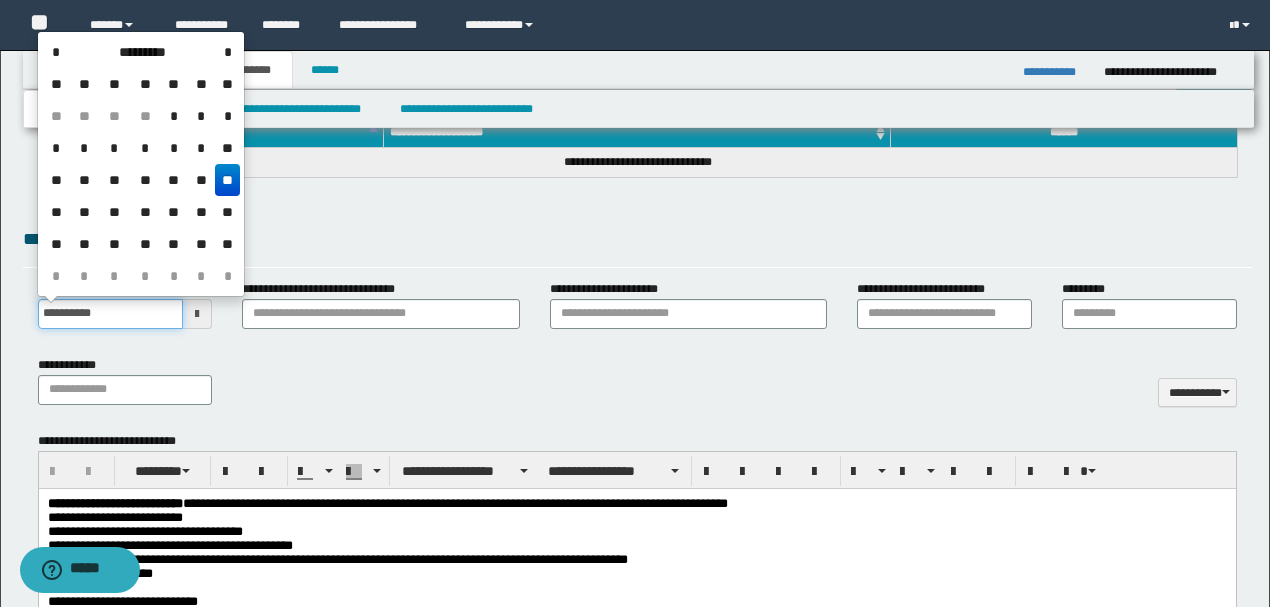 type on "**********" 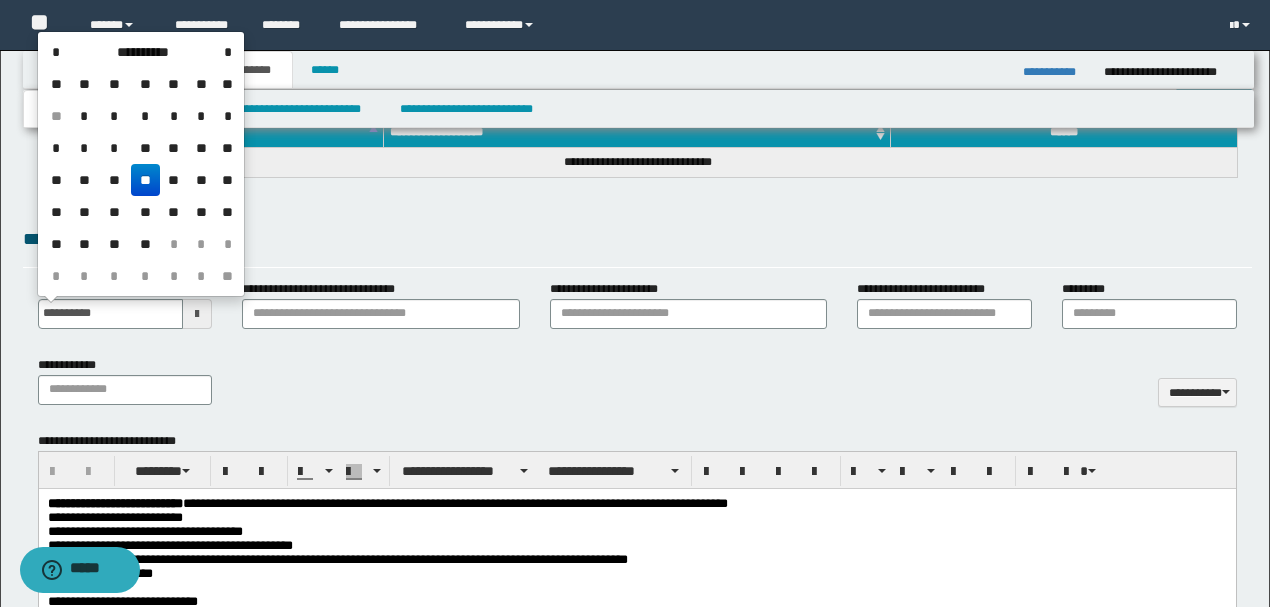 click on "**" at bounding box center (145, 180) 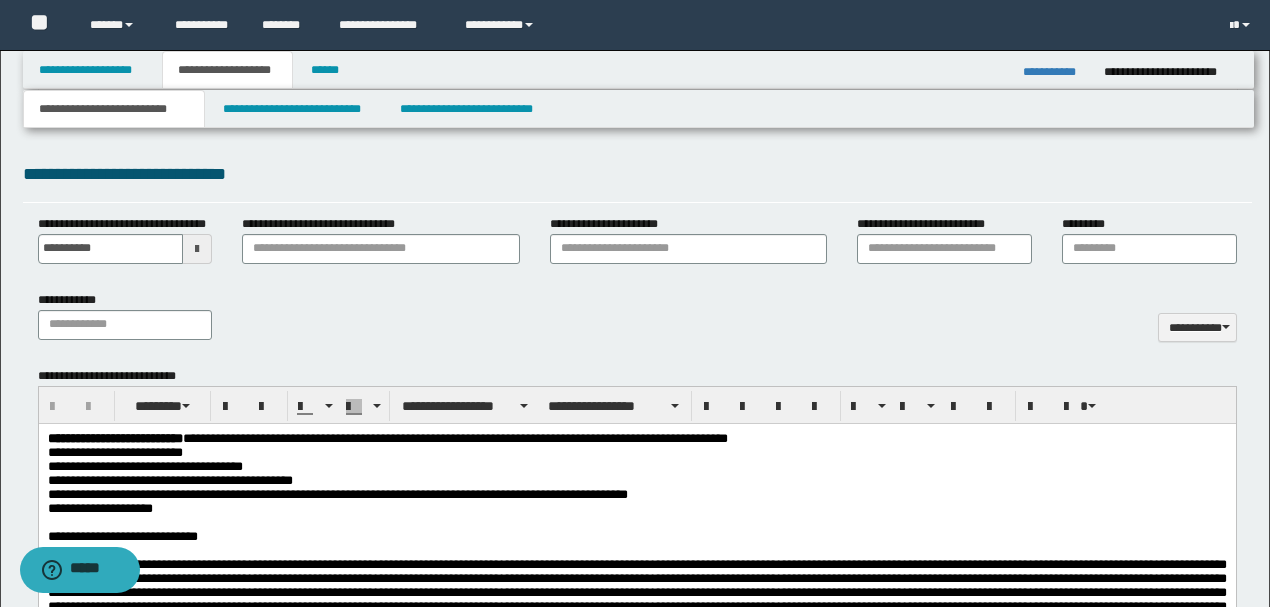scroll, scrollTop: 933, scrollLeft: 0, axis: vertical 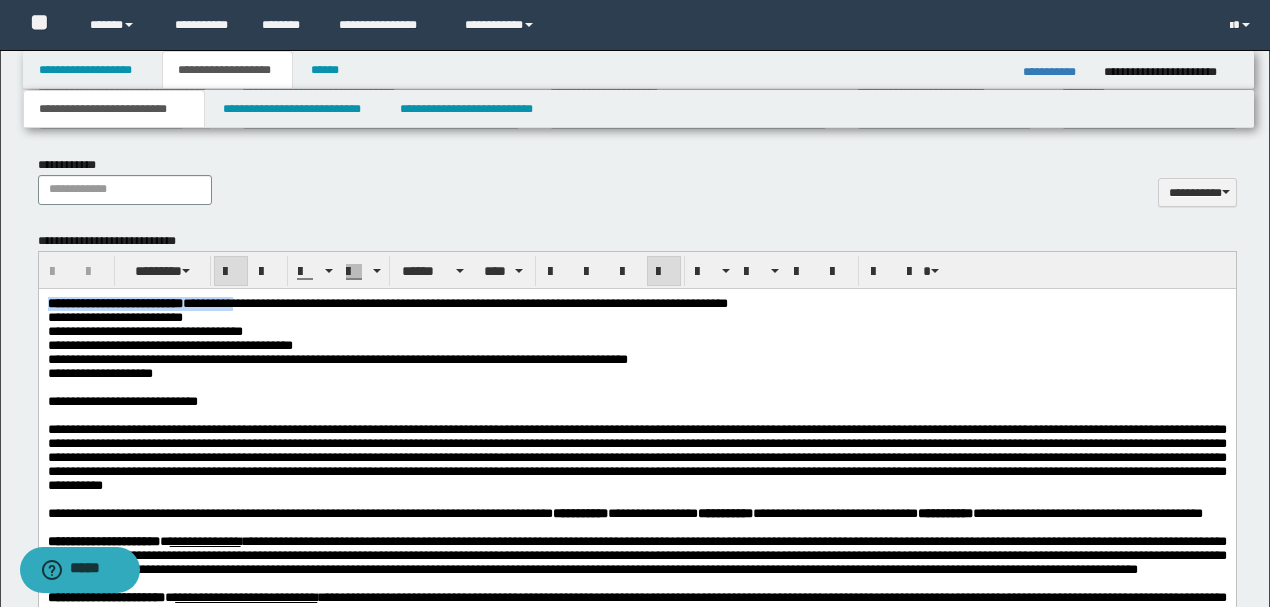 drag, startPoint x: 298, startPoint y: 300, endPoint x: 0, endPoint y: 299, distance: 298.00168 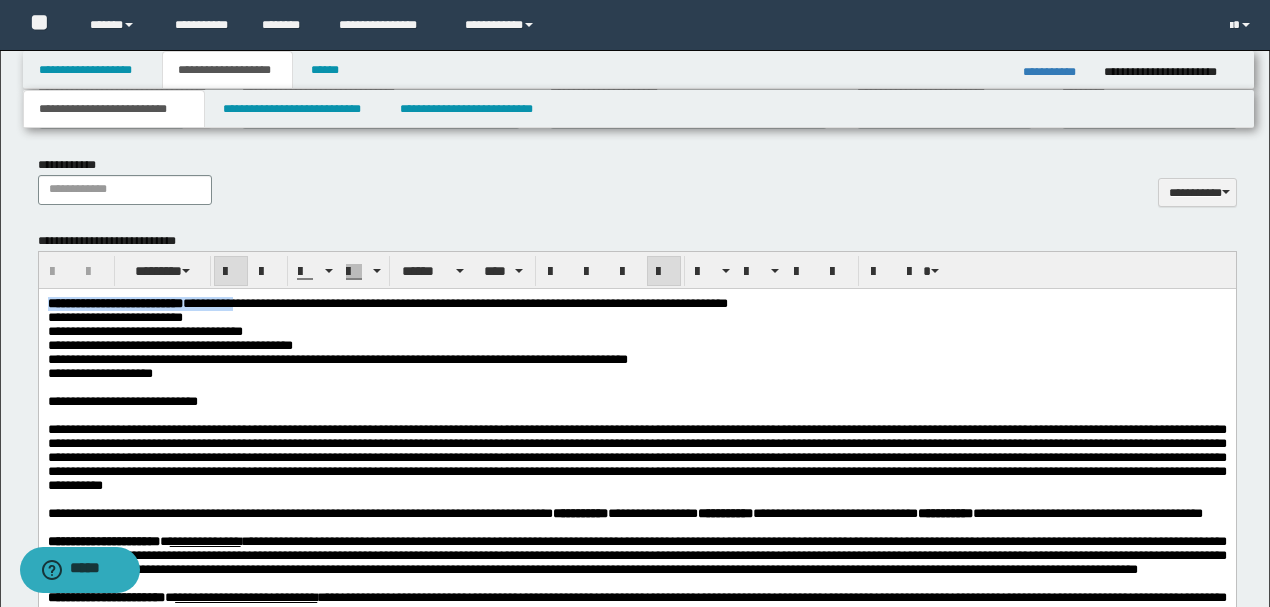 click on "**********" at bounding box center [636, 639] 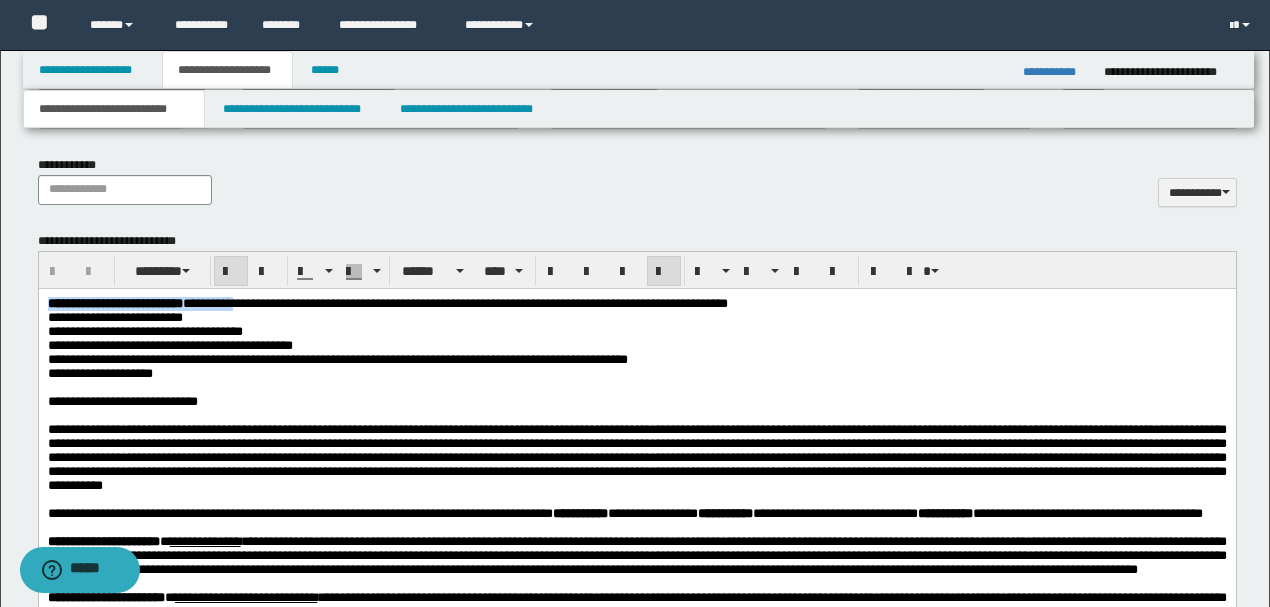 type 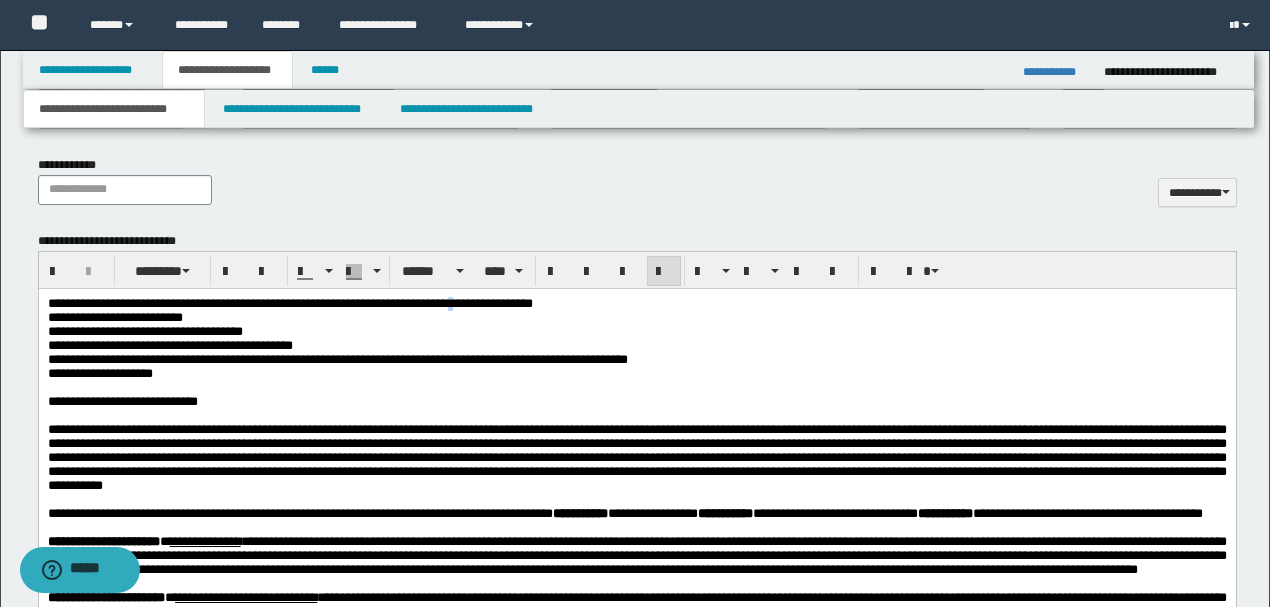 click on "**********" at bounding box center (289, 302) 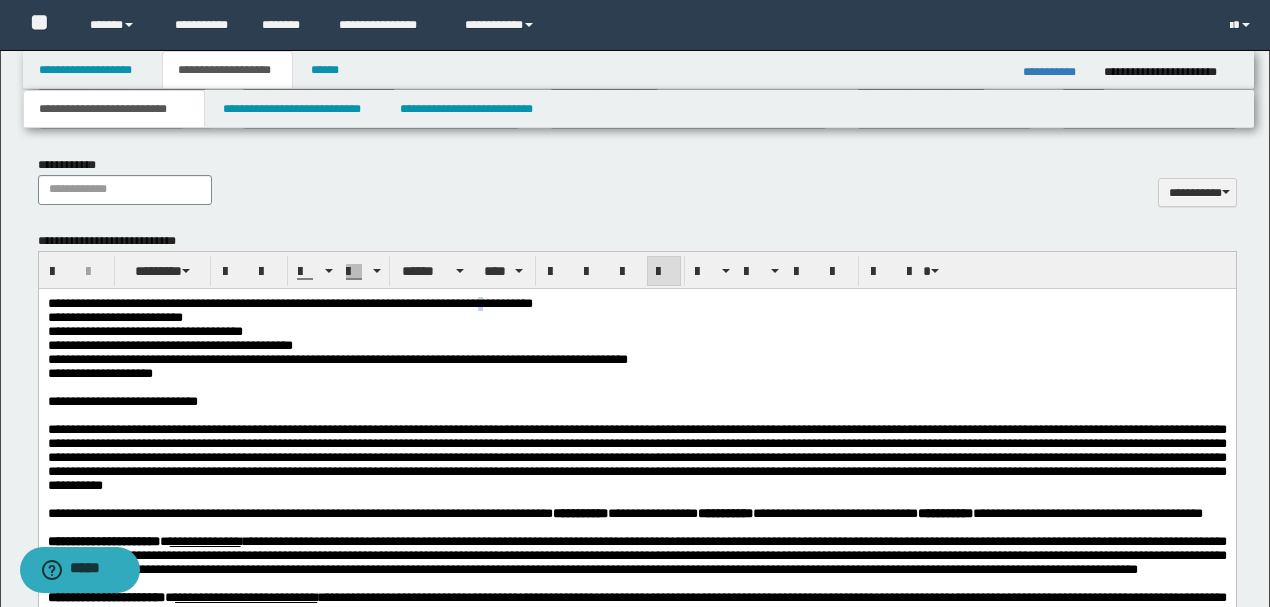 click on "**********" at bounding box center [289, 302] 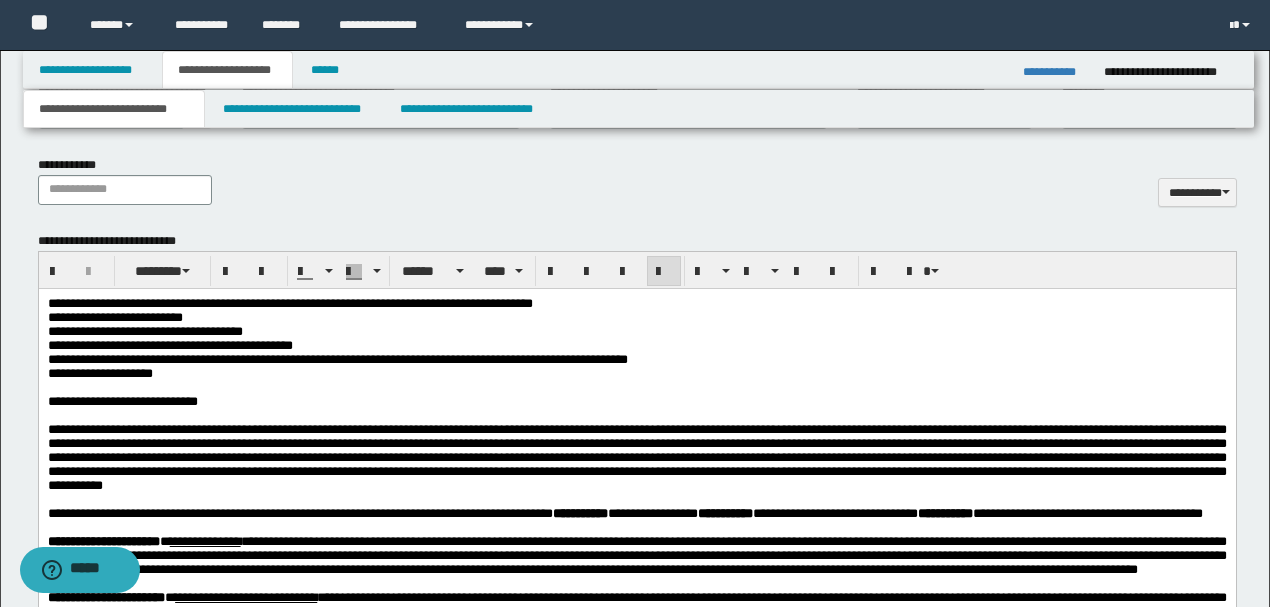 click on "**********" at bounding box center (636, 303) 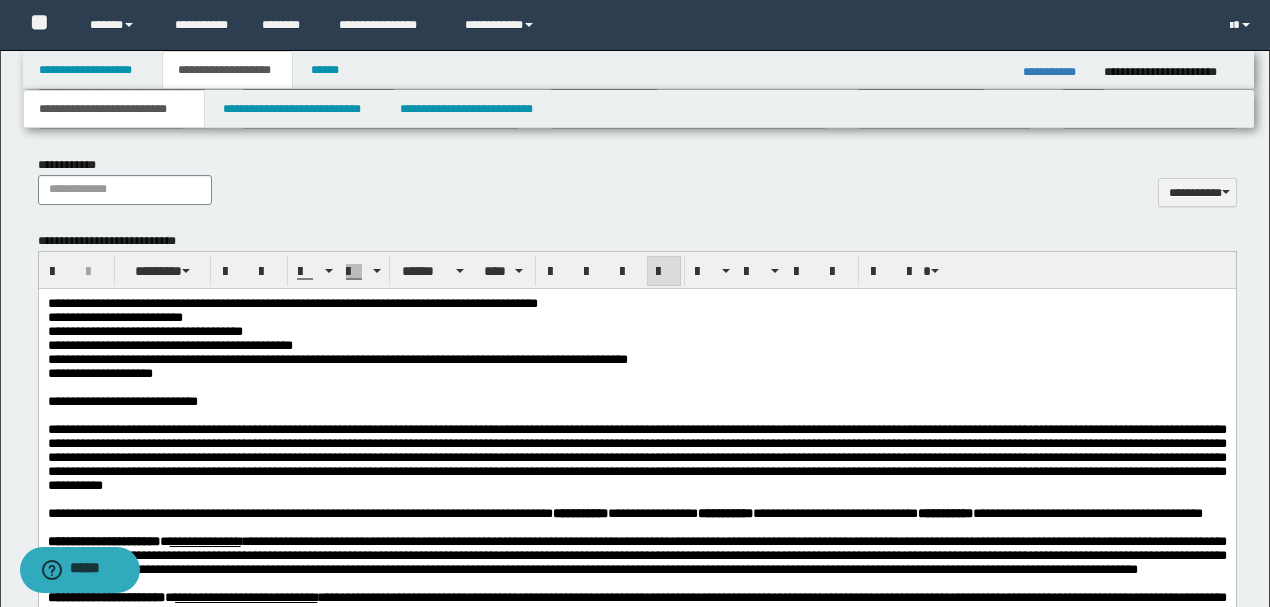 click on "**********" at bounding box center [144, 330] 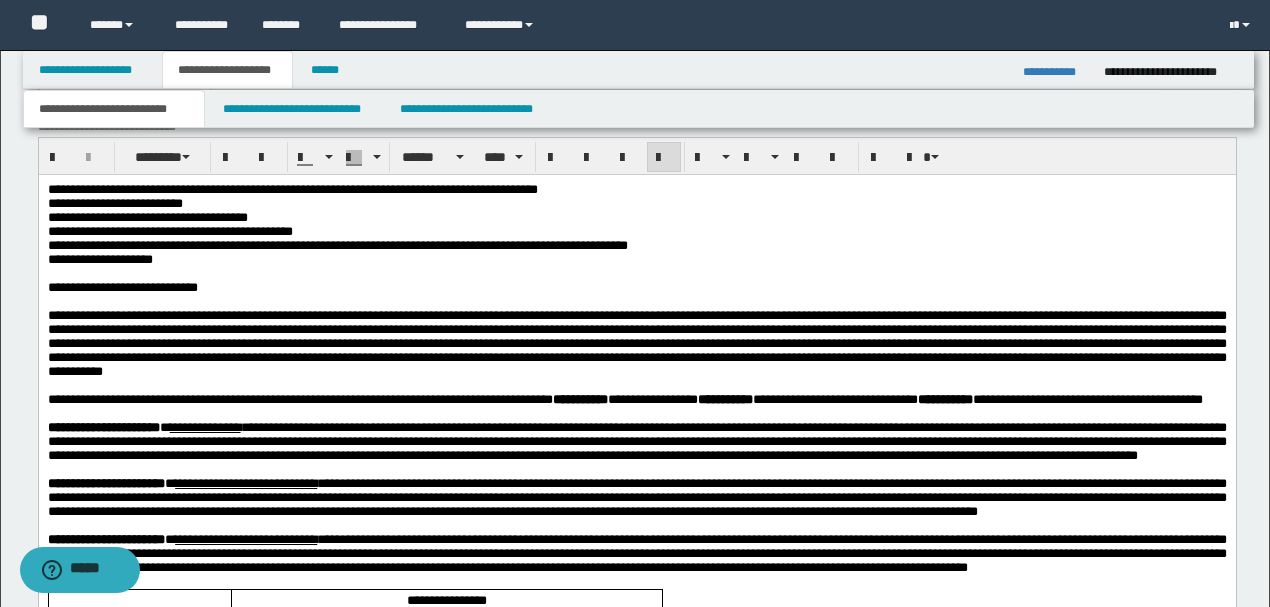 scroll, scrollTop: 1066, scrollLeft: 0, axis: vertical 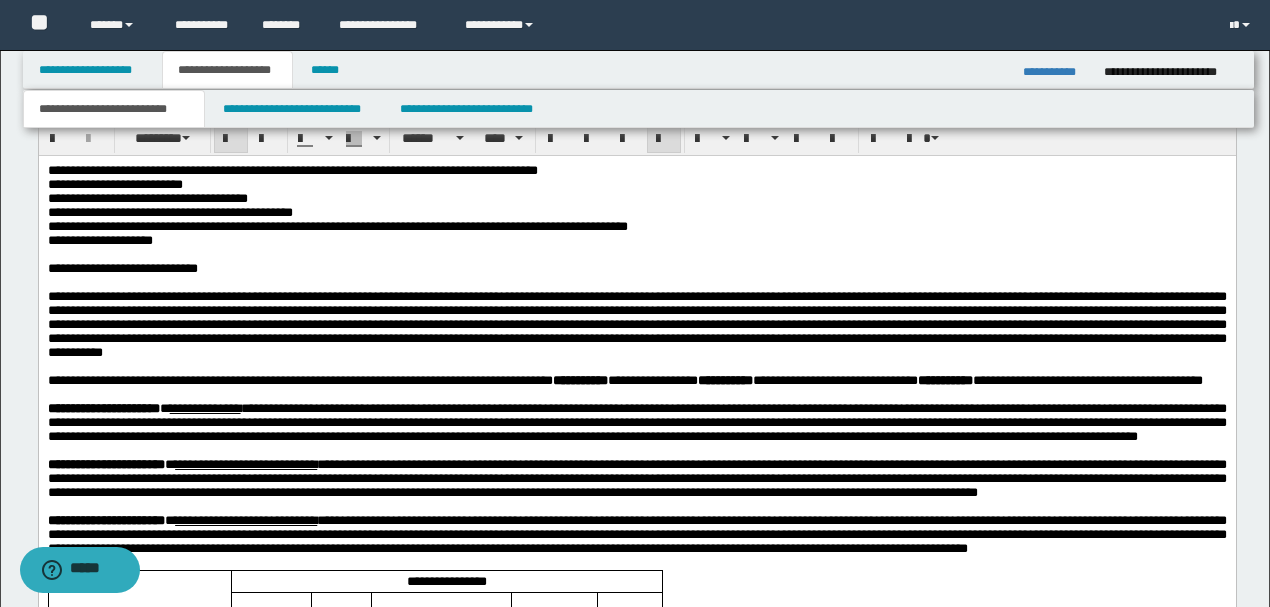 drag, startPoint x: 193, startPoint y: 252, endPoint x: 207, endPoint y: 263, distance: 17.804493 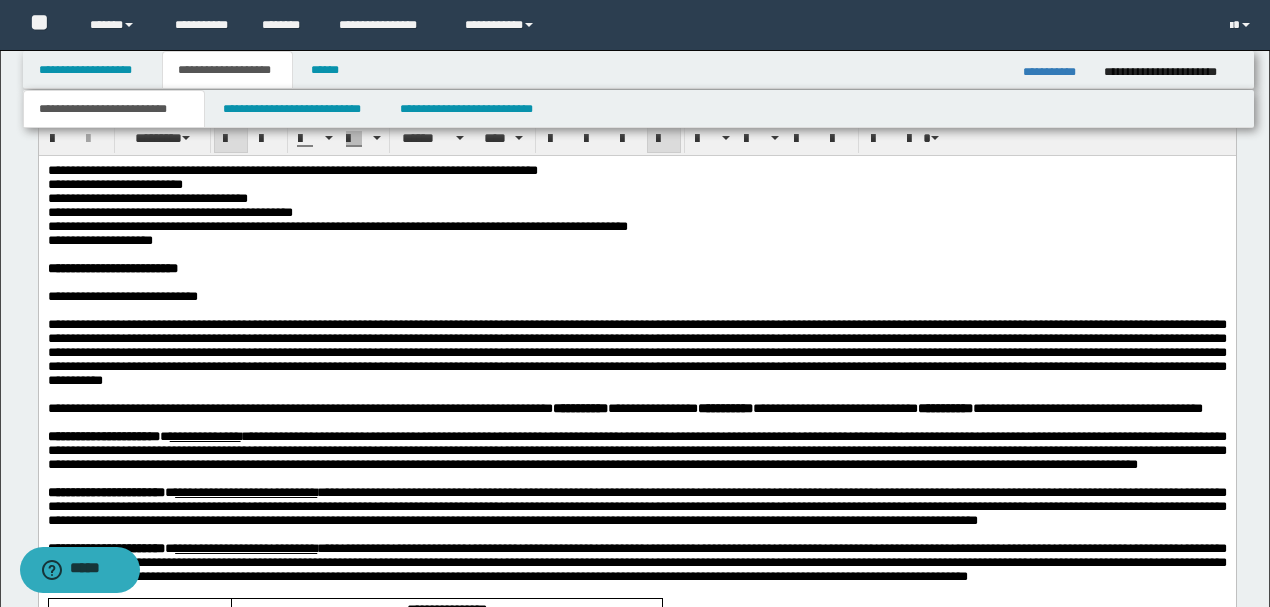 click at bounding box center (231, 139) 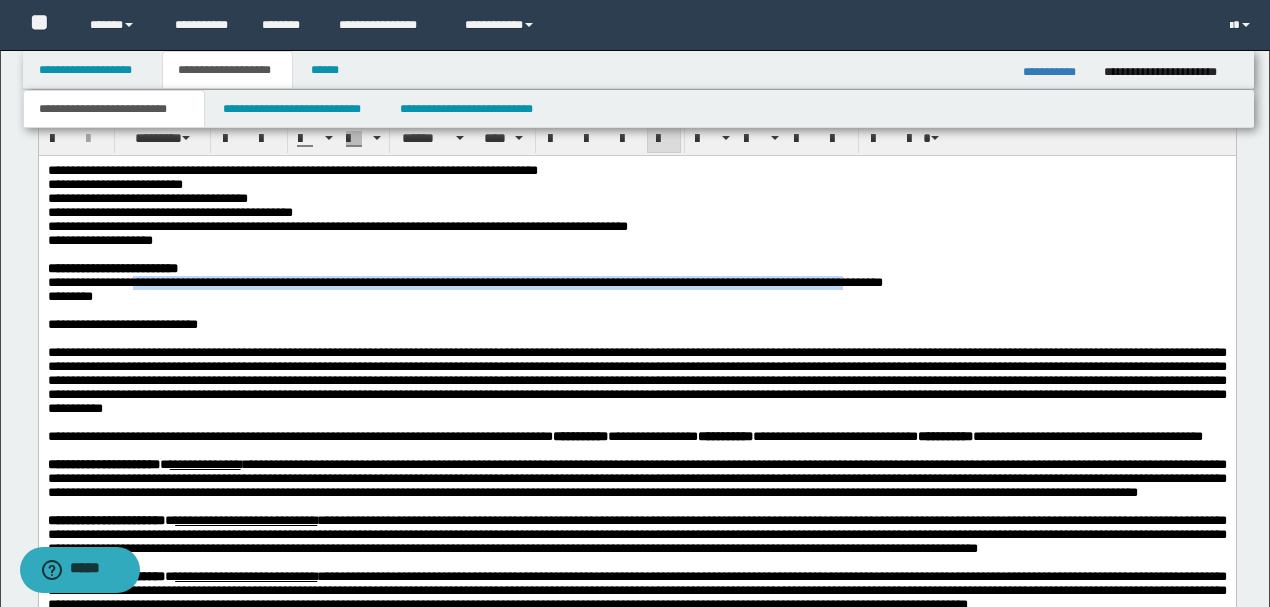 drag, startPoint x: 156, startPoint y: 306, endPoint x: 1007, endPoint y: 303, distance: 851.0053 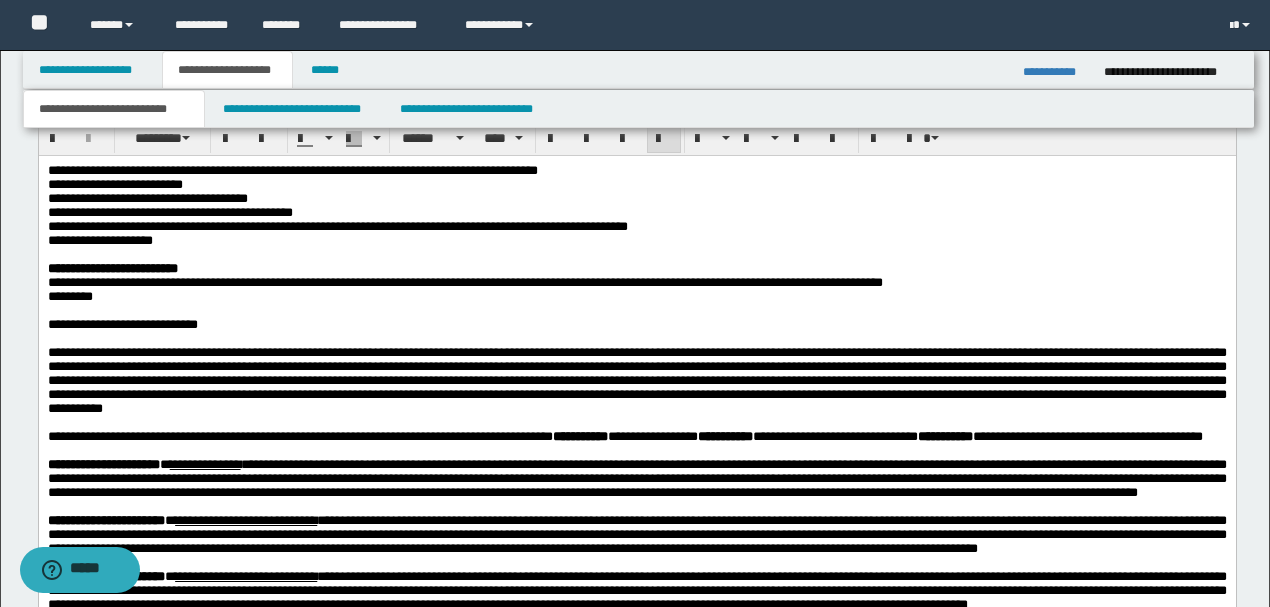 click on "*********" at bounding box center [69, 295] 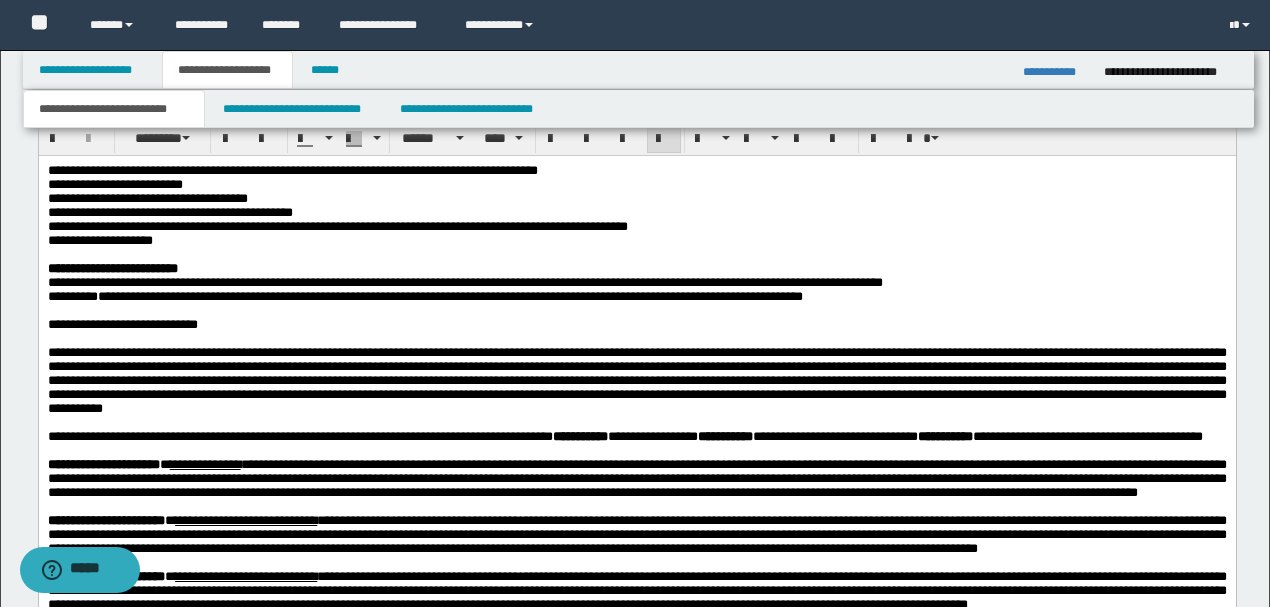 click on "**********" at bounding box center [449, 295] 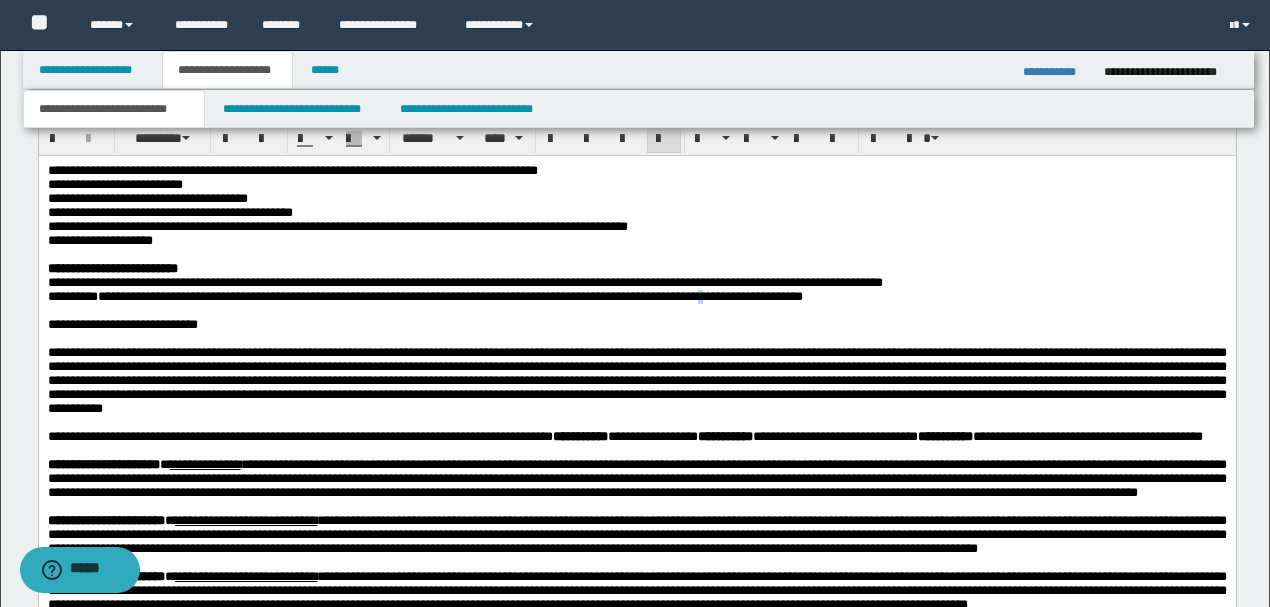 click on "**********" at bounding box center [449, 295] 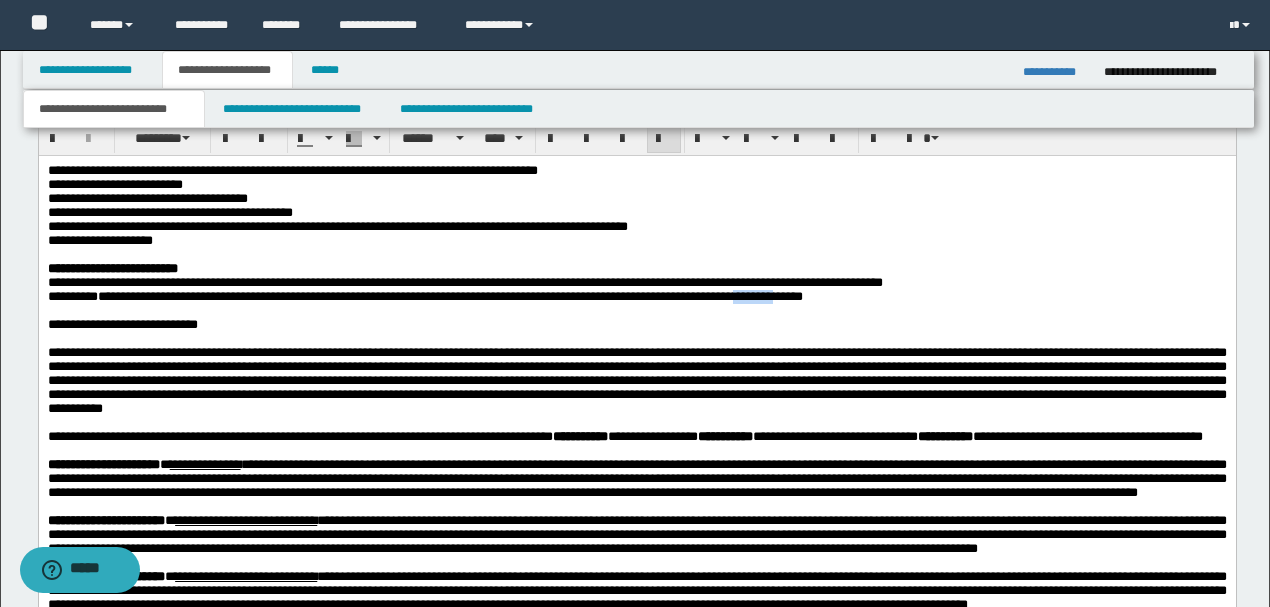 drag, startPoint x: 862, startPoint y: 321, endPoint x: 916, endPoint y: 323, distance: 54.037025 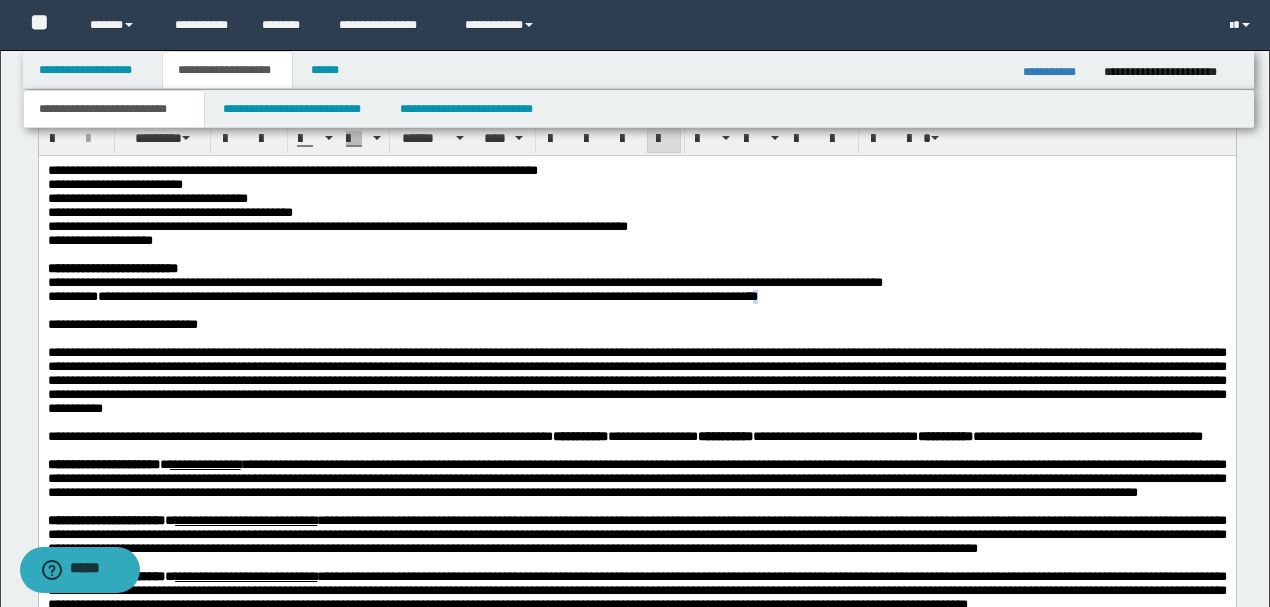 click on "**********" at bounding box center [636, 296] 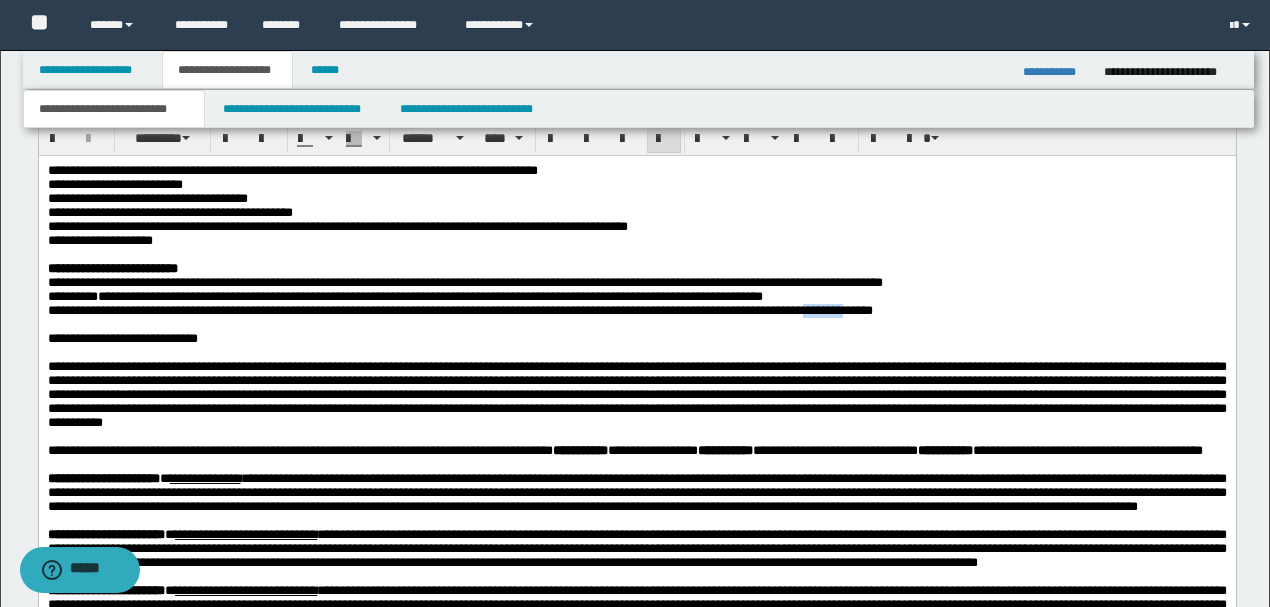 drag, startPoint x: 958, startPoint y: 334, endPoint x: 1008, endPoint y: 334, distance: 50 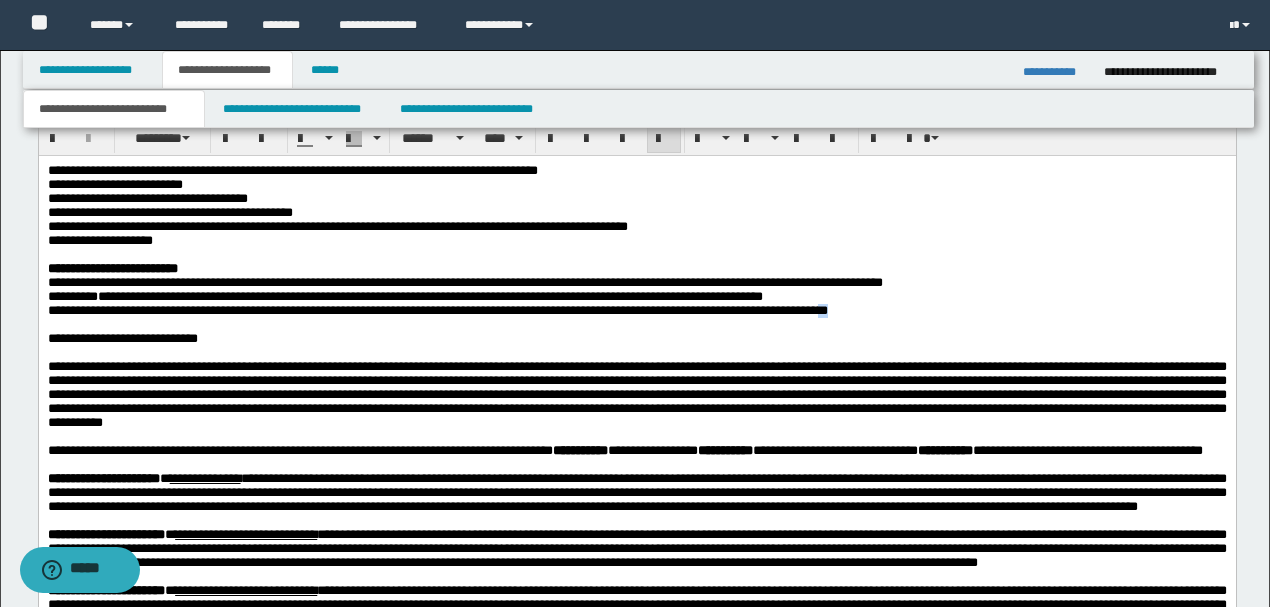 drag, startPoint x: 976, startPoint y: 337, endPoint x: 991, endPoint y: 337, distance: 15 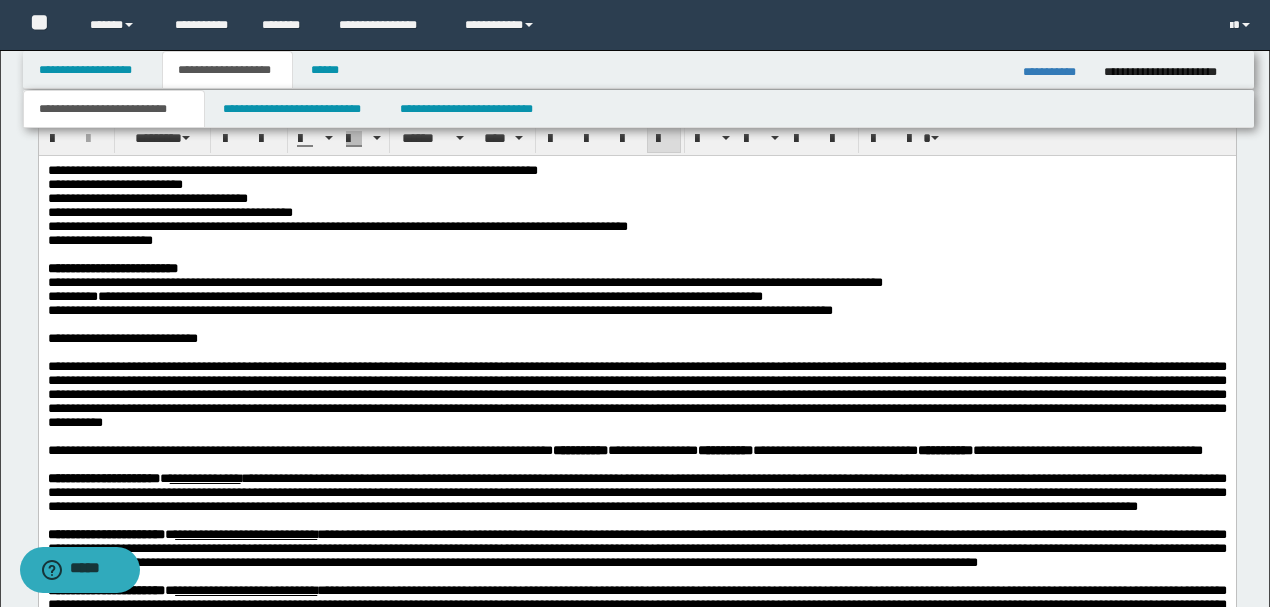 click on "**********" at bounding box center [636, 338] 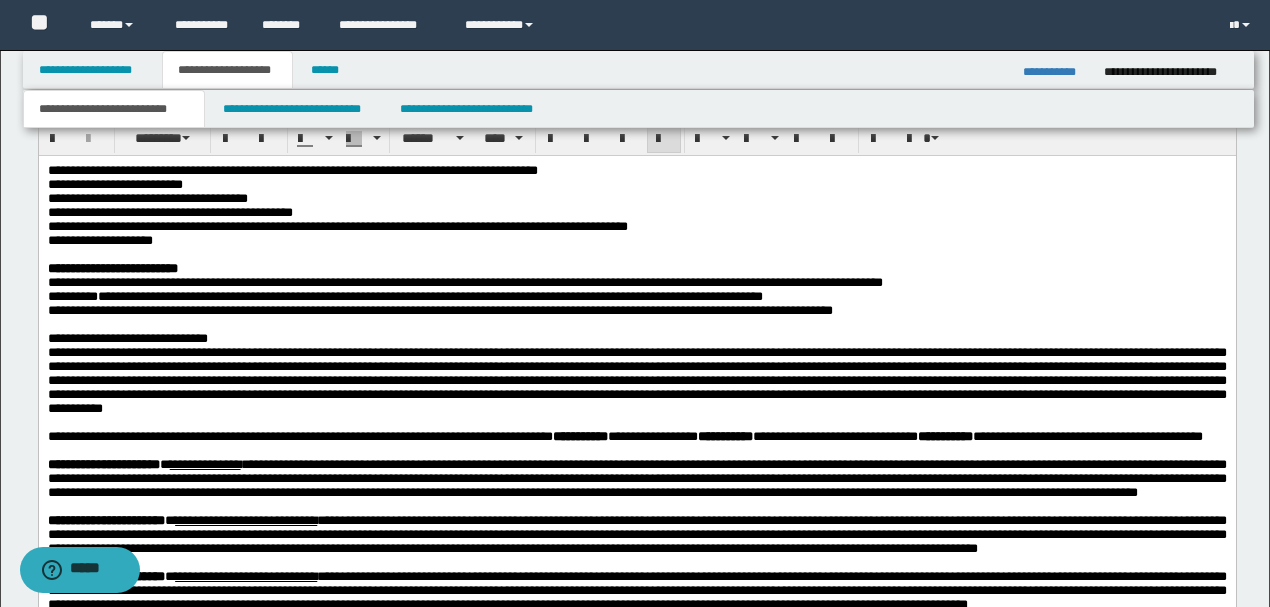 drag, startPoint x: 1168, startPoint y: 384, endPoint x: 1188, endPoint y: 395, distance: 22.825424 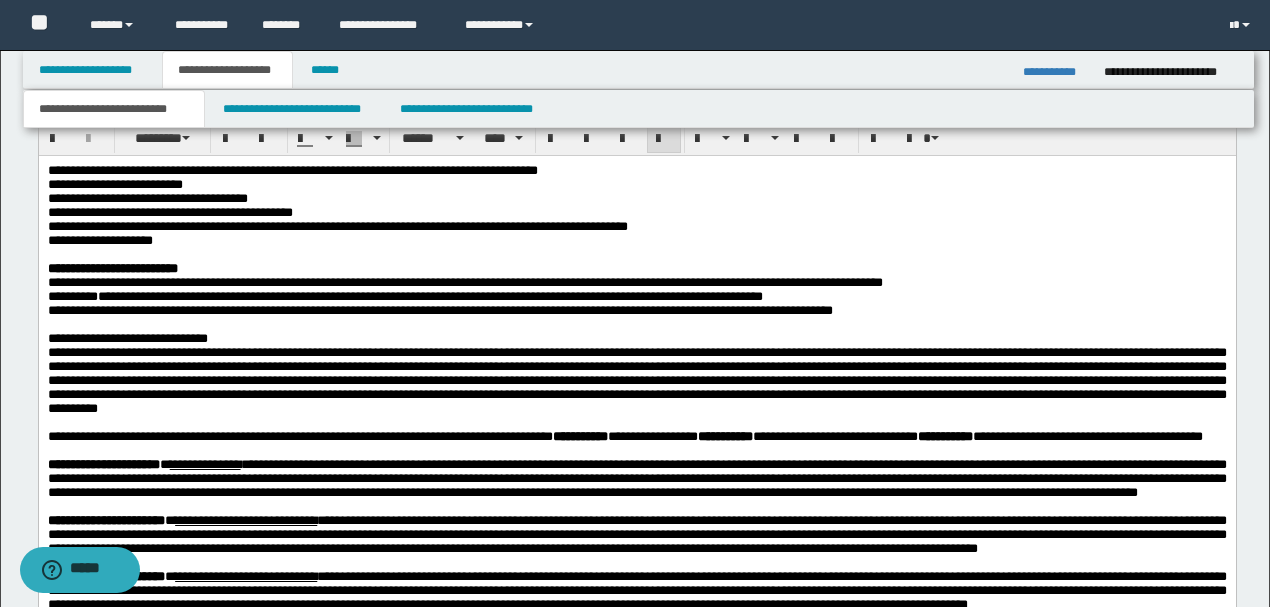 click on "**********" at bounding box center [636, 379] 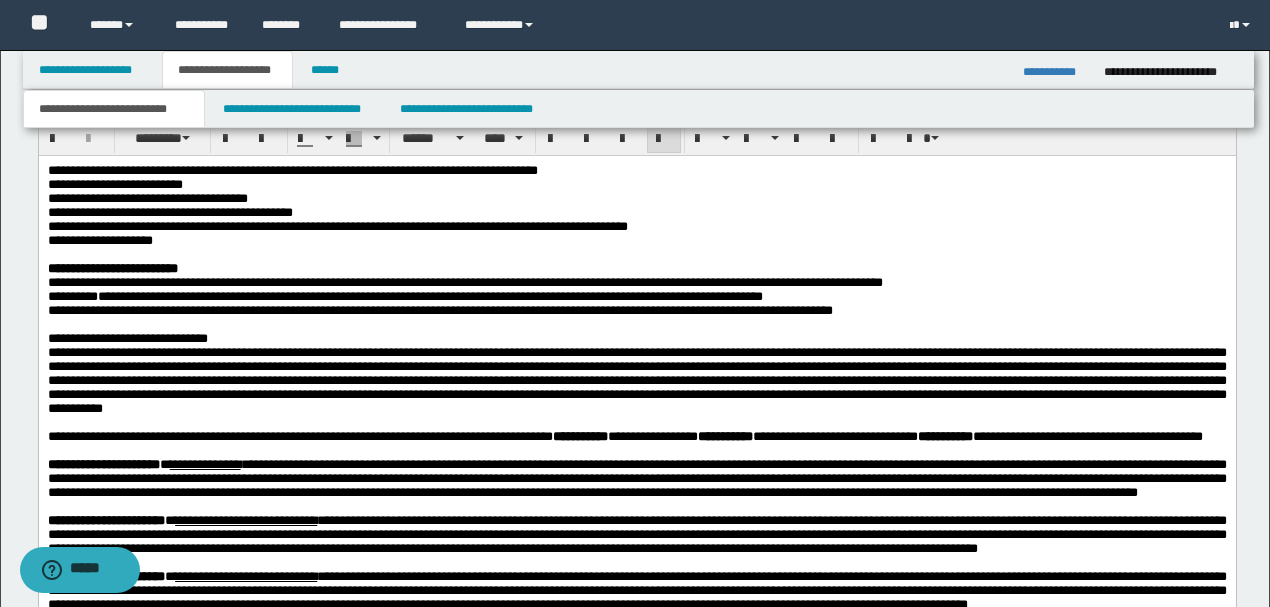 click on "**********" at bounding box center [636, 379] 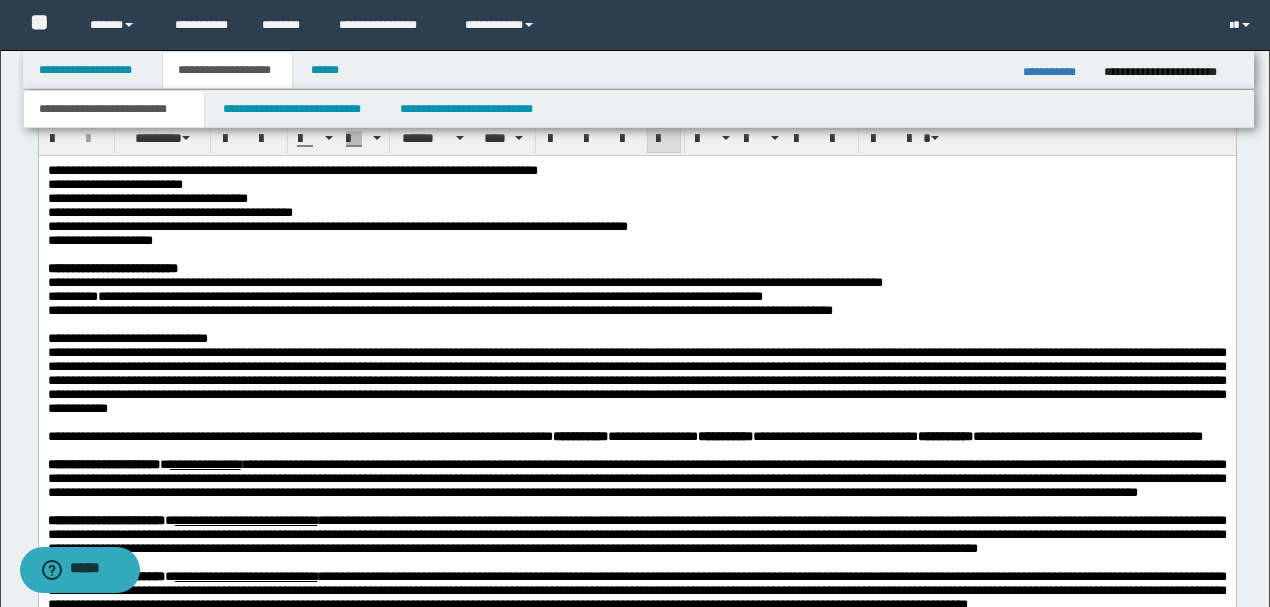 click on "**********" at bounding box center (636, 379) 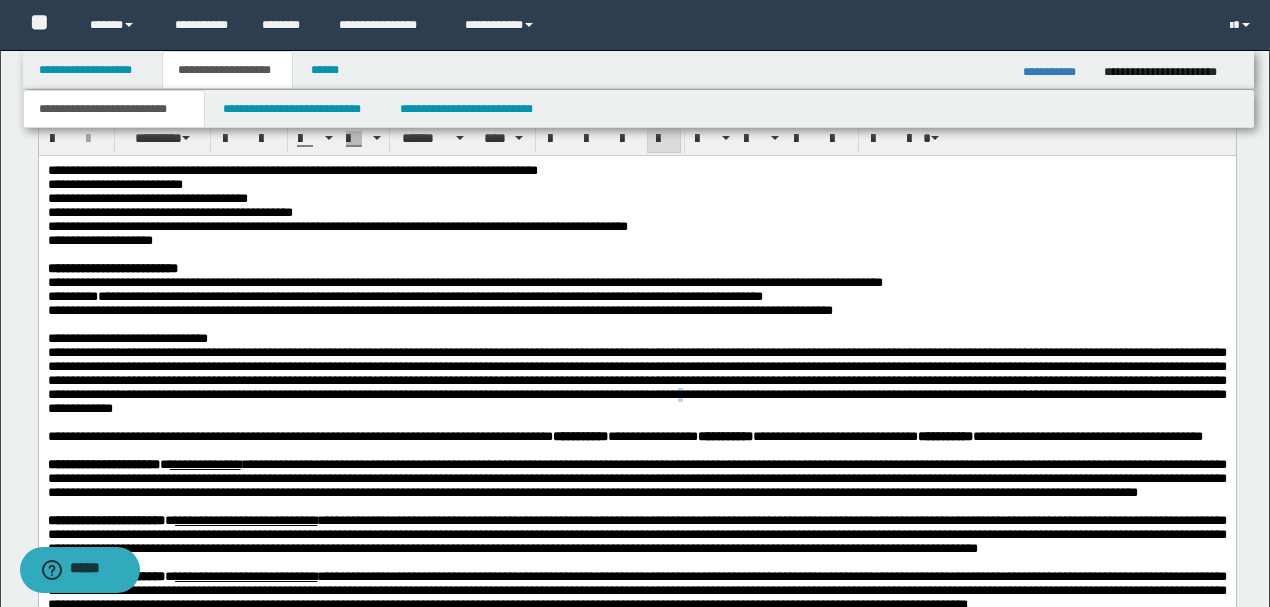 click on "**********" at bounding box center [636, 379] 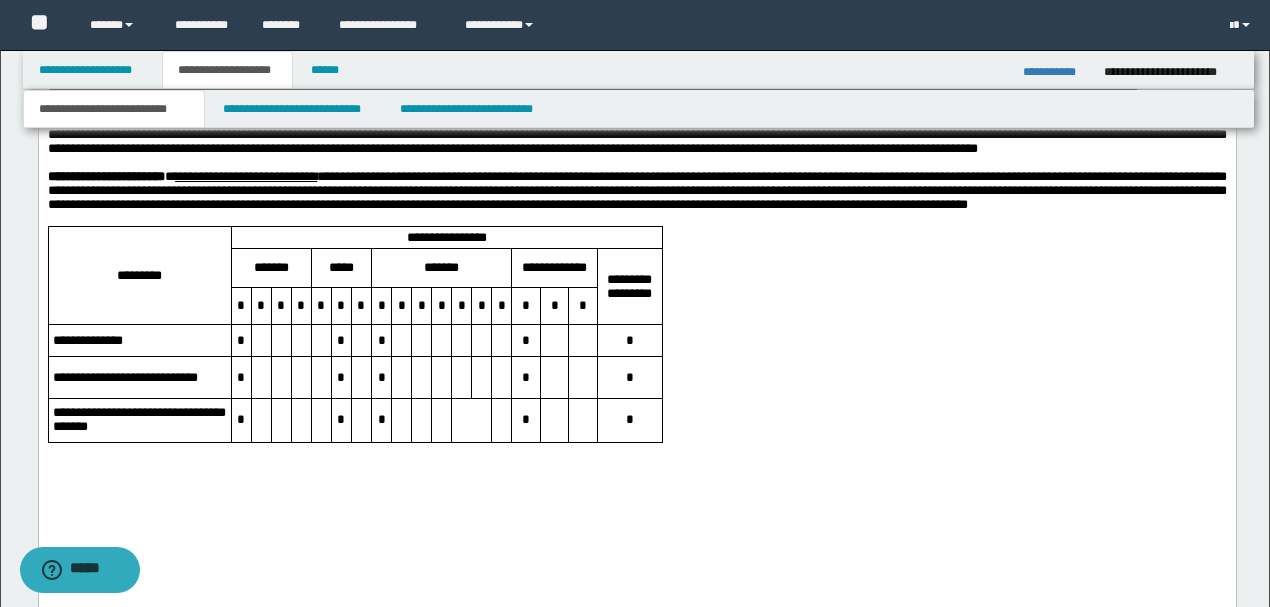 scroll, scrollTop: 1466, scrollLeft: 0, axis: vertical 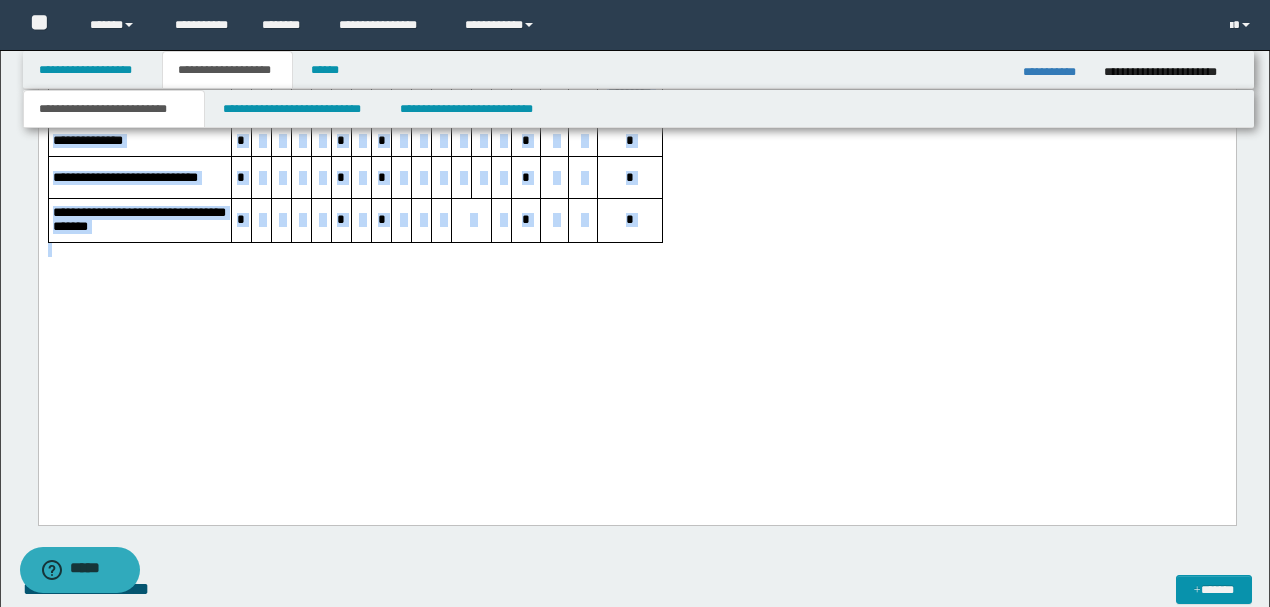 drag, startPoint x: 563, startPoint y: 155, endPoint x: 622, endPoint y: 481, distance: 331.29593 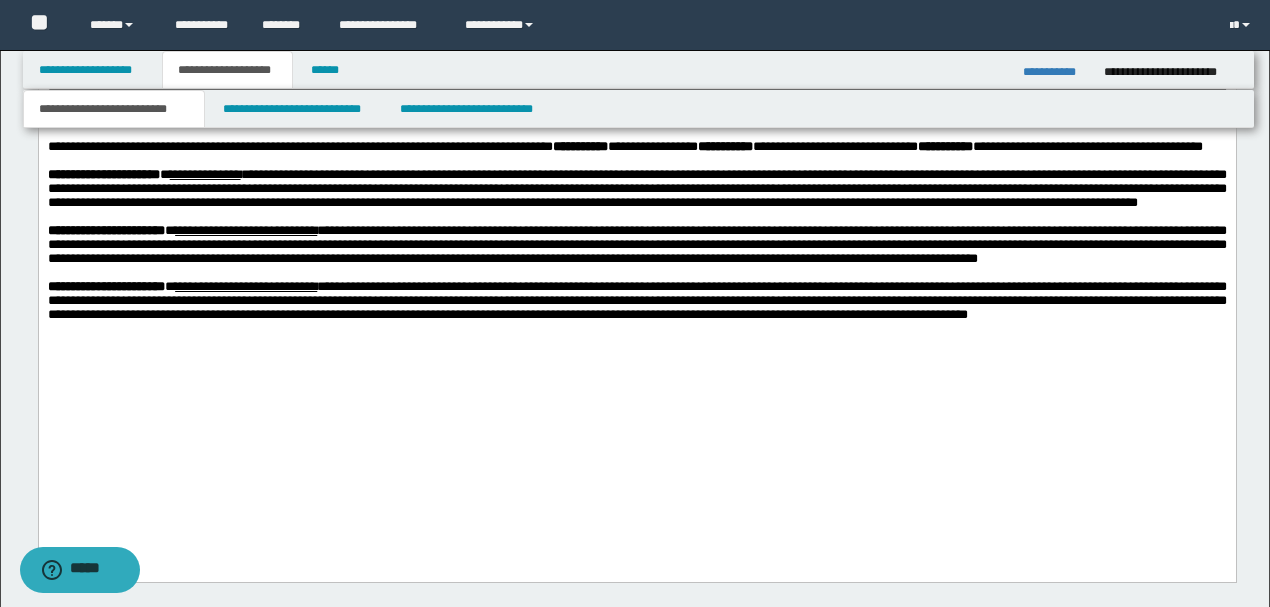 scroll, scrollTop: 1333, scrollLeft: 0, axis: vertical 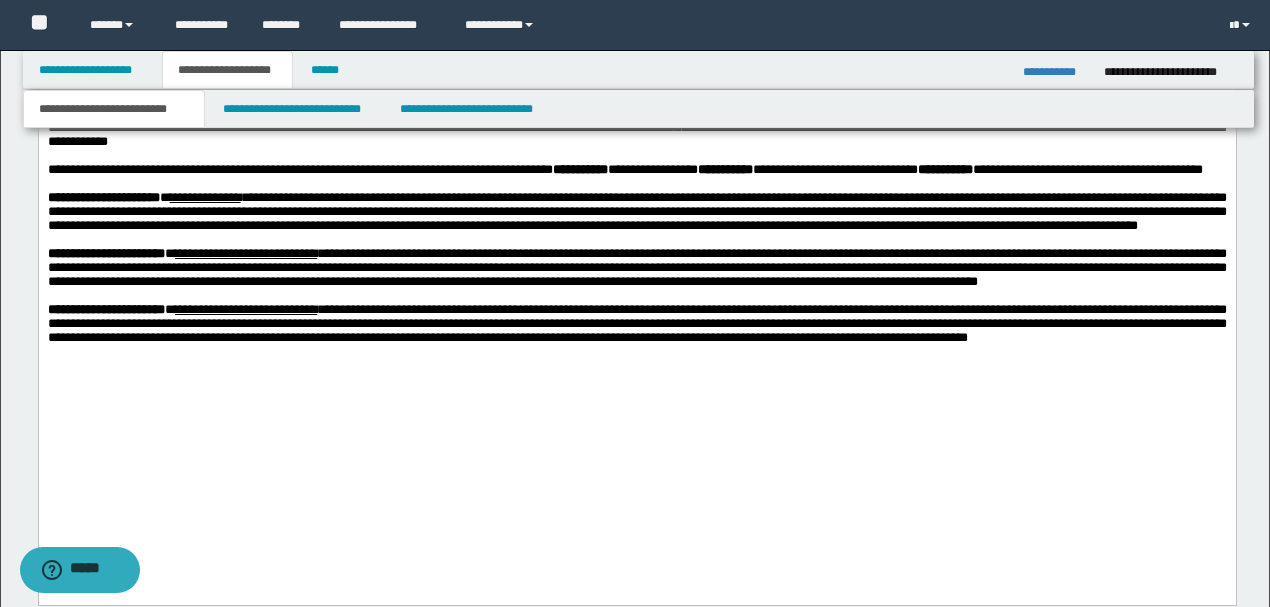 click on "**********" at bounding box center (636, 211) 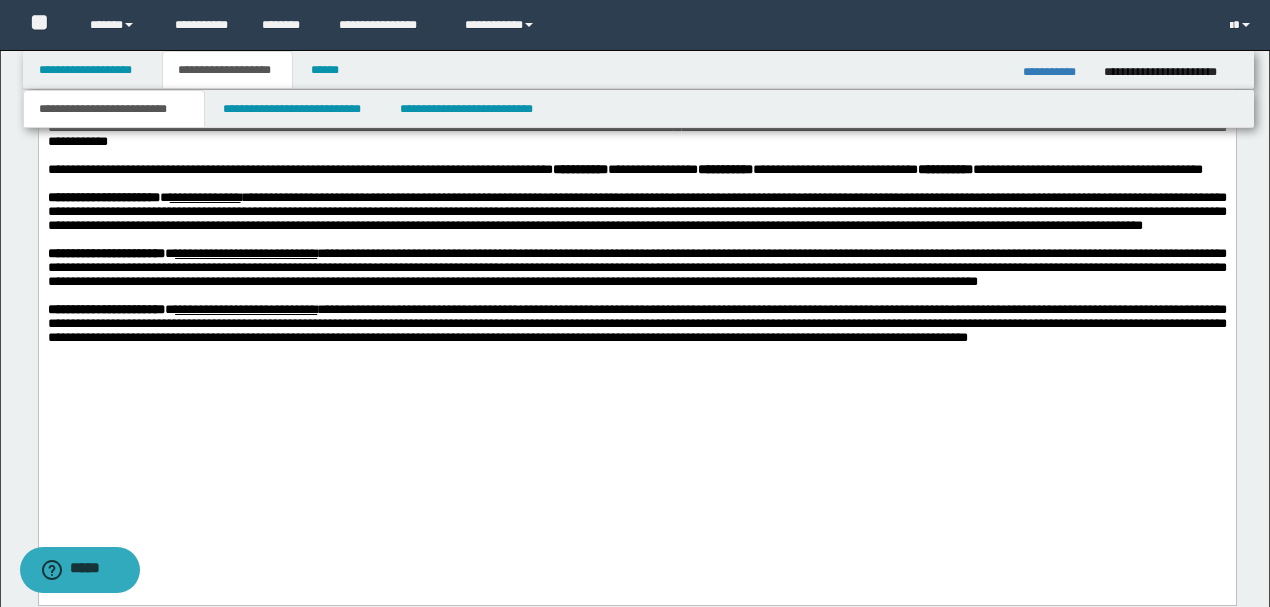 click on "**********" at bounding box center [636, 211] 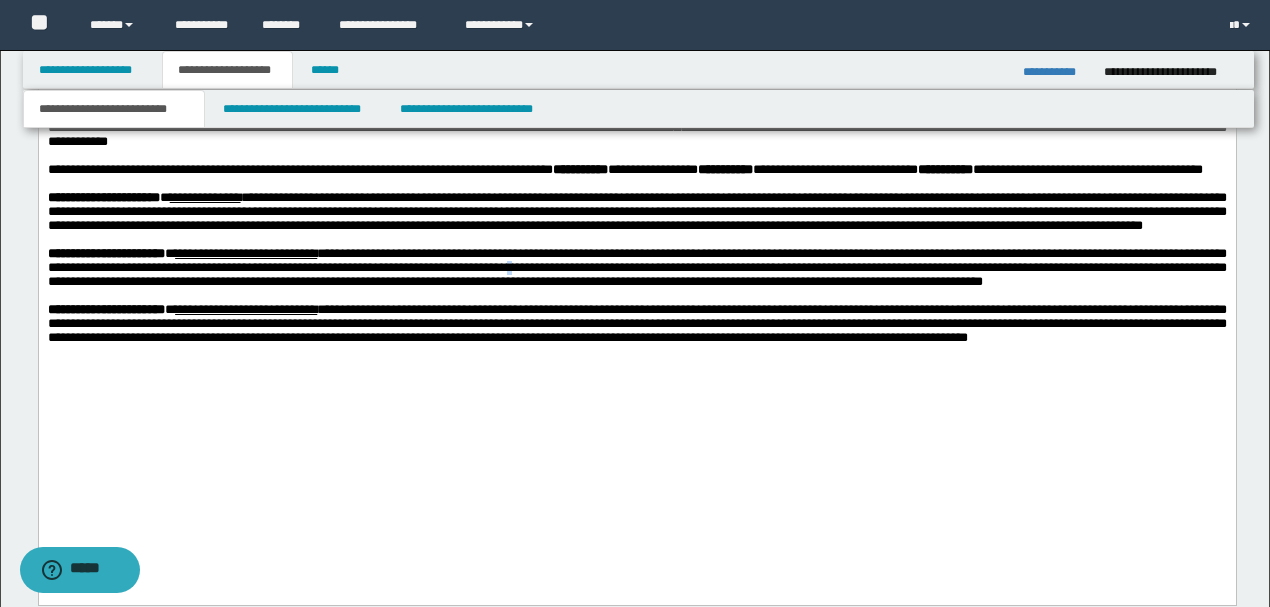 click on "**********" at bounding box center [636, 267] 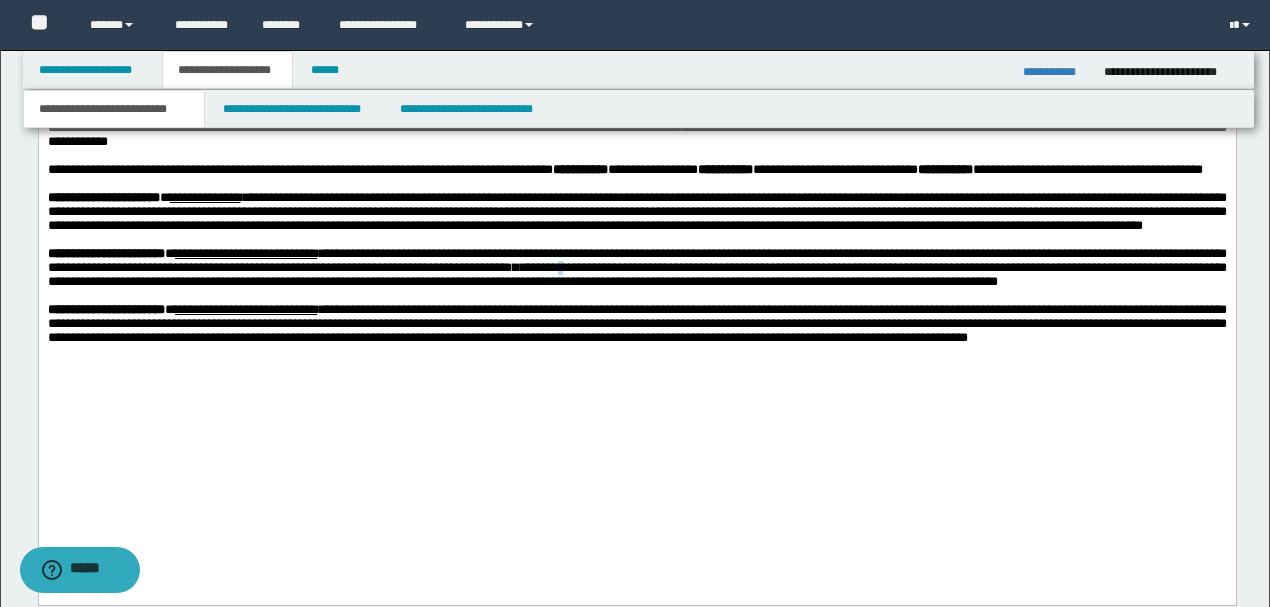 click on "**********" at bounding box center [636, 267] 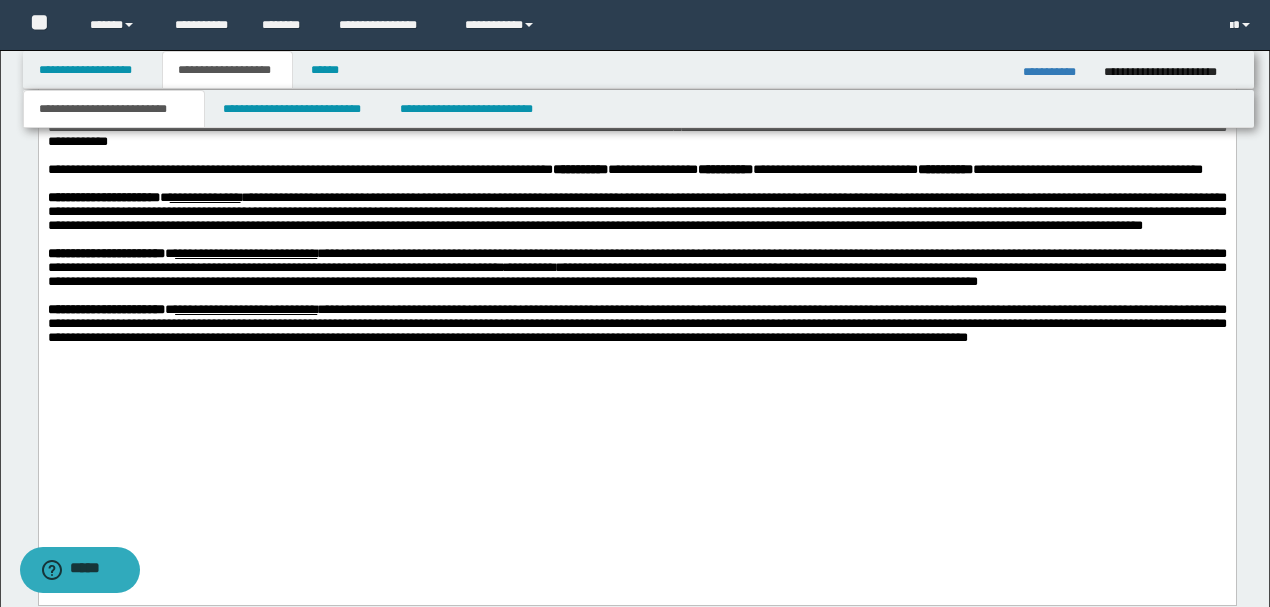 click on "**********" at bounding box center (636, 323) 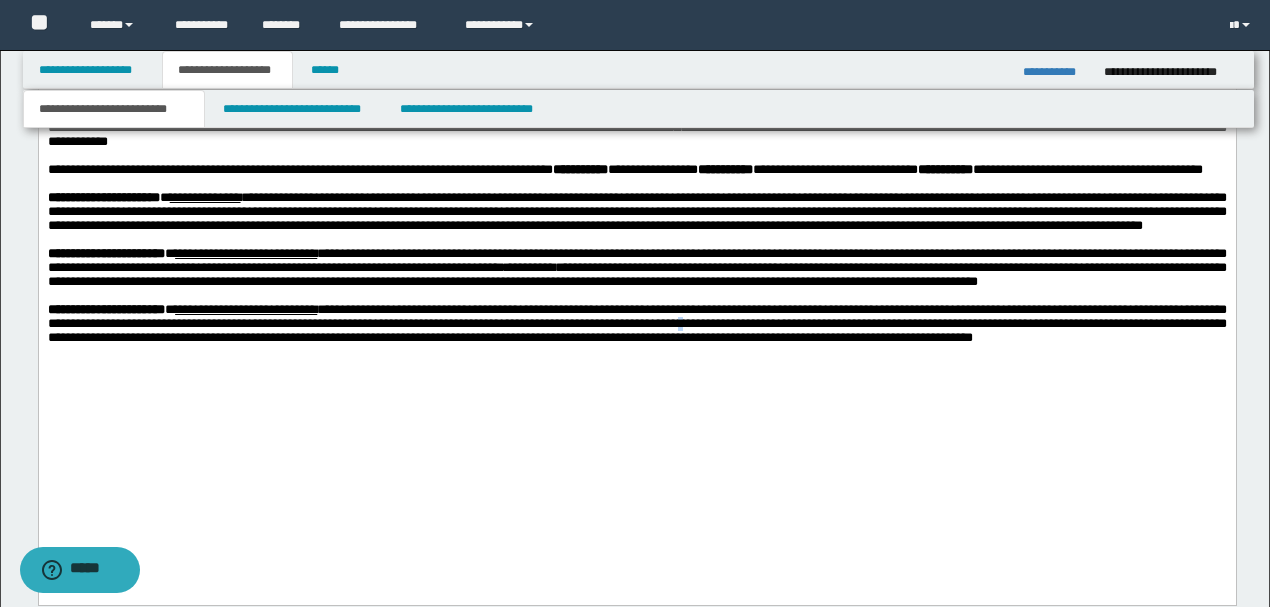 click on "**********" at bounding box center [636, 323] 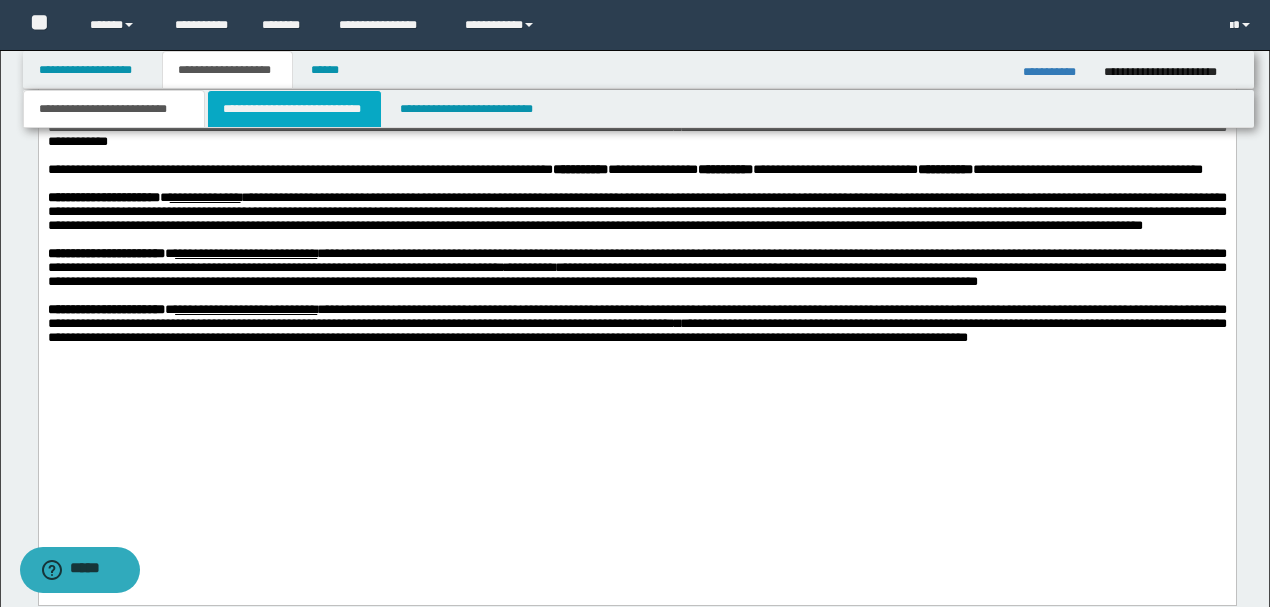 click on "**********" at bounding box center (294, 109) 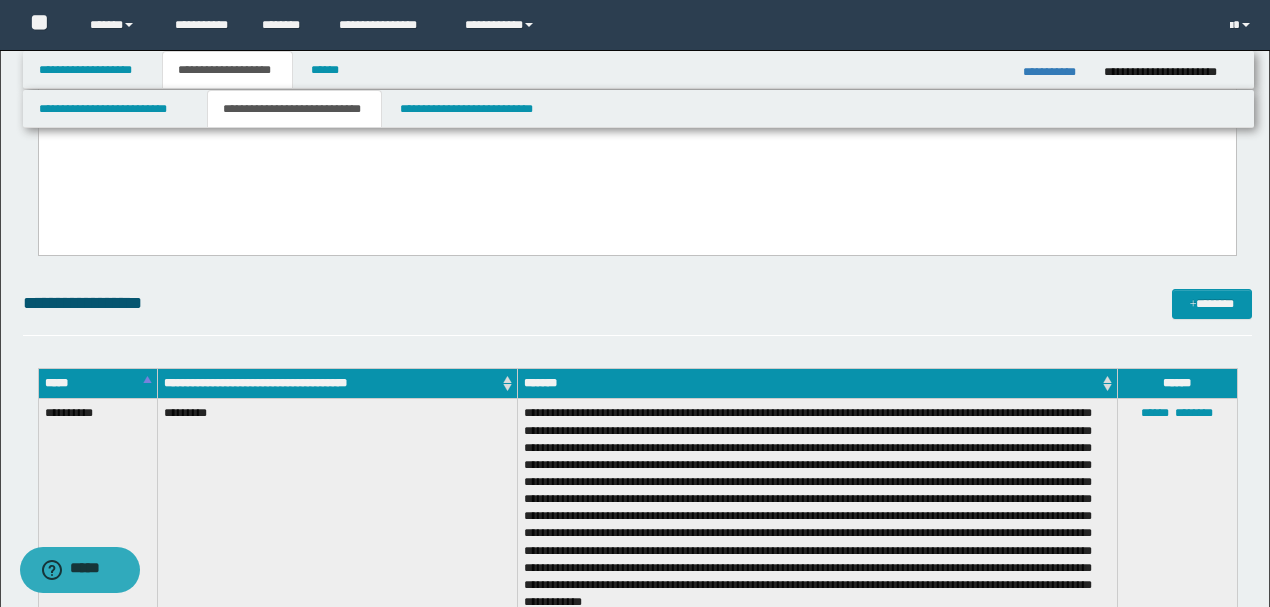 scroll, scrollTop: 1466, scrollLeft: 0, axis: vertical 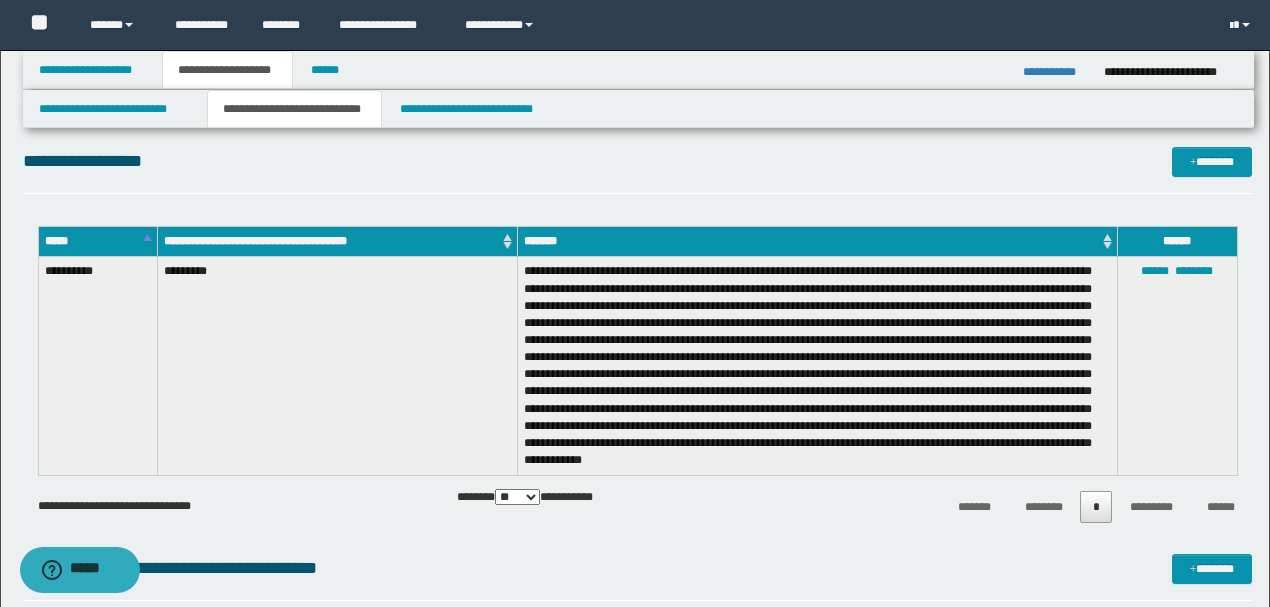 click on "******    ********" at bounding box center [1178, 366] 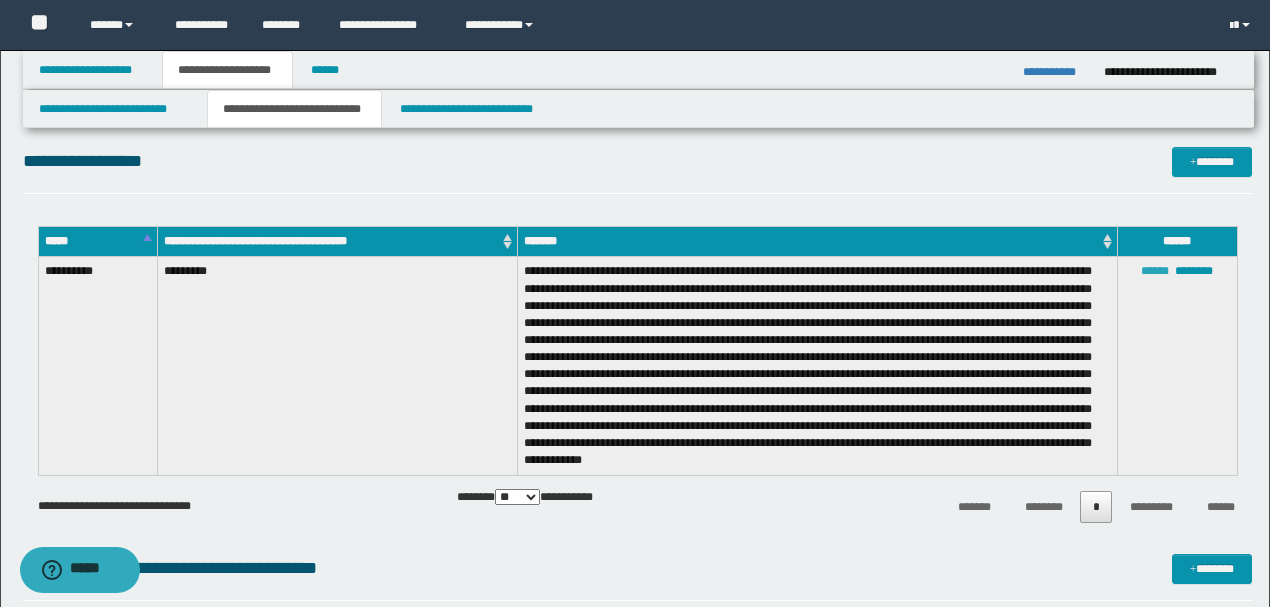 click on "******" at bounding box center [1155, 271] 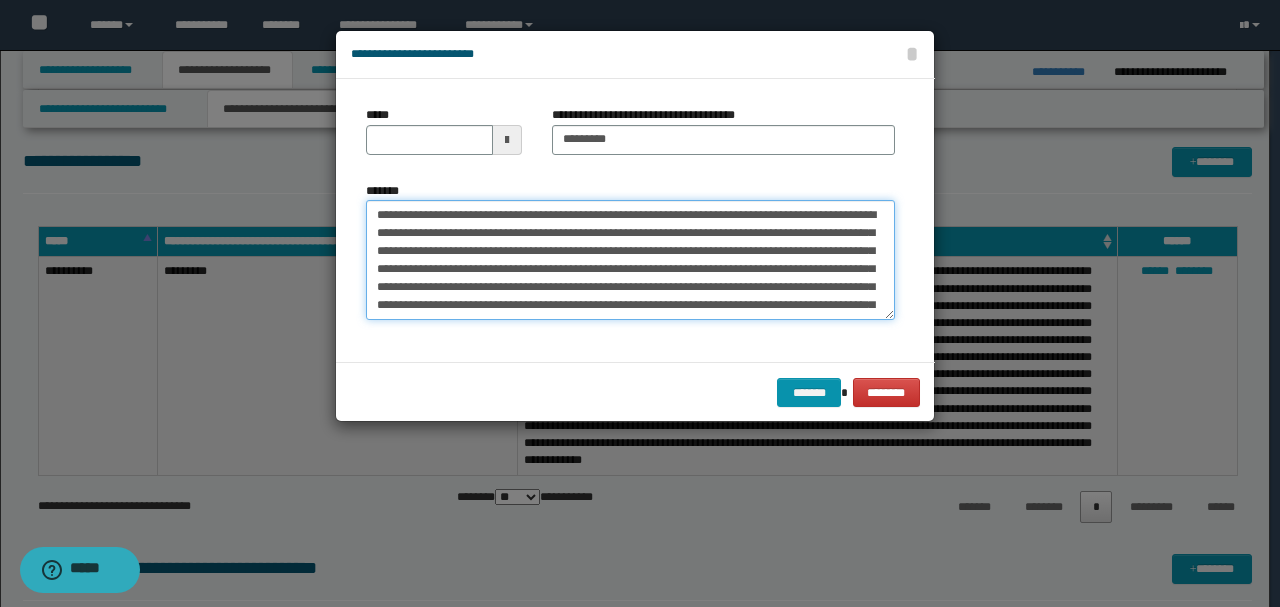 click on "*******" at bounding box center [630, 260] 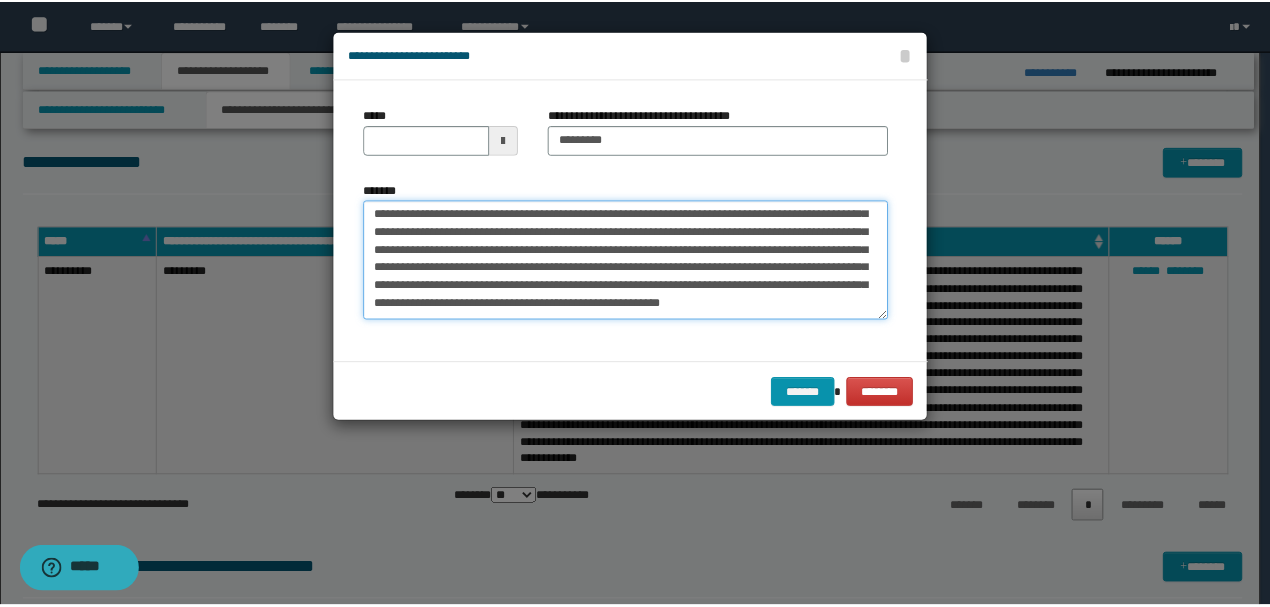 scroll, scrollTop: 162, scrollLeft: 0, axis: vertical 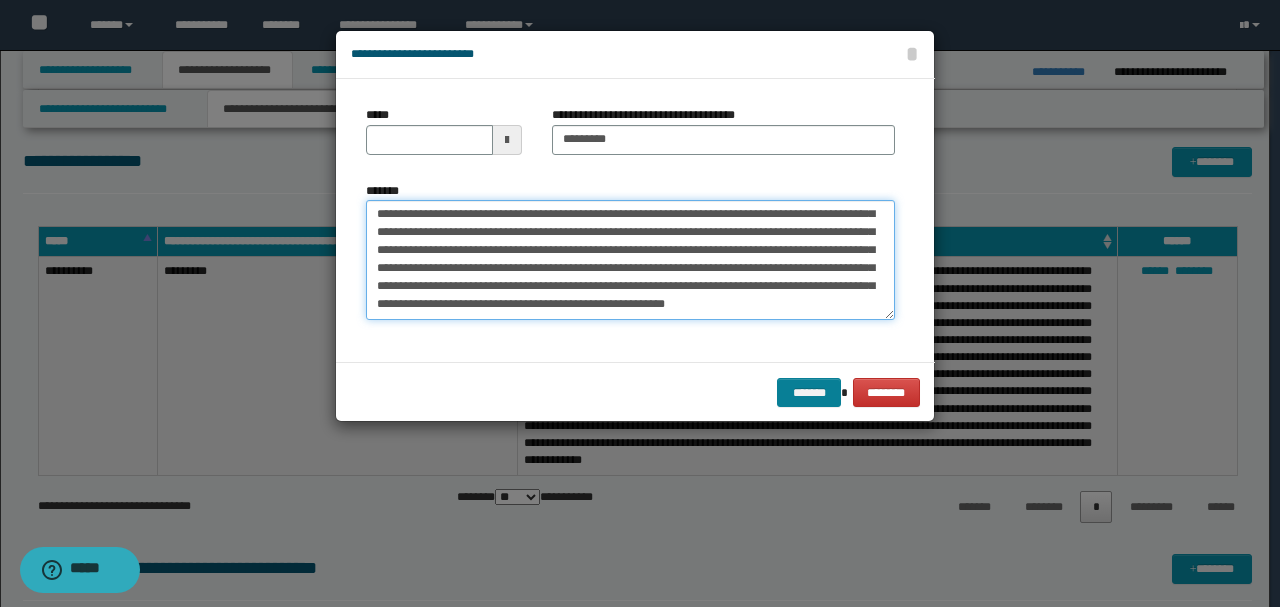 type on "**********" 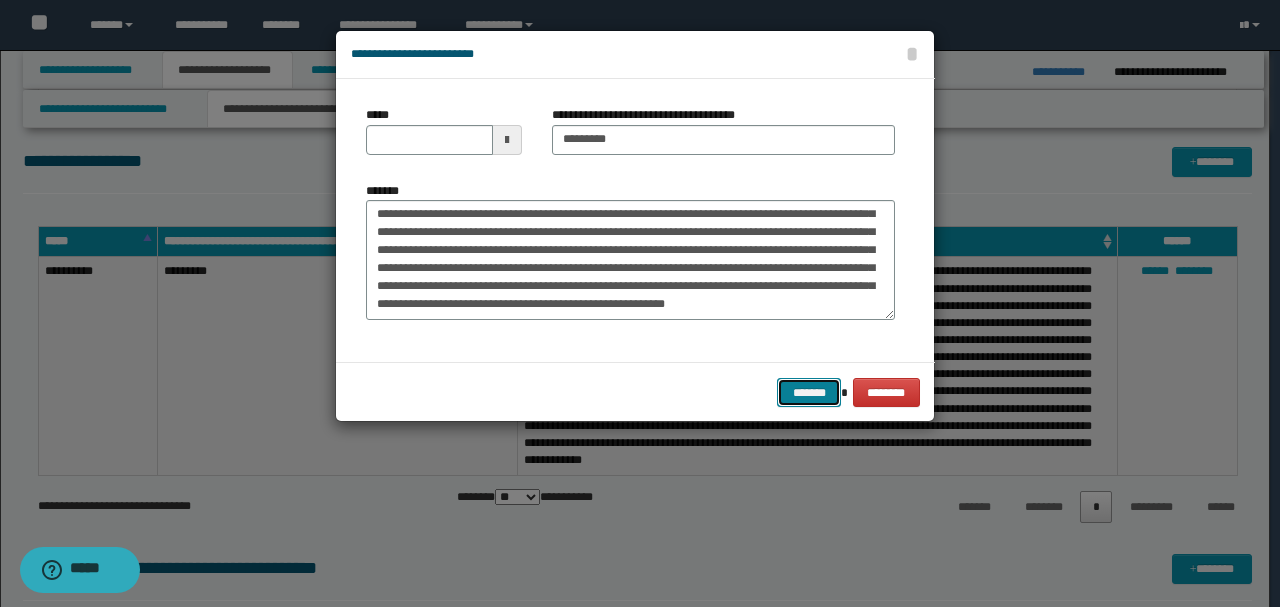 click on "*******" at bounding box center [809, 392] 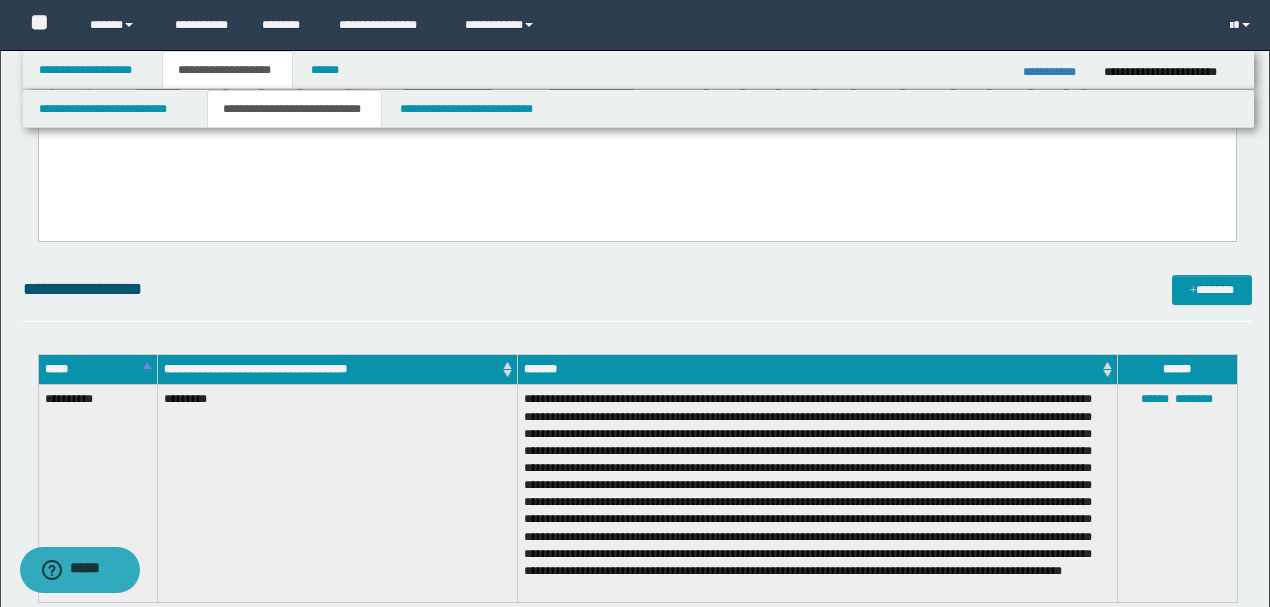 scroll, scrollTop: 1200, scrollLeft: 0, axis: vertical 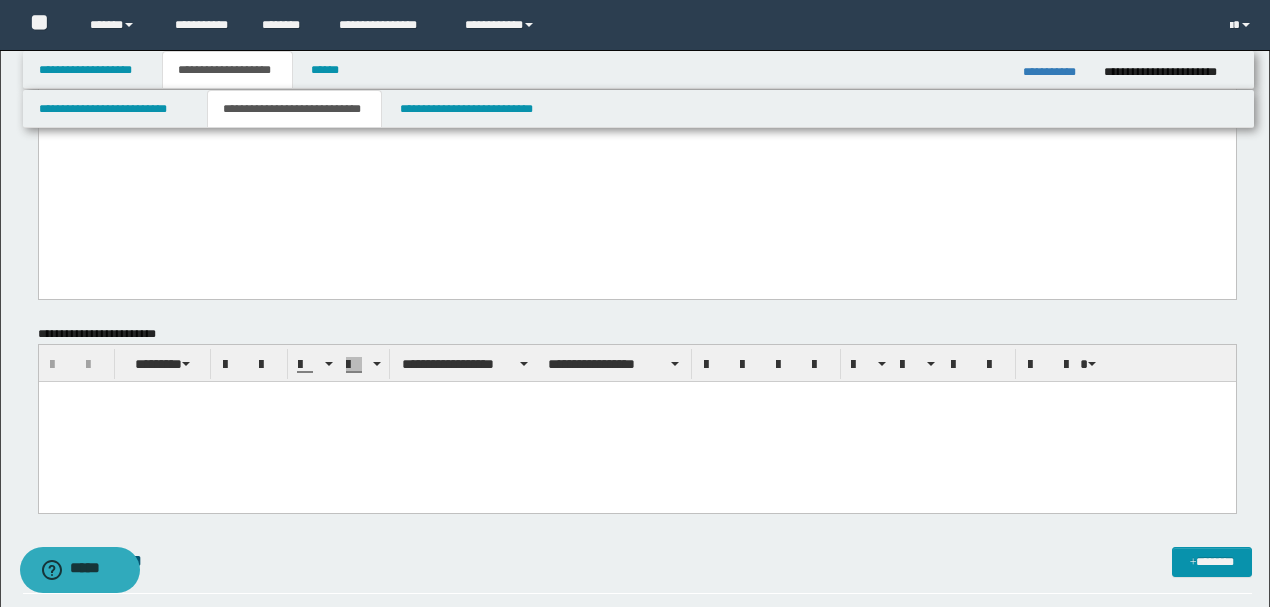 click at bounding box center [636, 422] 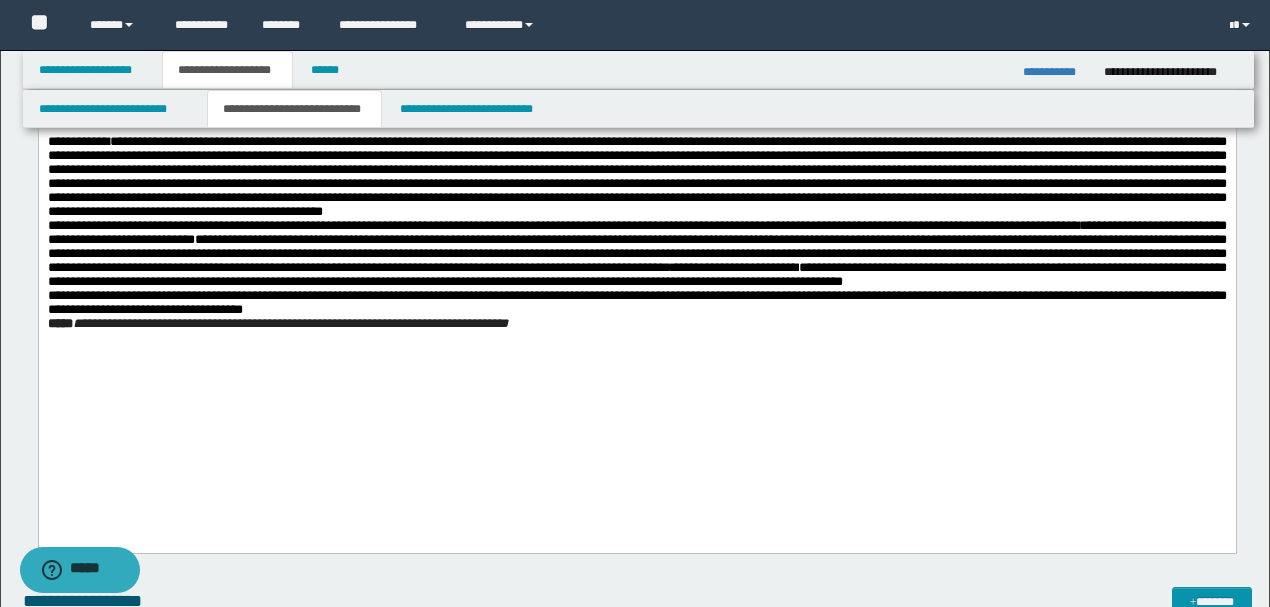 scroll, scrollTop: 1733, scrollLeft: 0, axis: vertical 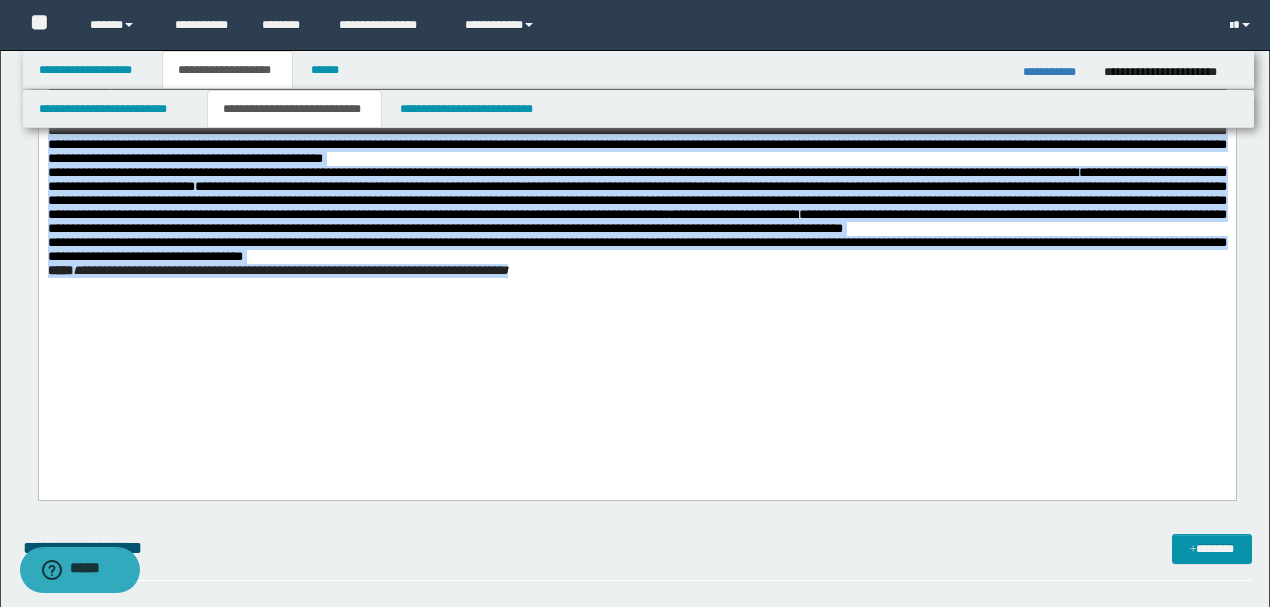 drag, startPoint x: 48, startPoint y: -138, endPoint x: 768, endPoint y: 420, distance: 910.9138 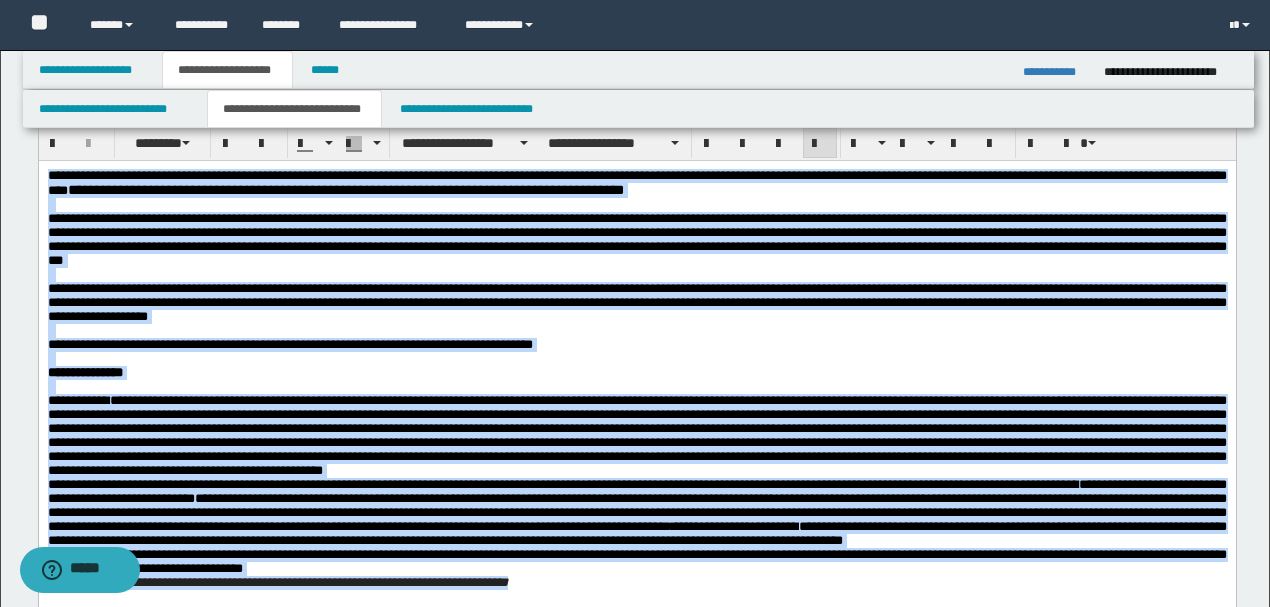 scroll, scrollTop: 1400, scrollLeft: 0, axis: vertical 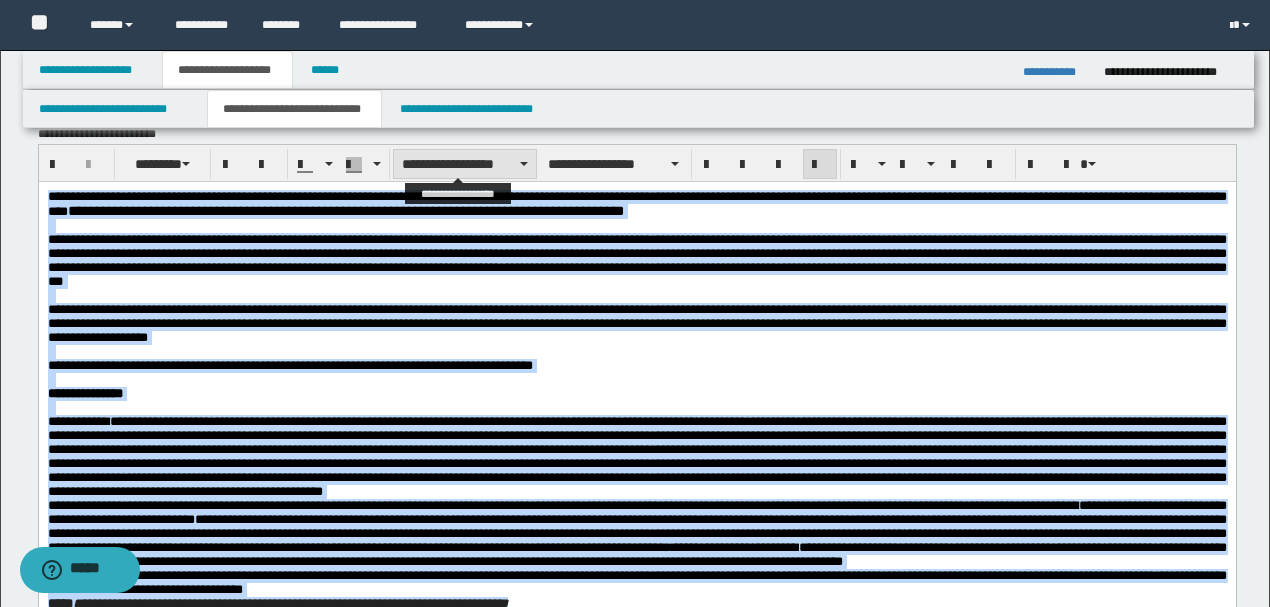 click on "**********" at bounding box center (465, 164) 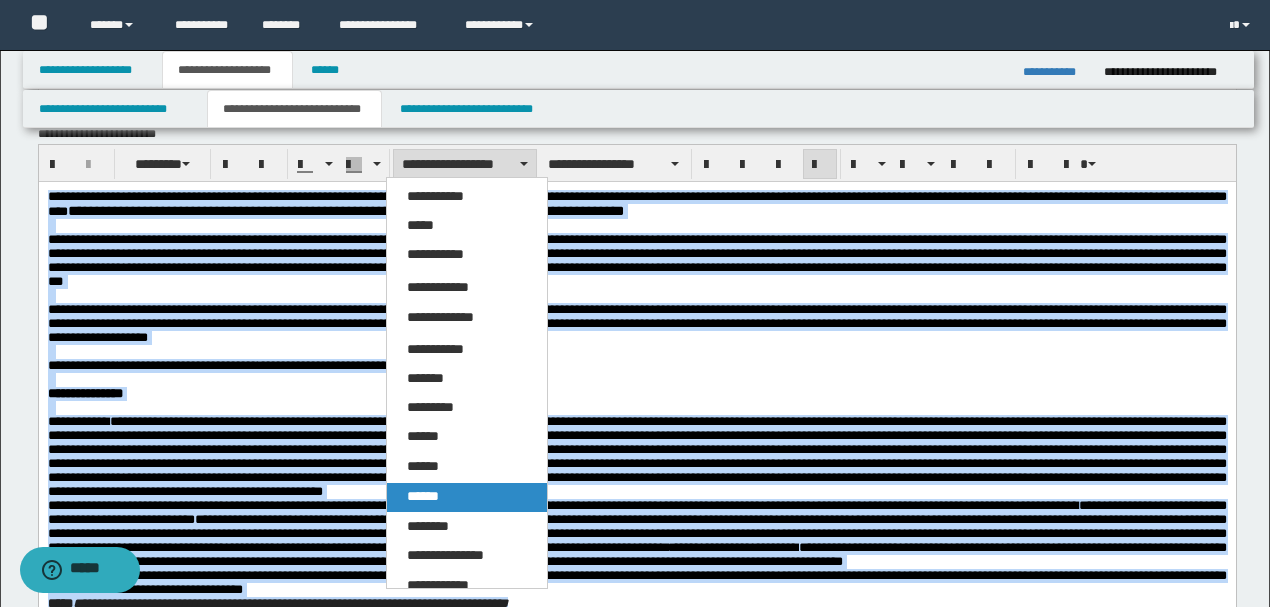 drag, startPoint x: 415, startPoint y: 502, endPoint x: 460, endPoint y: 50, distance: 454.23453 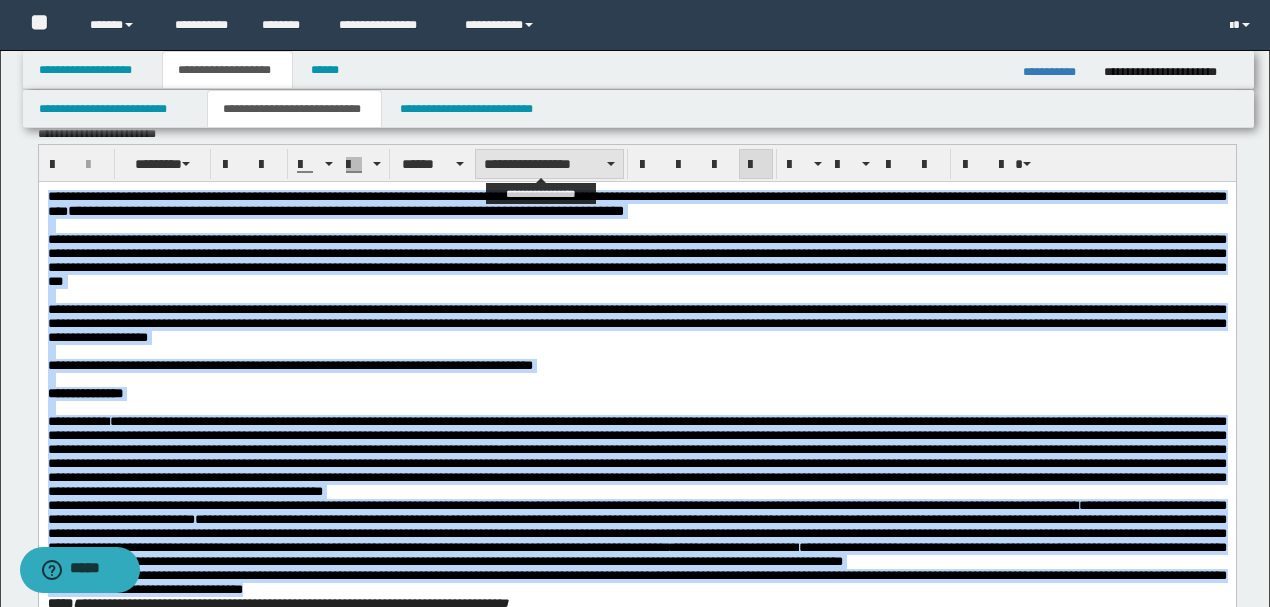 click on "**********" at bounding box center [549, 164] 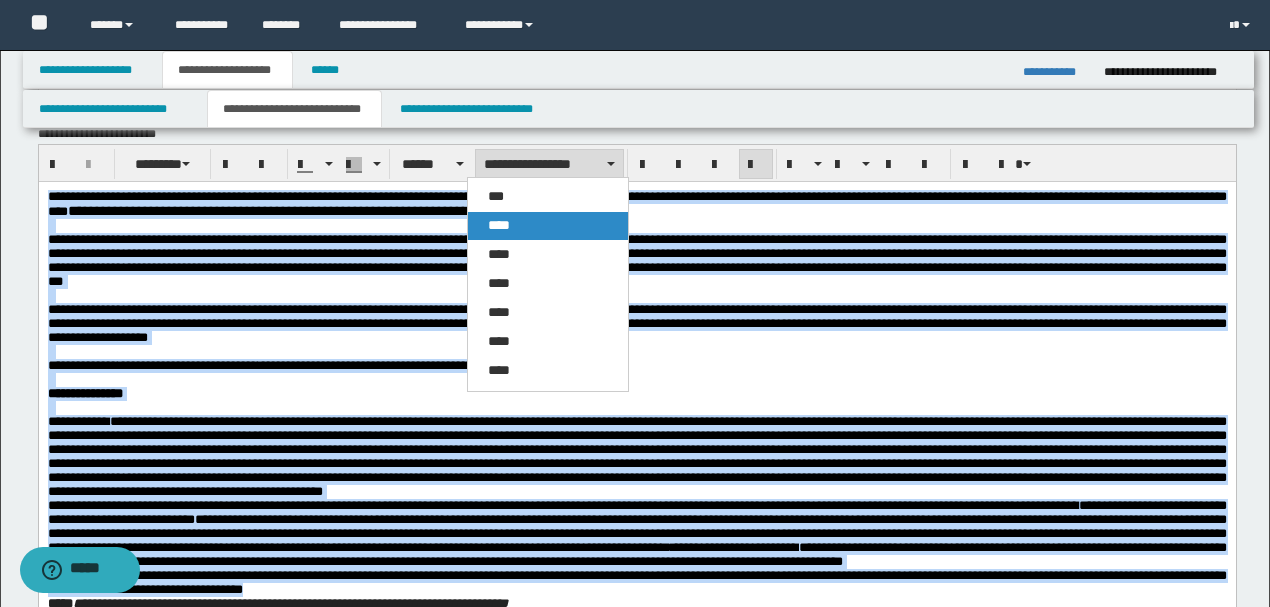 click on "****" at bounding box center (547, 226) 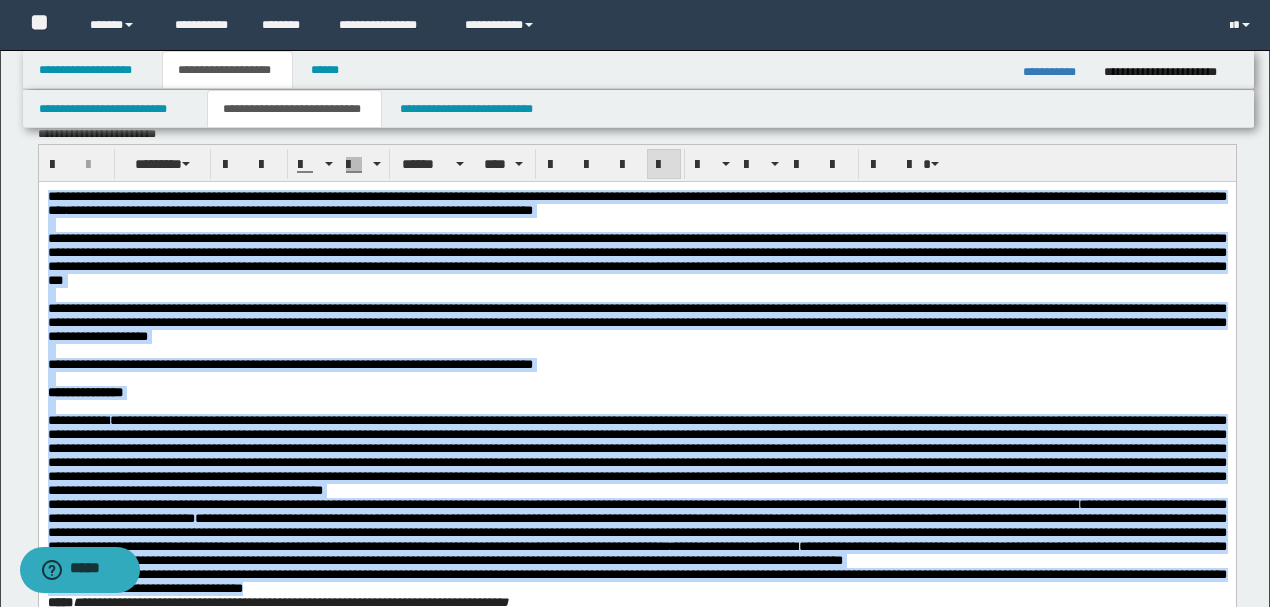 click on "**********" at bounding box center (636, 322) 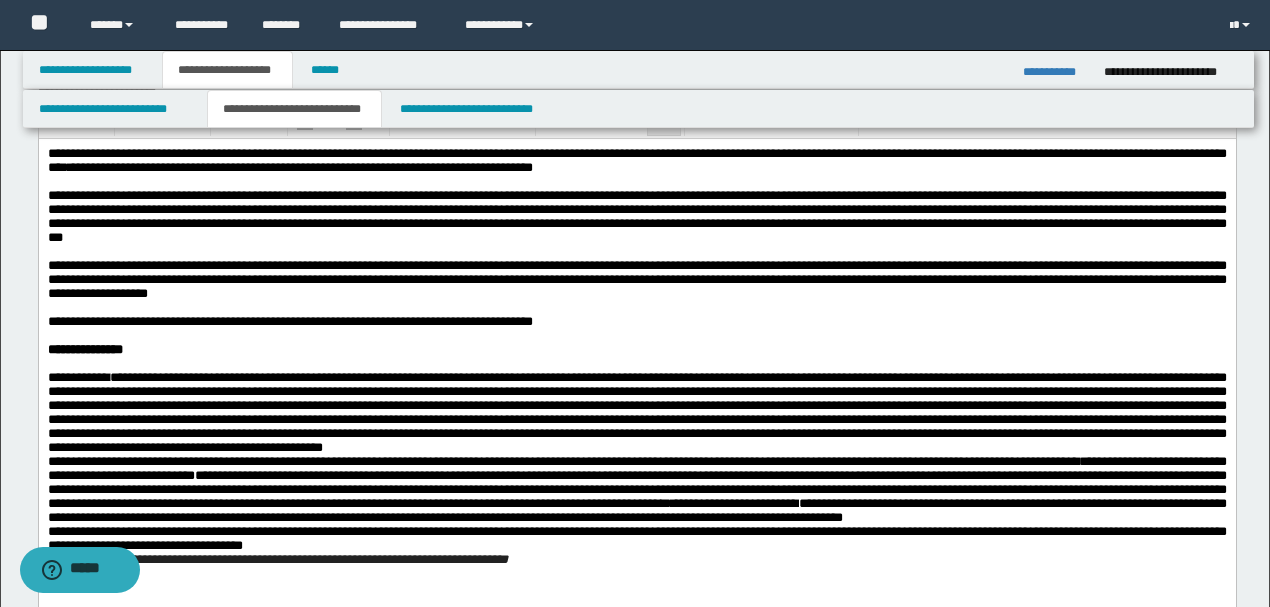 scroll, scrollTop: 1466, scrollLeft: 0, axis: vertical 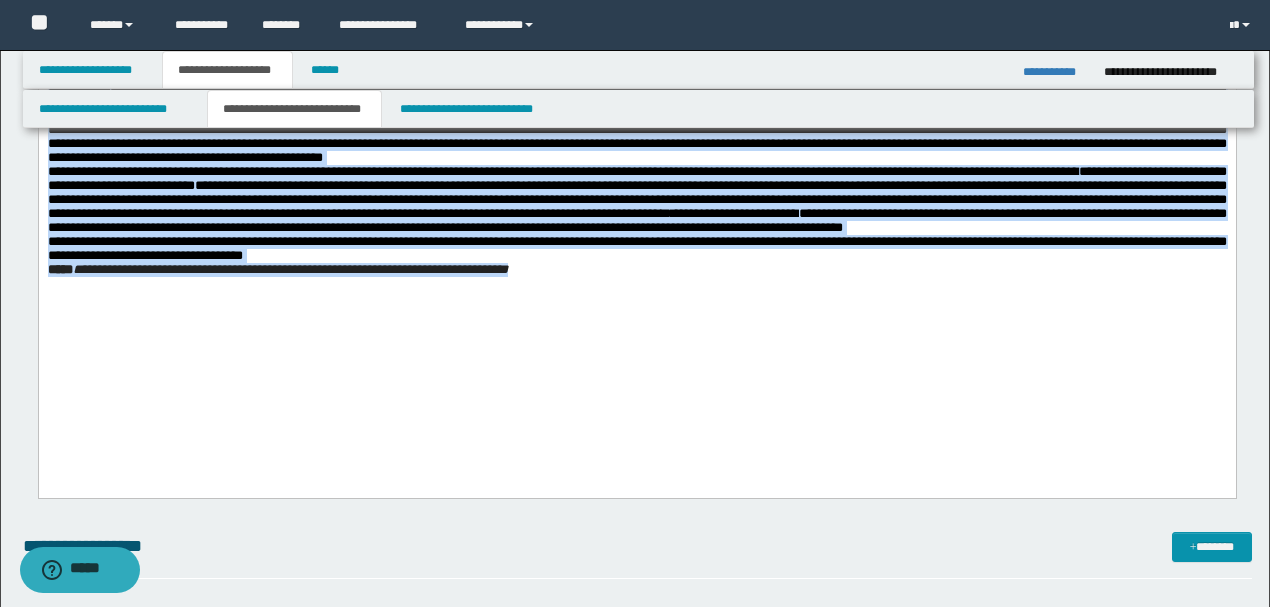 drag, startPoint x: 748, startPoint y: 34, endPoint x: 801, endPoint y: 430, distance: 399.53098 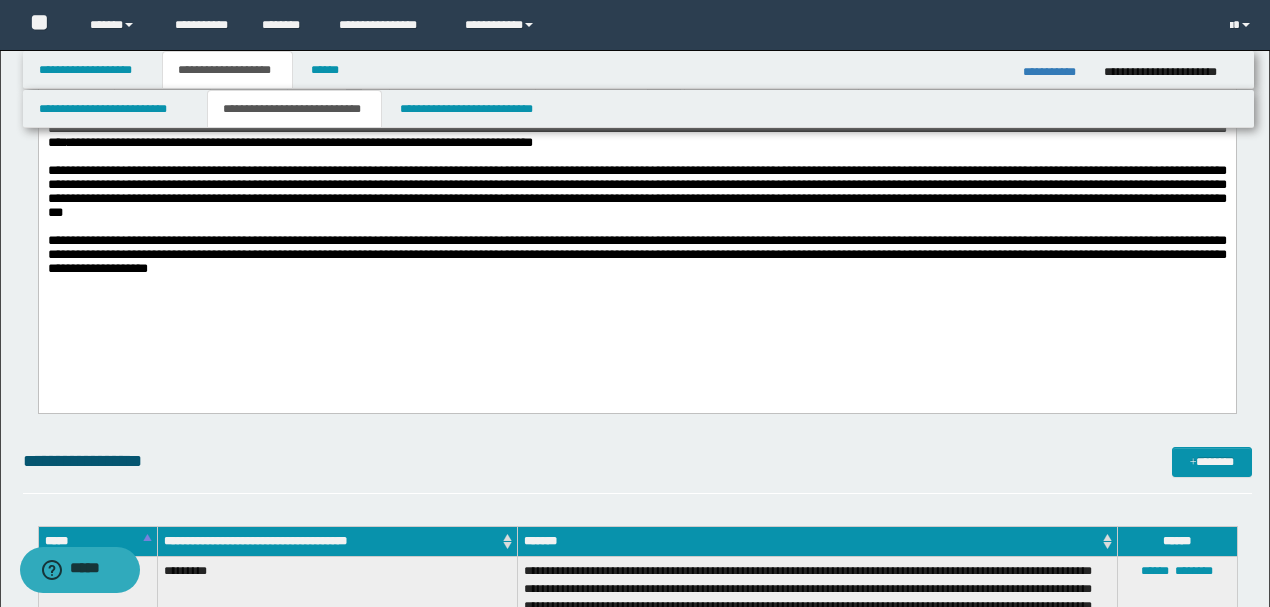 scroll, scrollTop: 1466, scrollLeft: 0, axis: vertical 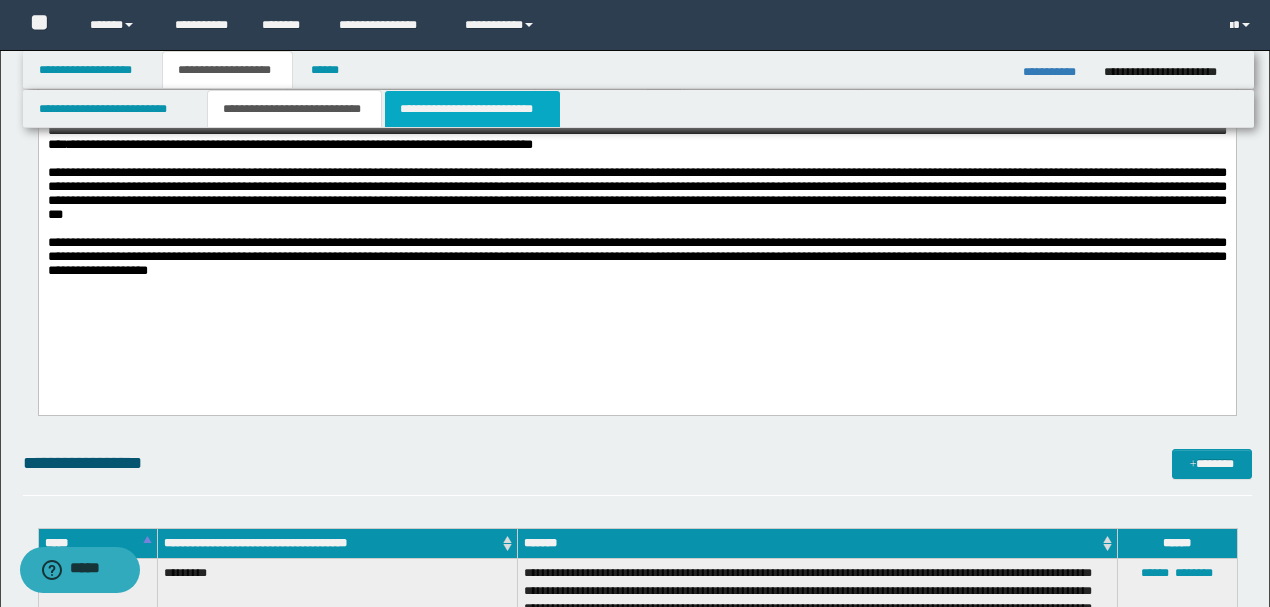 click on "**********" at bounding box center (472, 109) 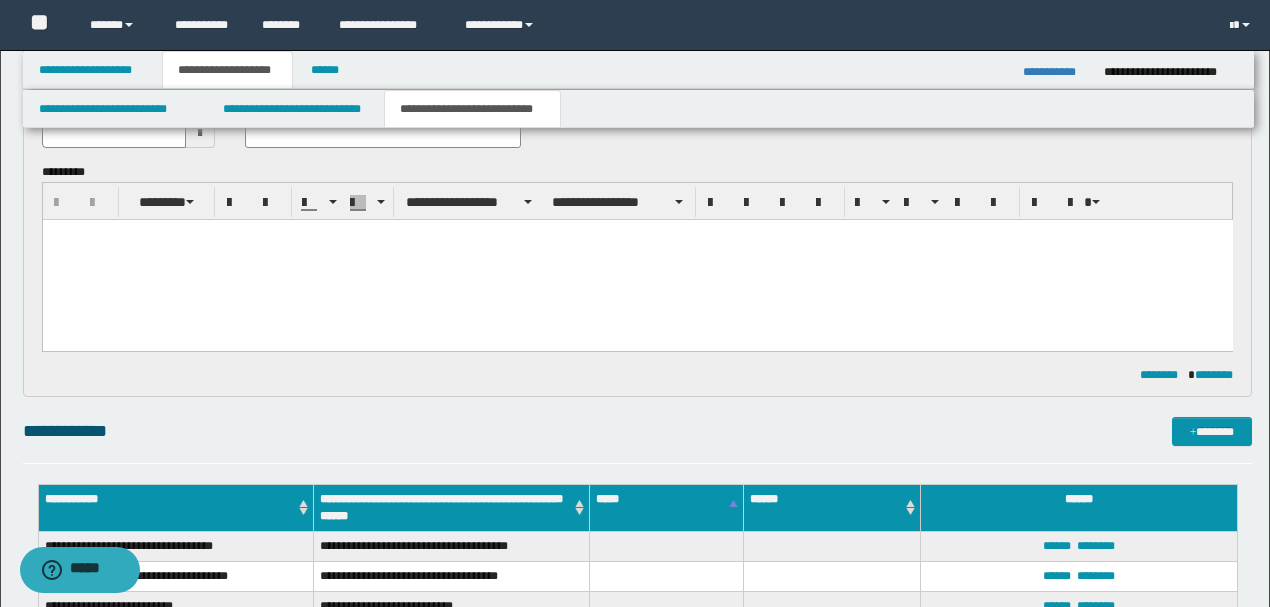 scroll, scrollTop: 533, scrollLeft: 0, axis: vertical 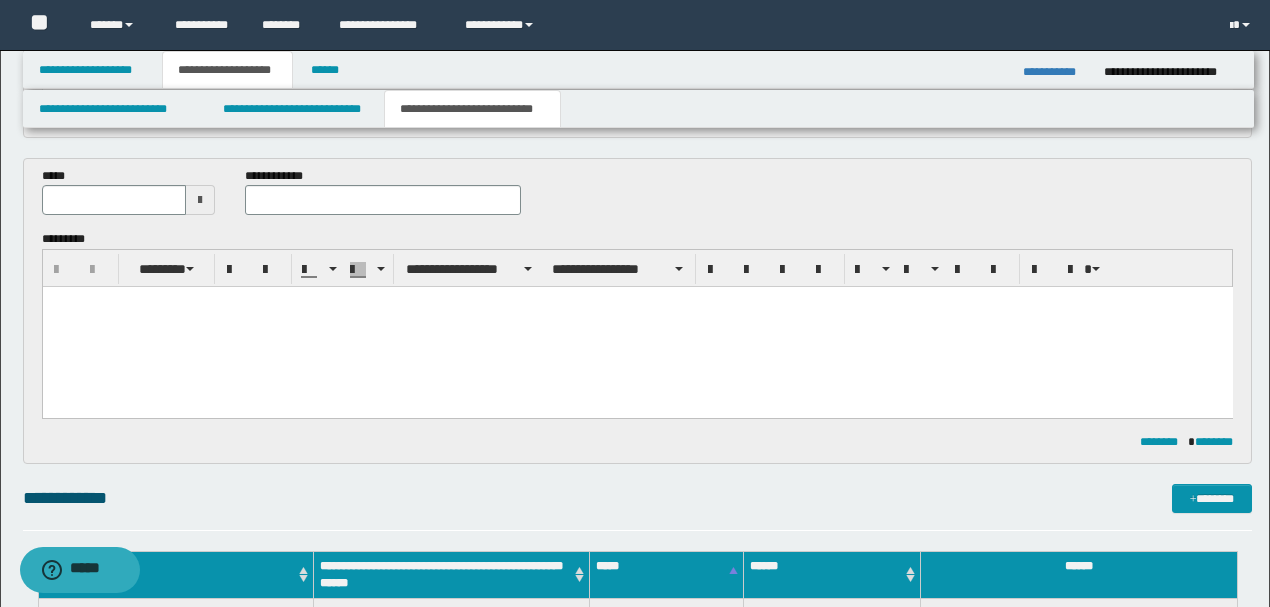click at bounding box center (637, 327) 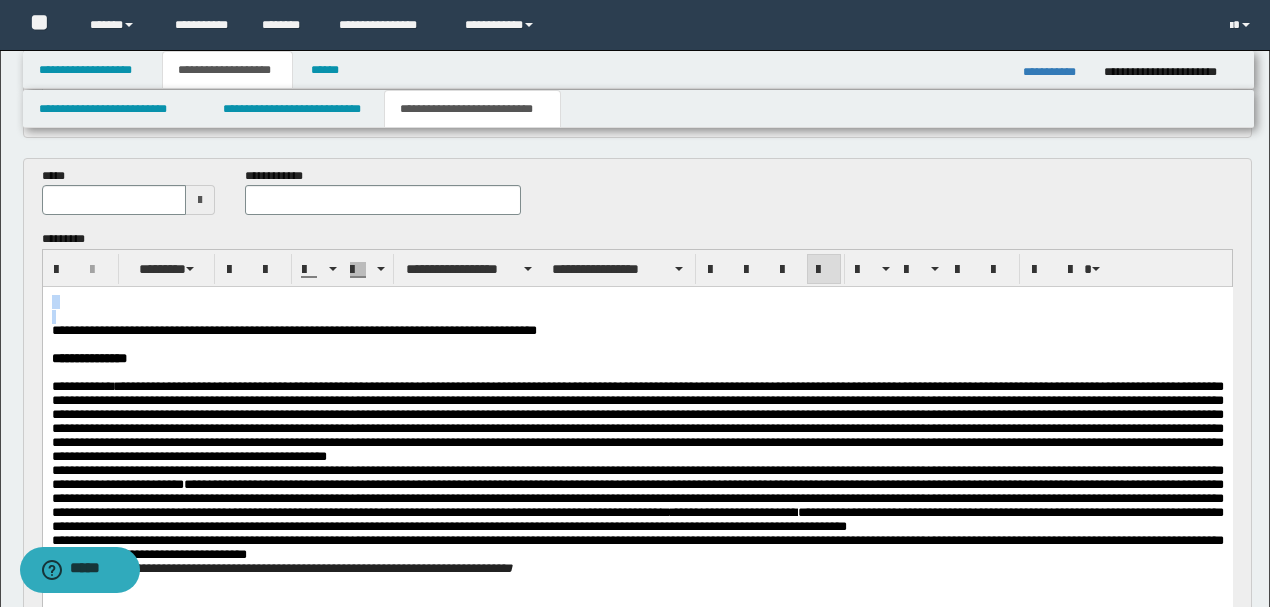 drag, startPoint x: 50, startPoint y: 334, endPoint x: 81, endPoint y: 580, distance: 247.94556 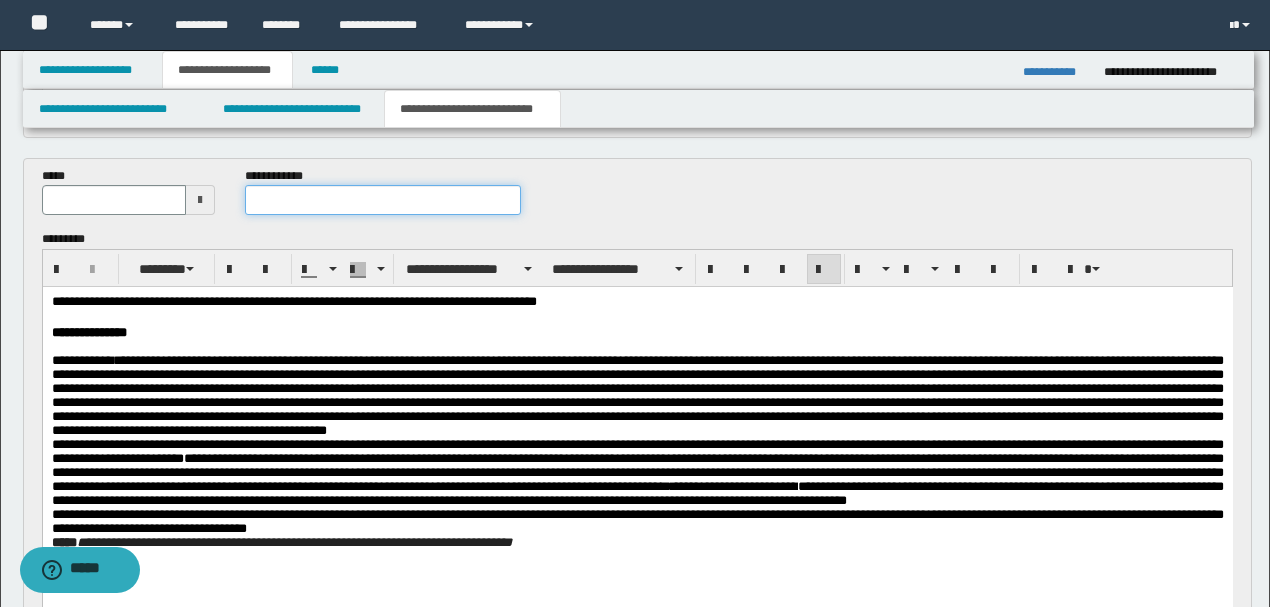 click at bounding box center (382, 200) 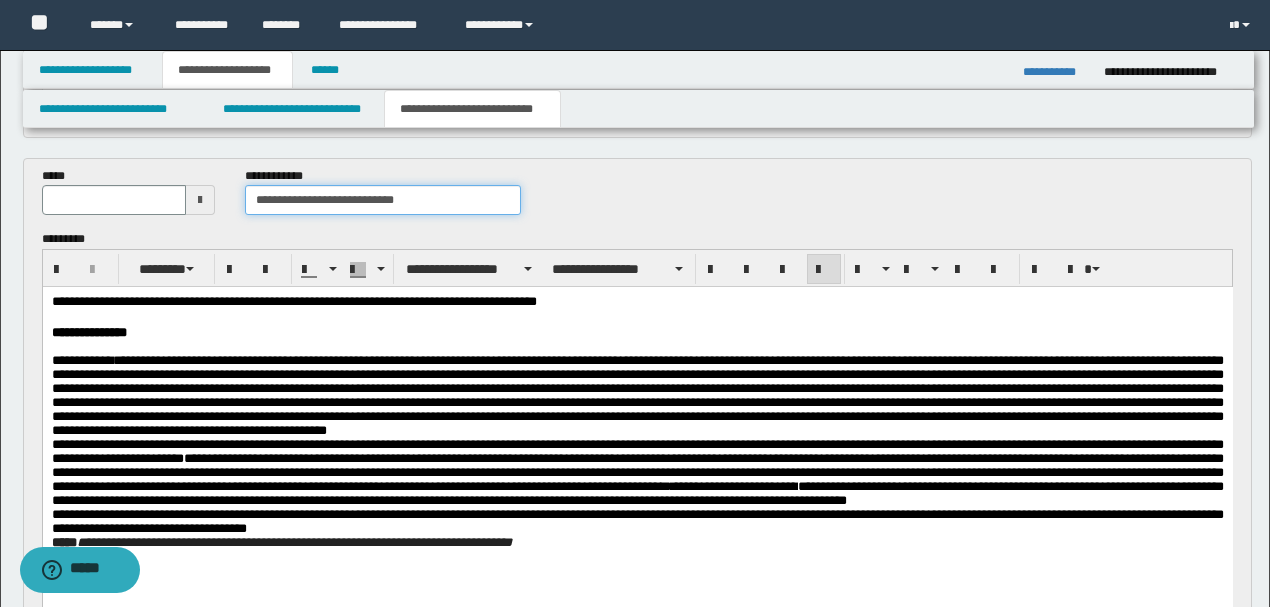 type on "**********" 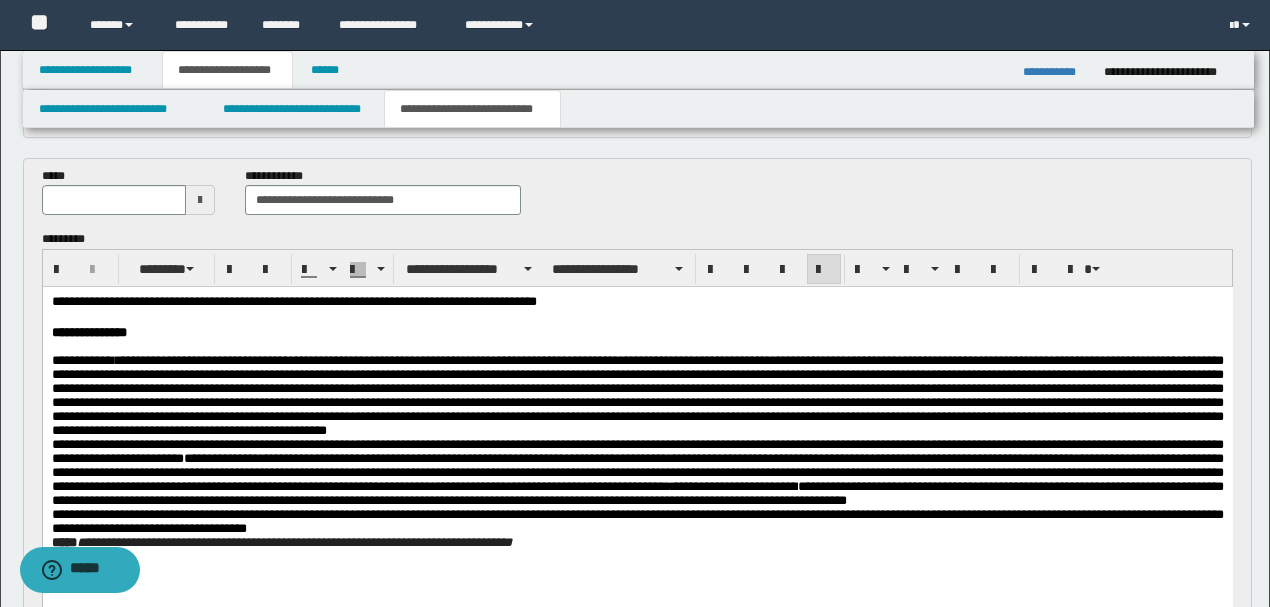 click on "**********" at bounding box center [637, 333] 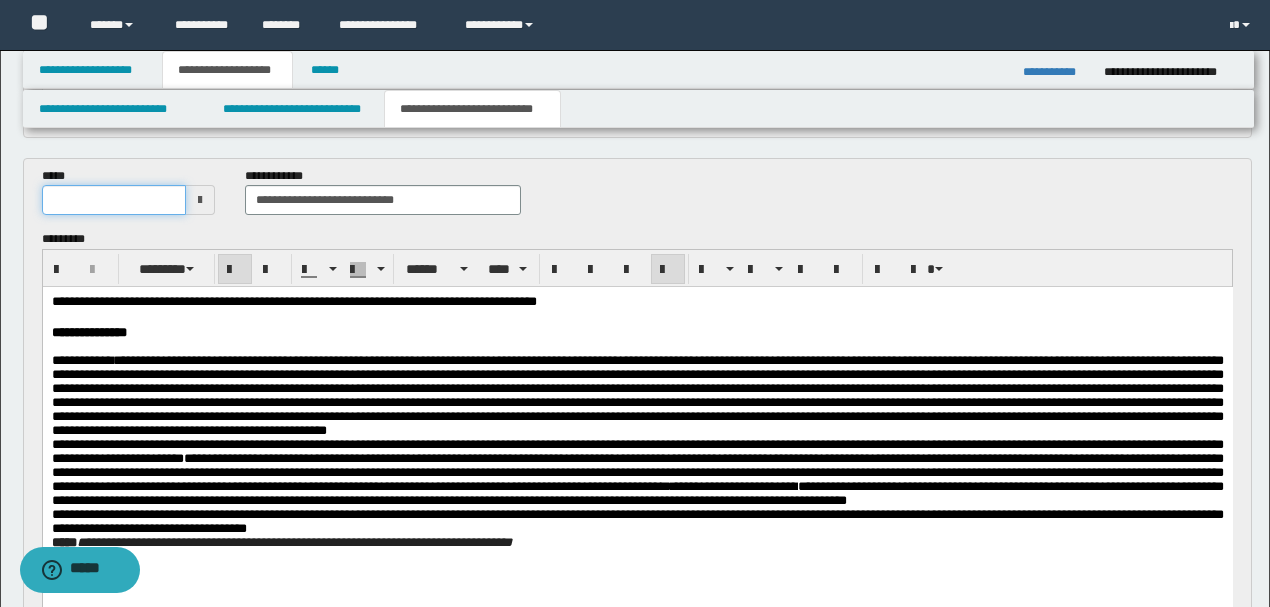 click at bounding box center (114, 200) 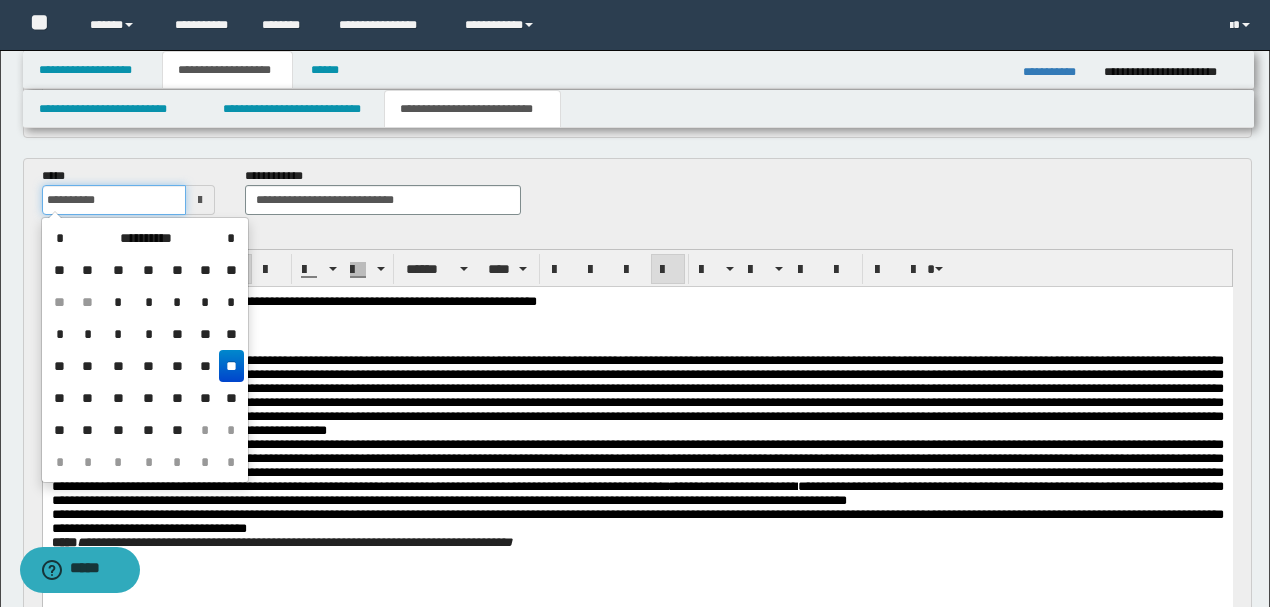 type on "**********" 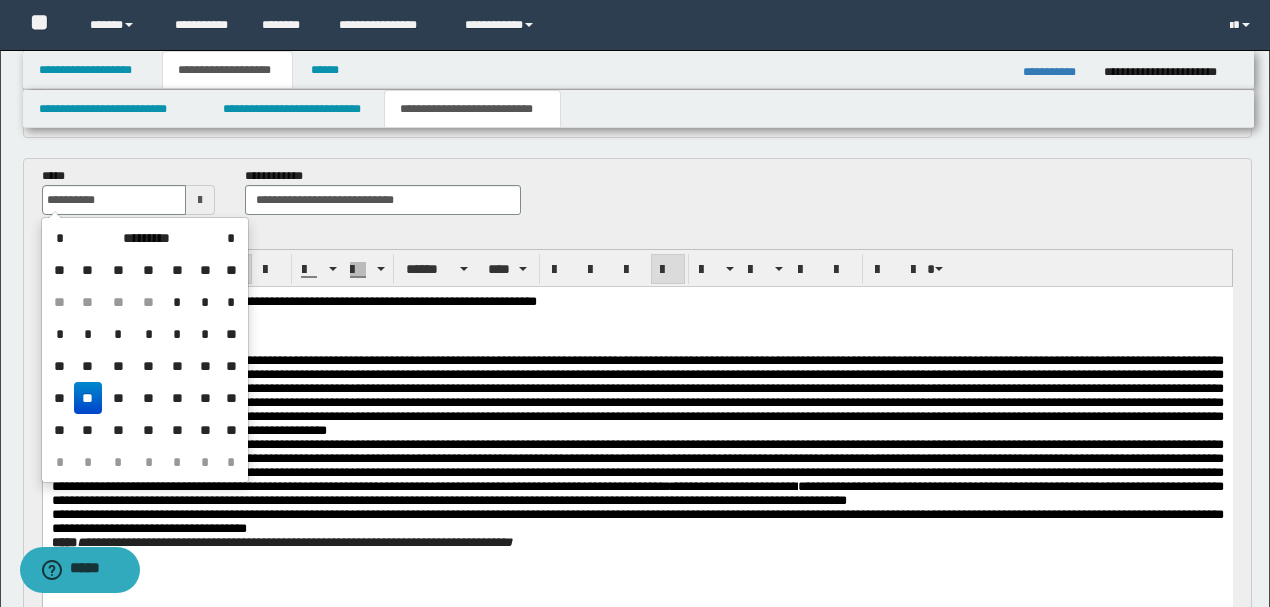 drag, startPoint x: 82, startPoint y: 398, endPoint x: 136, endPoint y: 55, distance: 347.2247 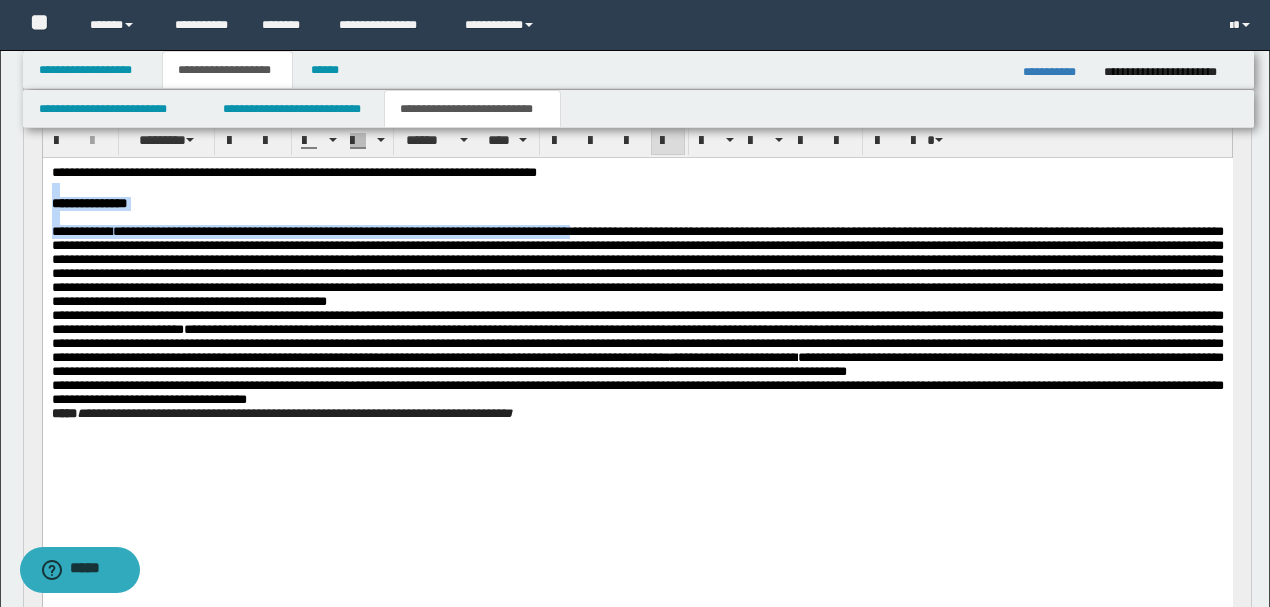 scroll, scrollTop: 666, scrollLeft: 0, axis: vertical 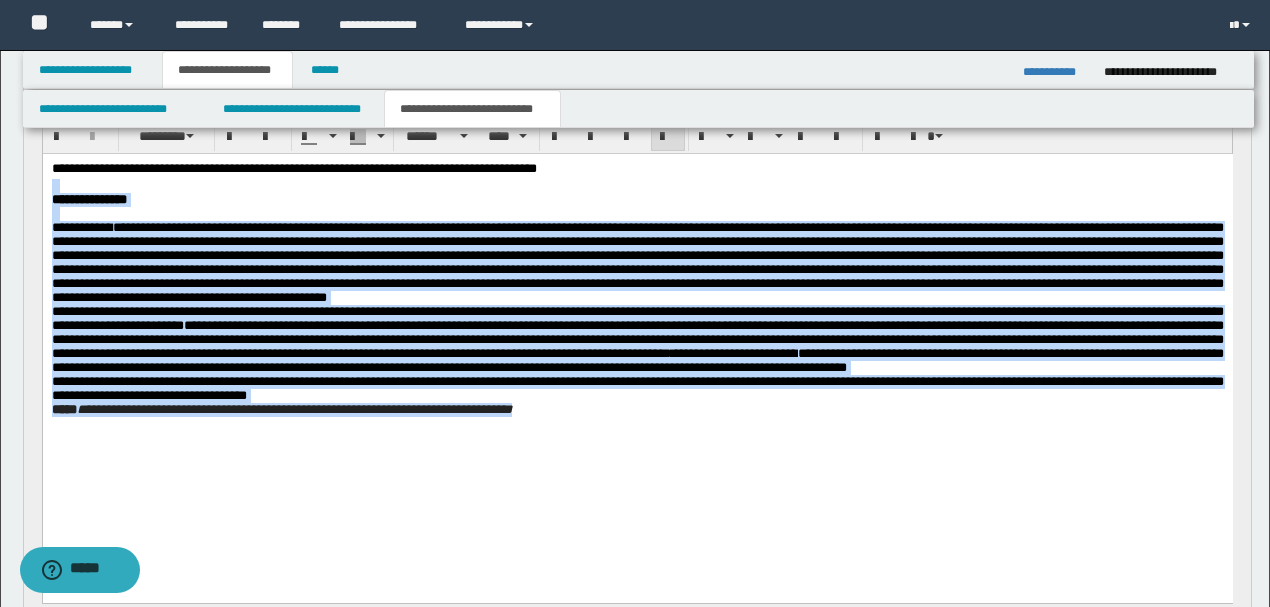 drag, startPoint x: 642, startPoint y: 170, endPoint x: 703, endPoint y: 479, distance: 314.9635 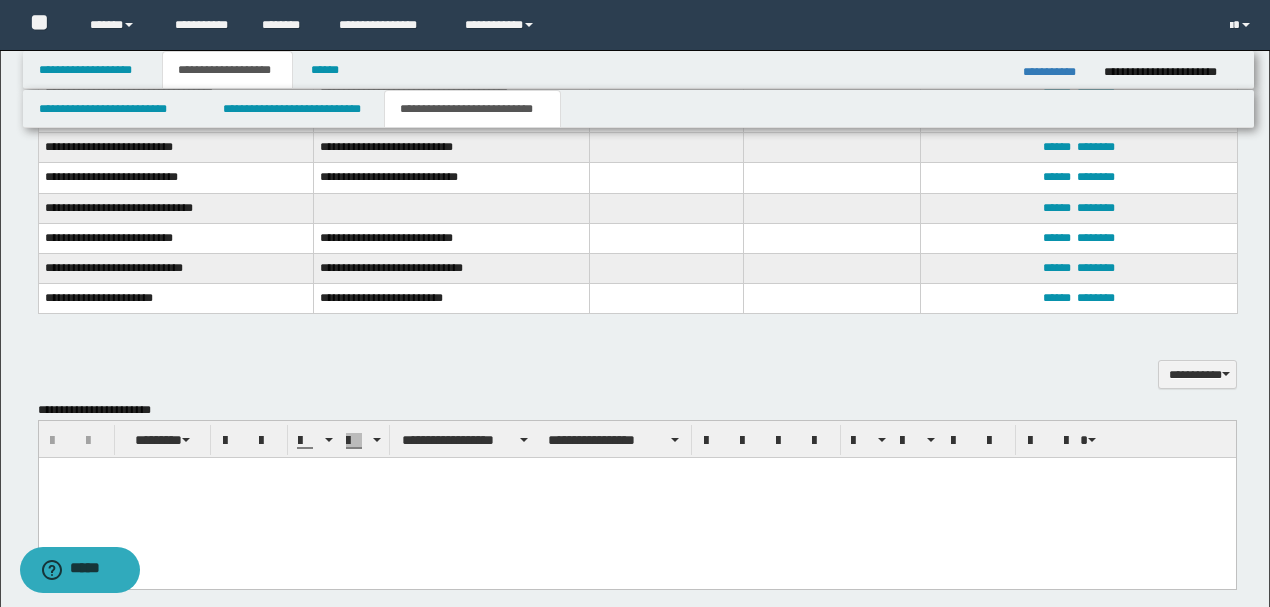 scroll, scrollTop: 1066, scrollLeft: 0, axis: vertical 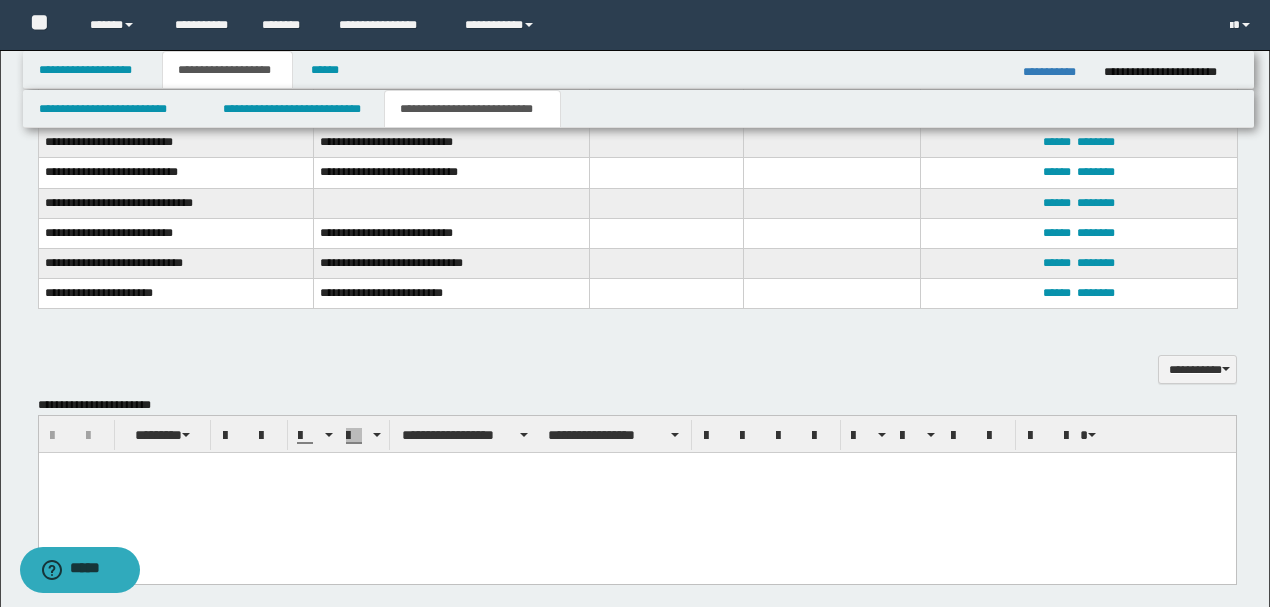 click at bounding box center [636, 492] 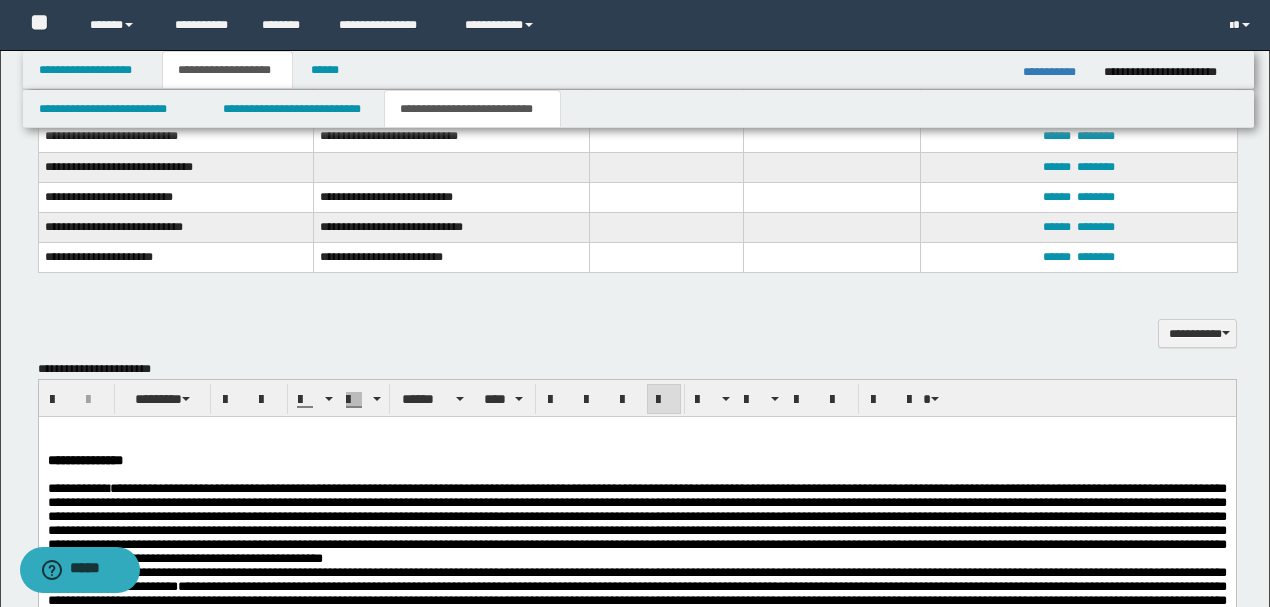 scroll, scrollTop: 1133, scrollLeft: 0, axis: vertical 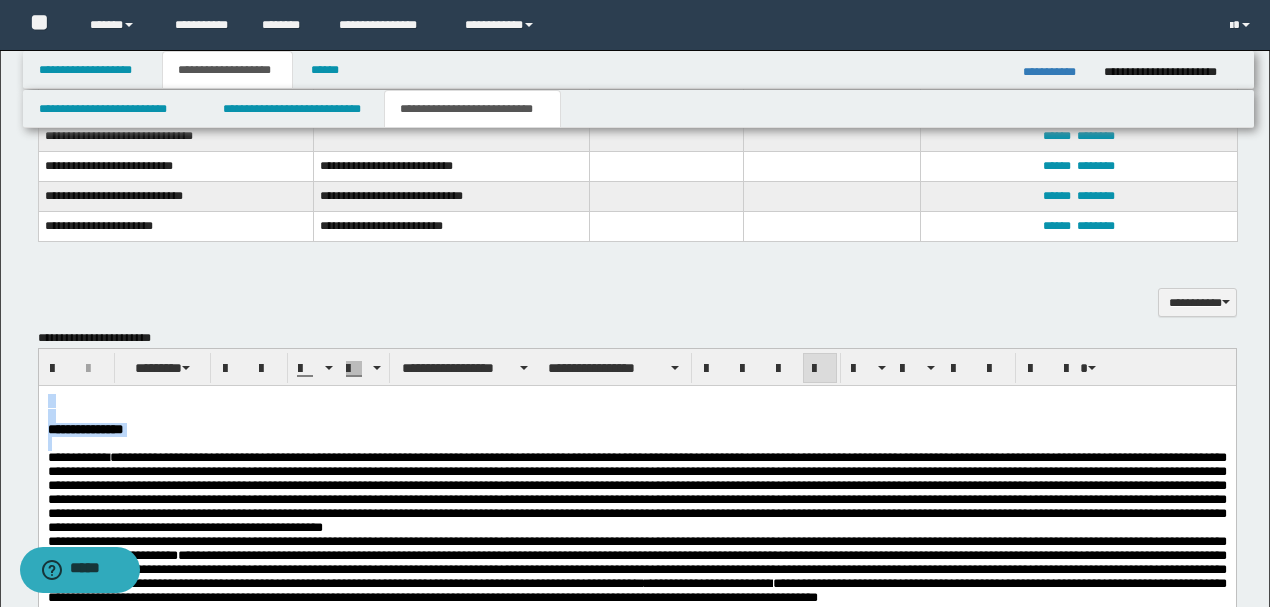 drag, startPoint x: 48, startPoint y: 468, endPoint x: 40, endPoint y: 406, distance: 62.514 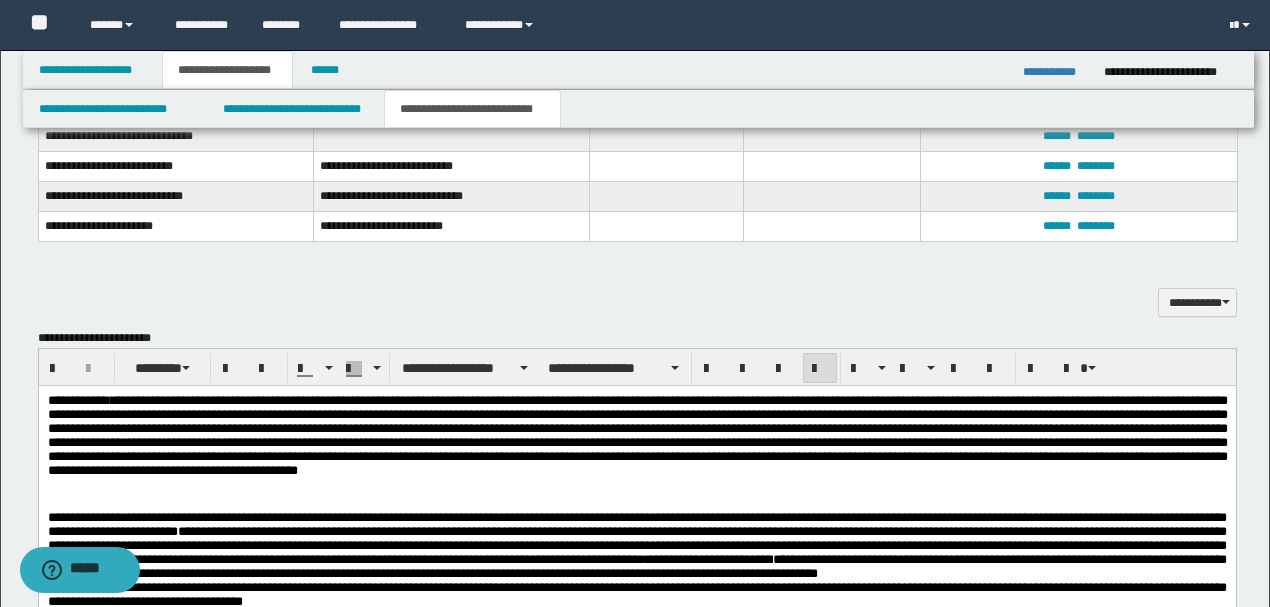 click on "**********" 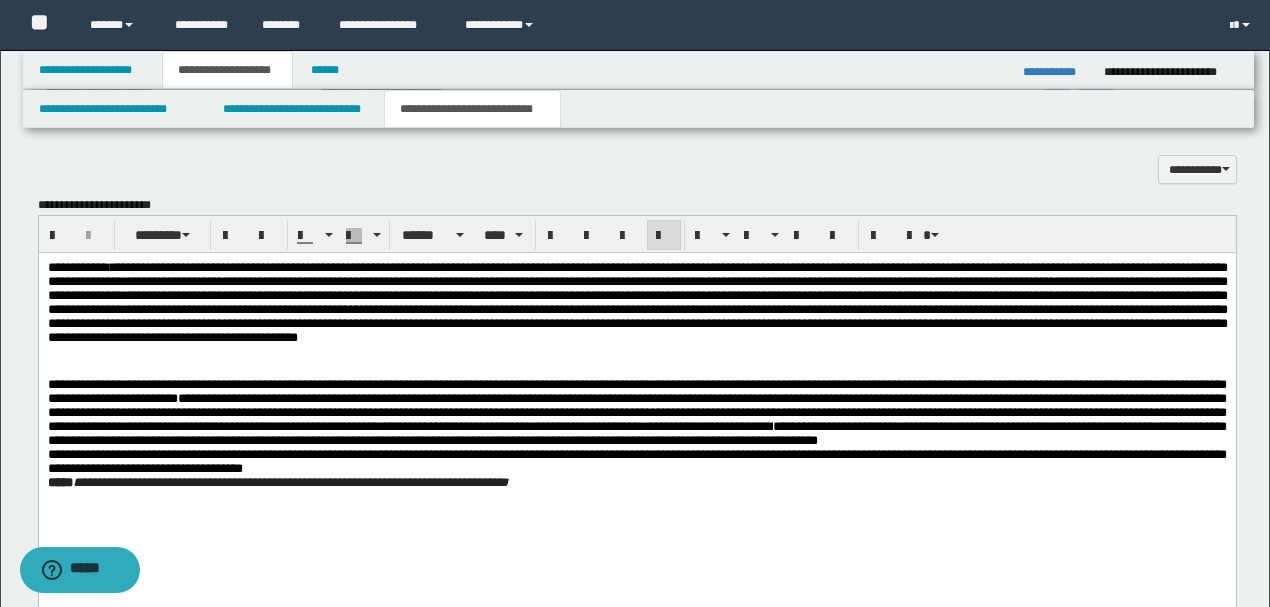 scroll, scrollTop: 1266, scrollLeft: 0, axis: vertical 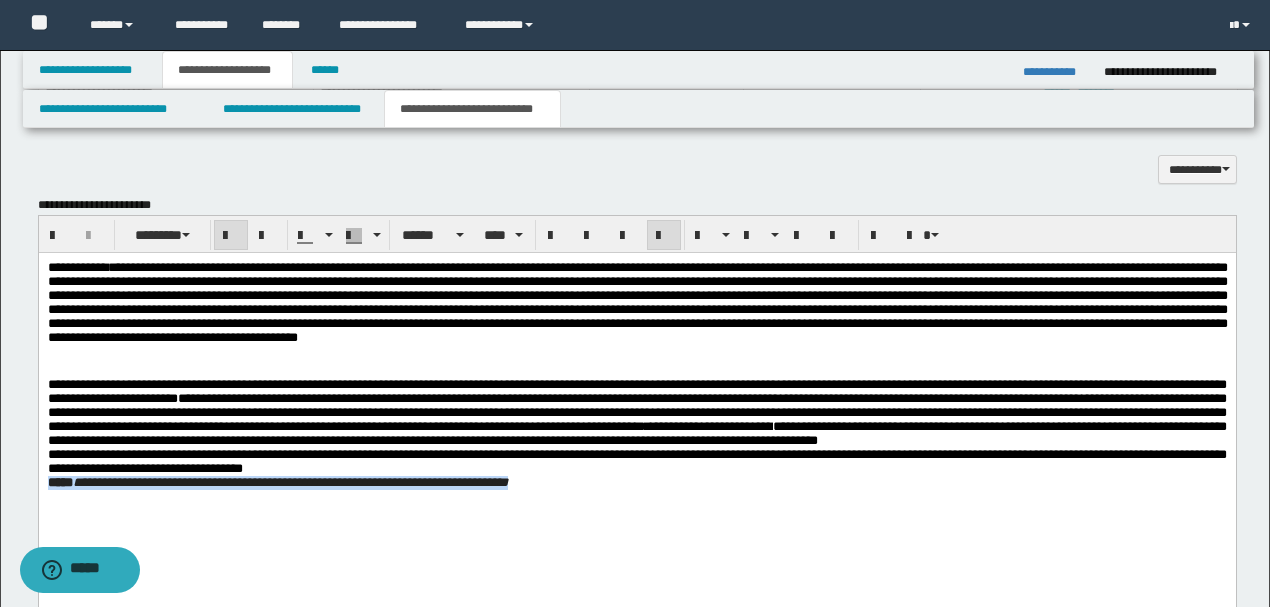 drag, startPoint x: 615, startPoint y: 521, endPoint x: 46, endPoint y: 518, distance: 569.00793 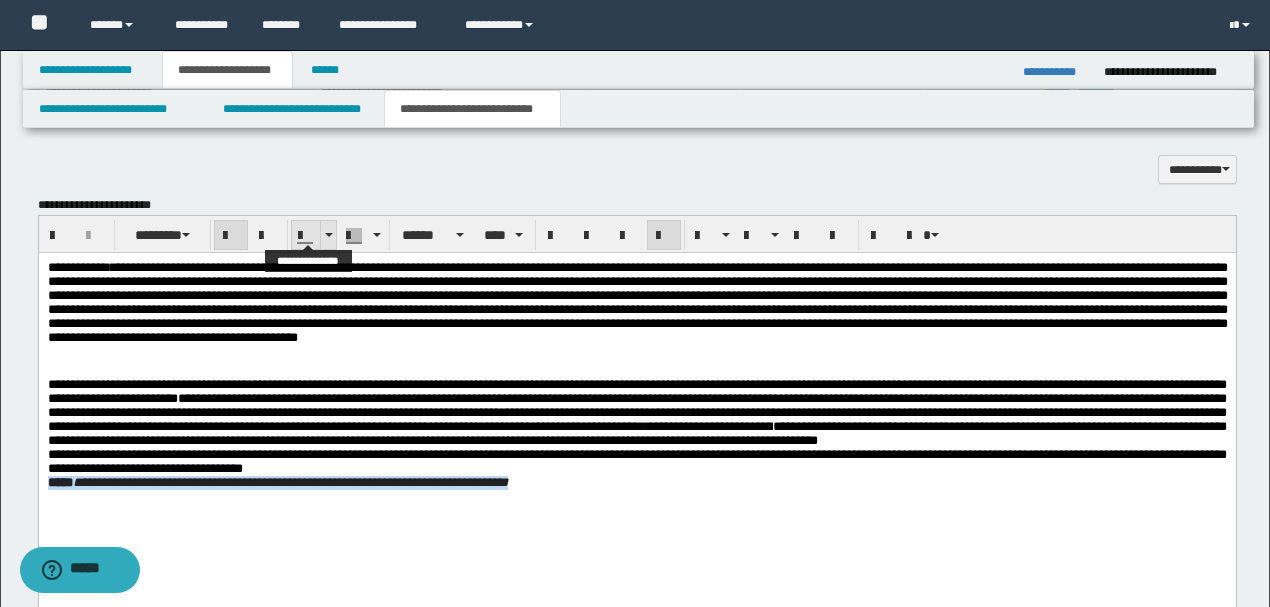 click at bounding box center [329, 235] 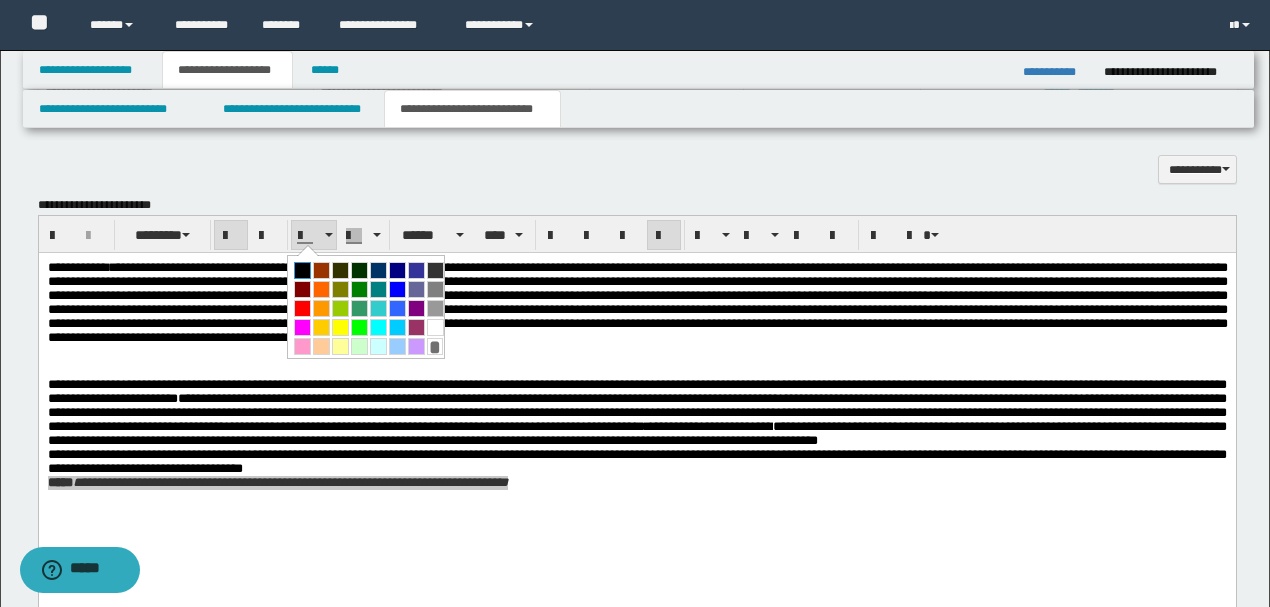click at bounding box center [302, 270] 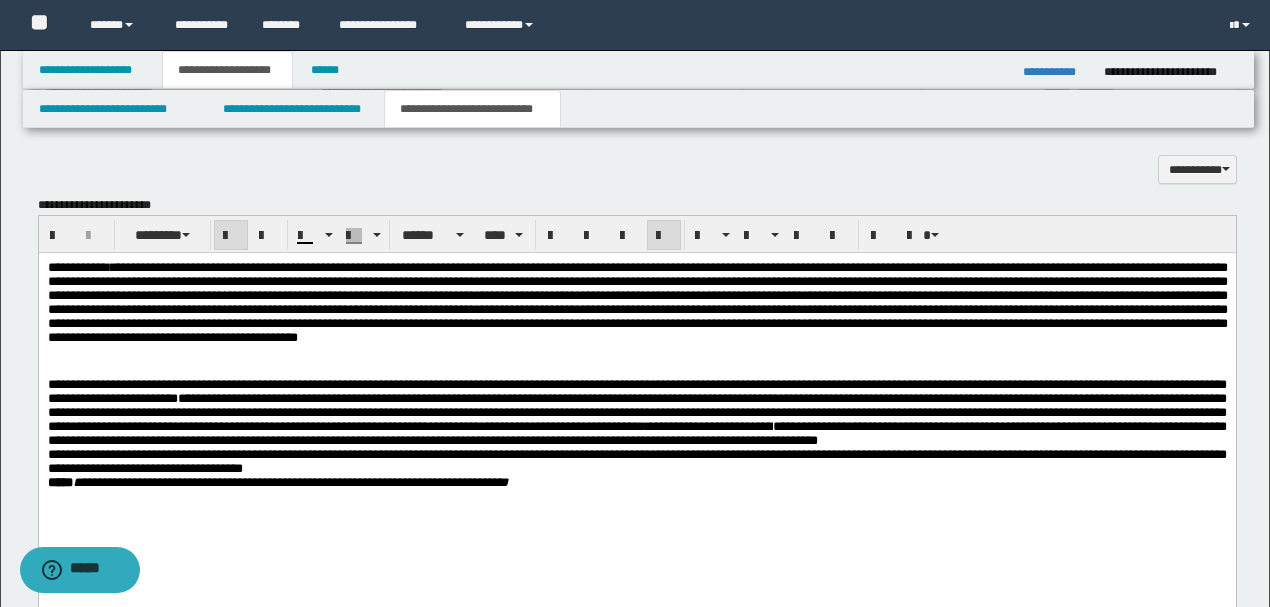 click on "**********" 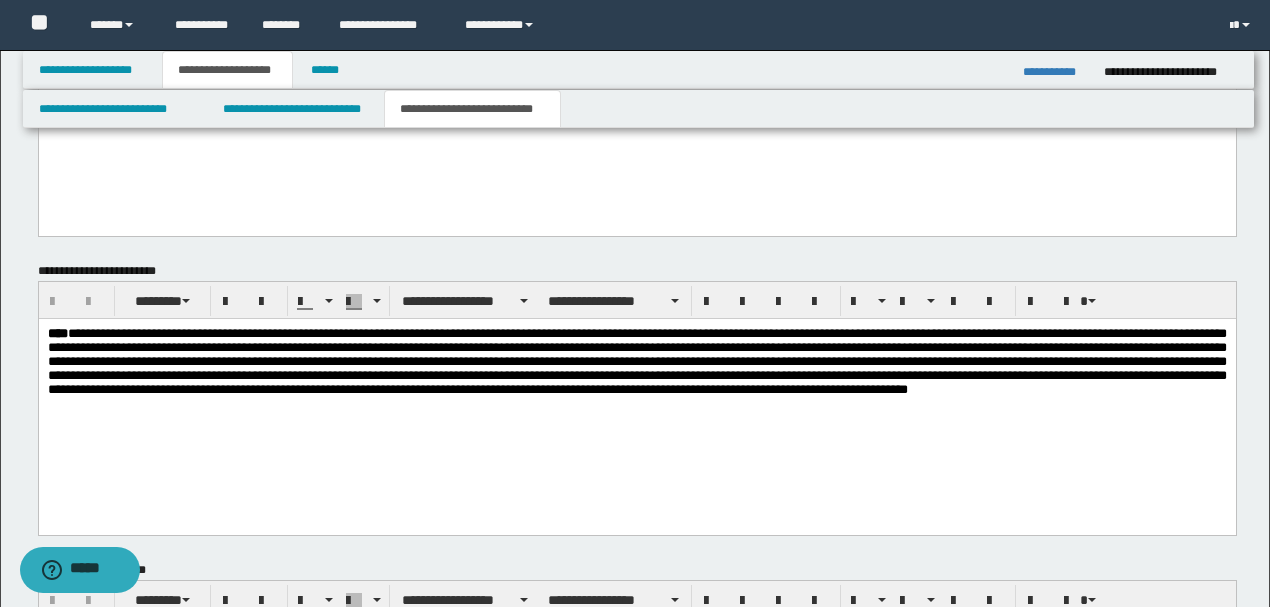 scroll, scrollTop: 1800, scrollLeft: 0, axis: vertical 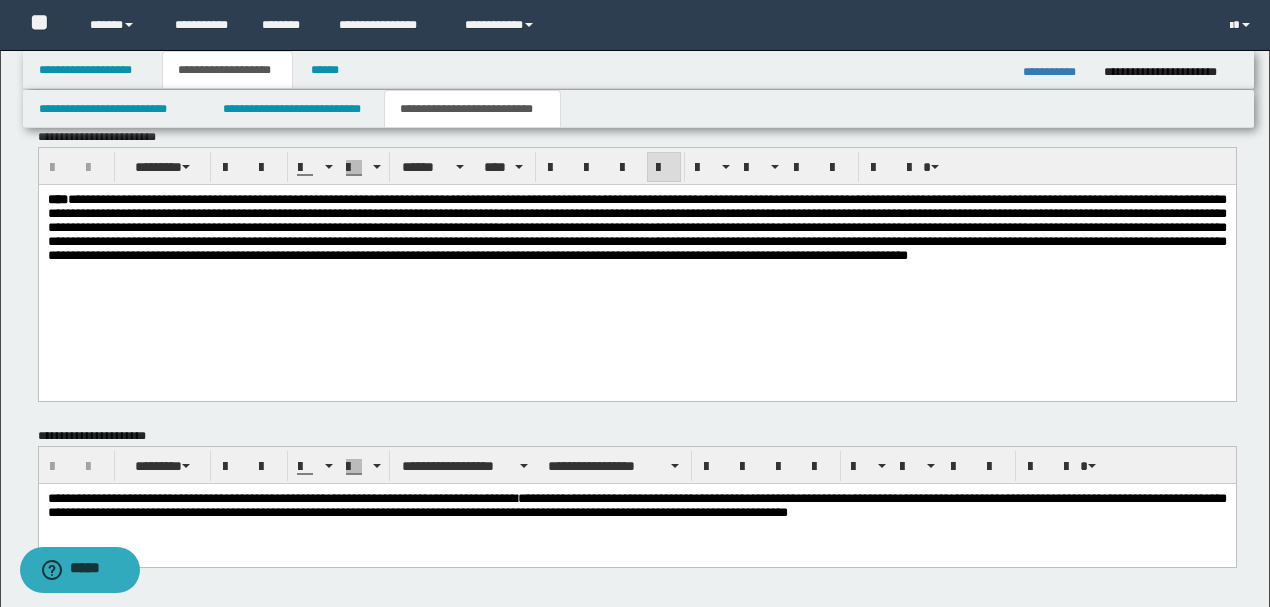 click on "****" at bounding box center [636, 253] 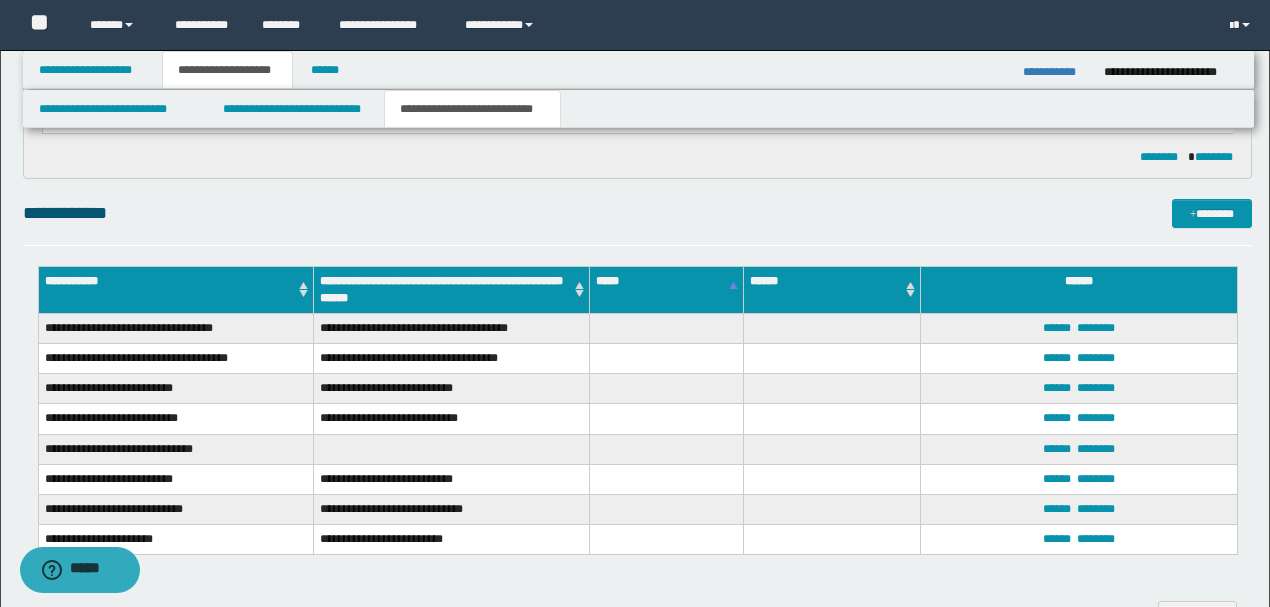 scroll, scrollTop: 800, scrollLeft: 0, axis: vertical 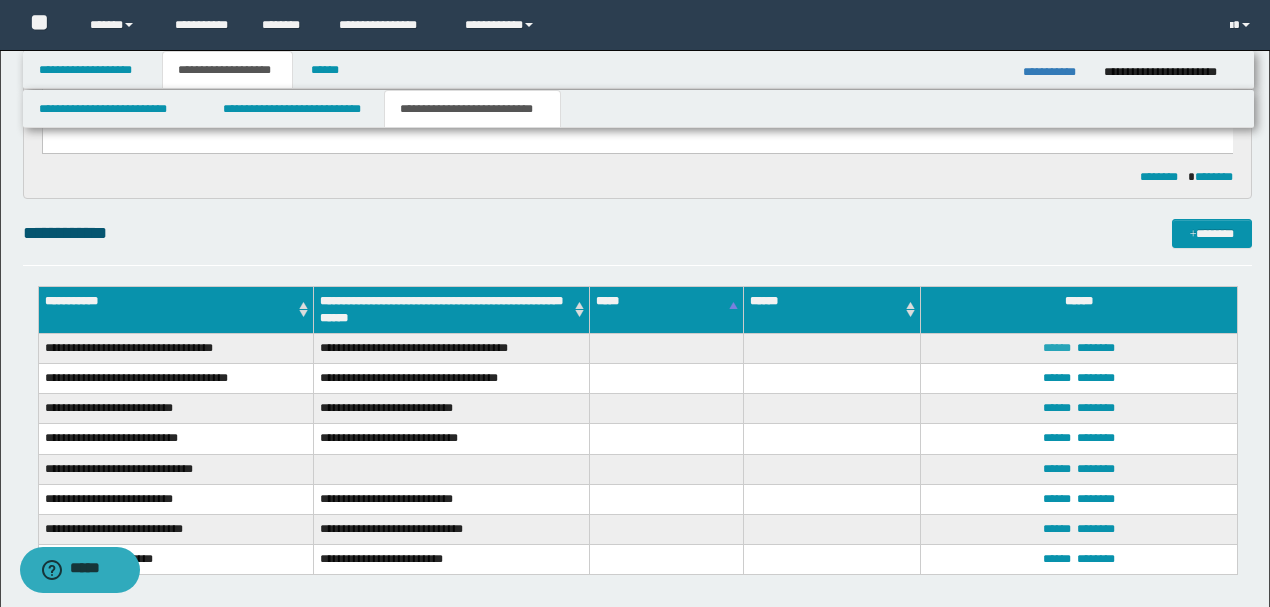 click on "******" at bounding box center [1057, 348] 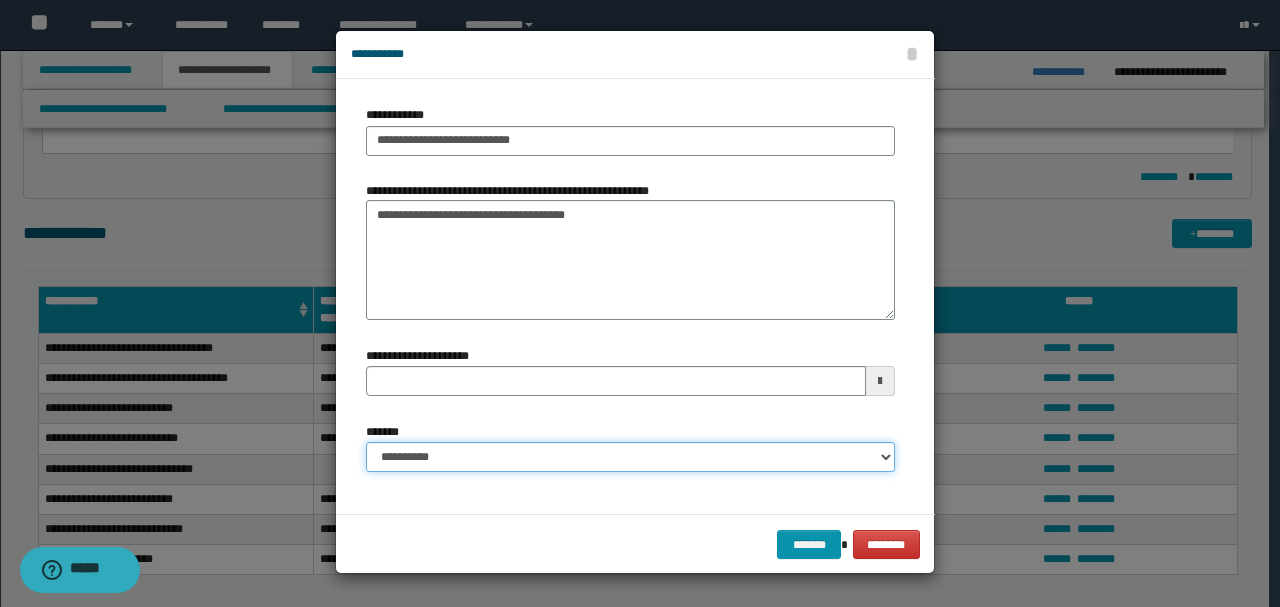 click on "**********" at bounding box center (630, 457) 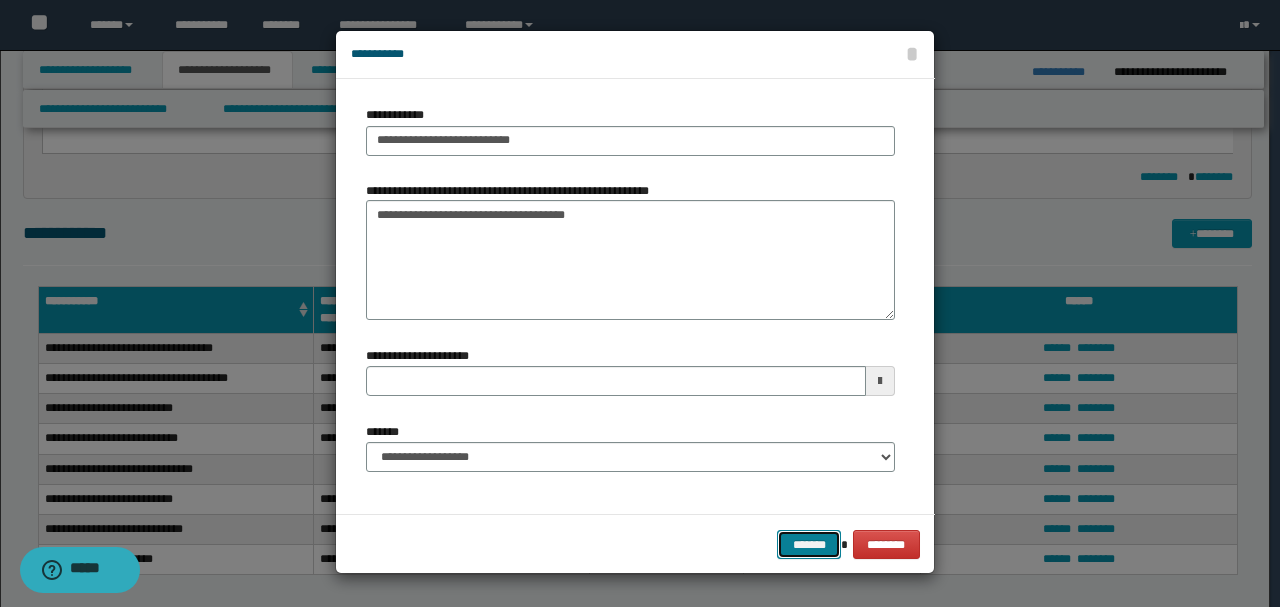 click on "*******" at bounding box center (809, 544) 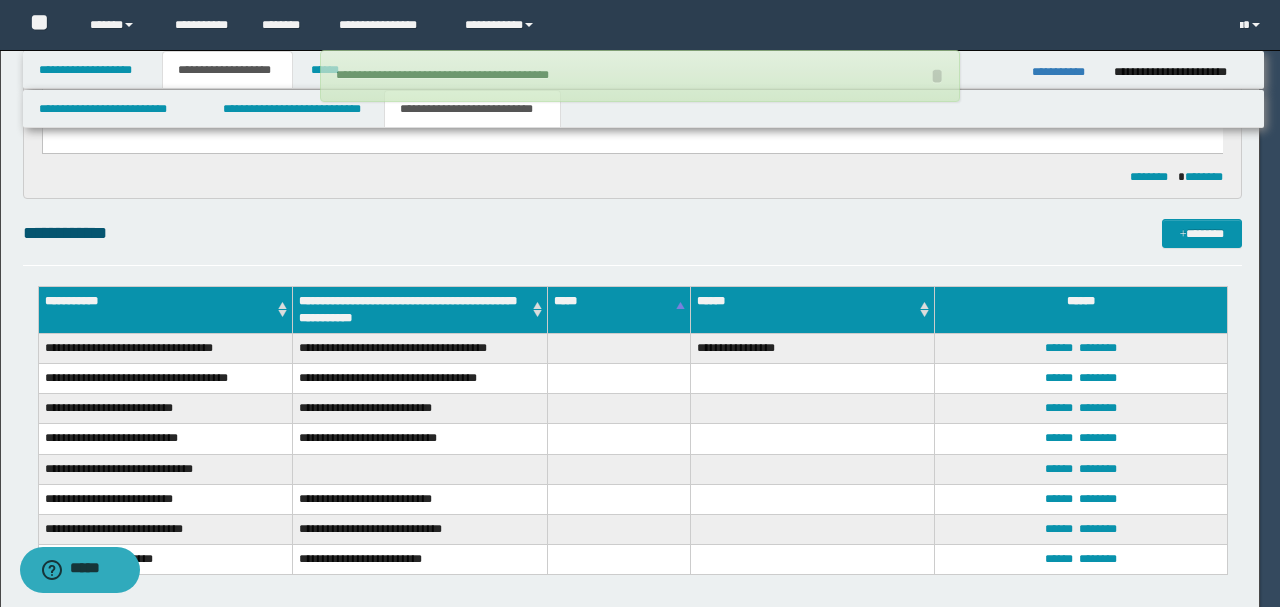 type 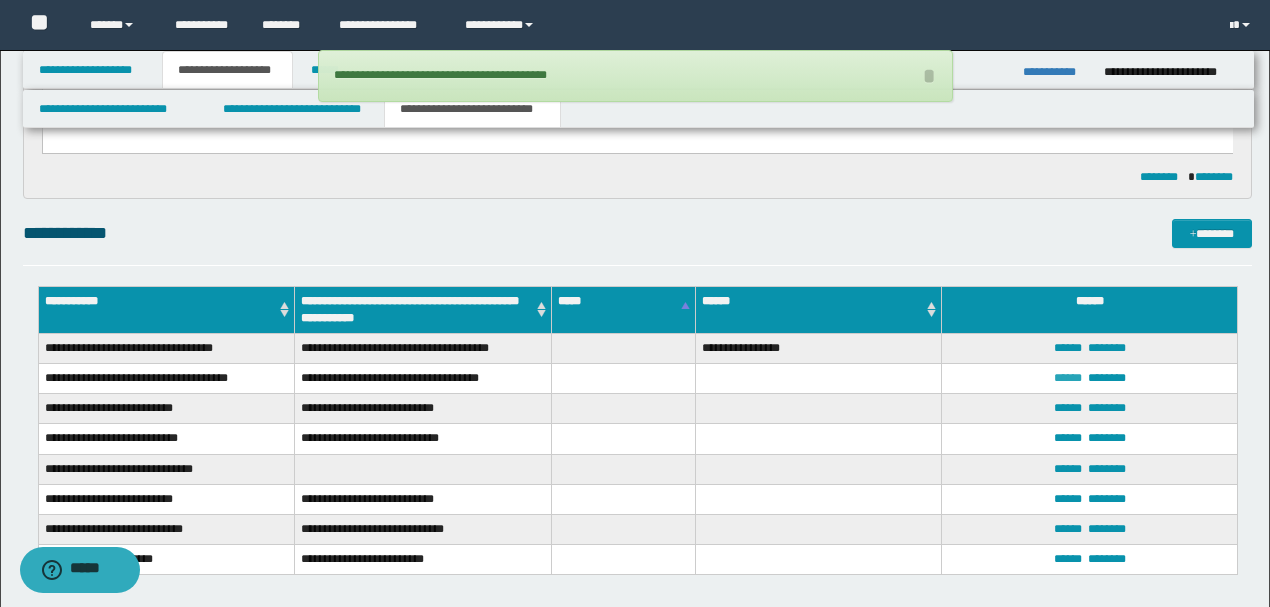 click on "******" at bounding box center (1068, 378) 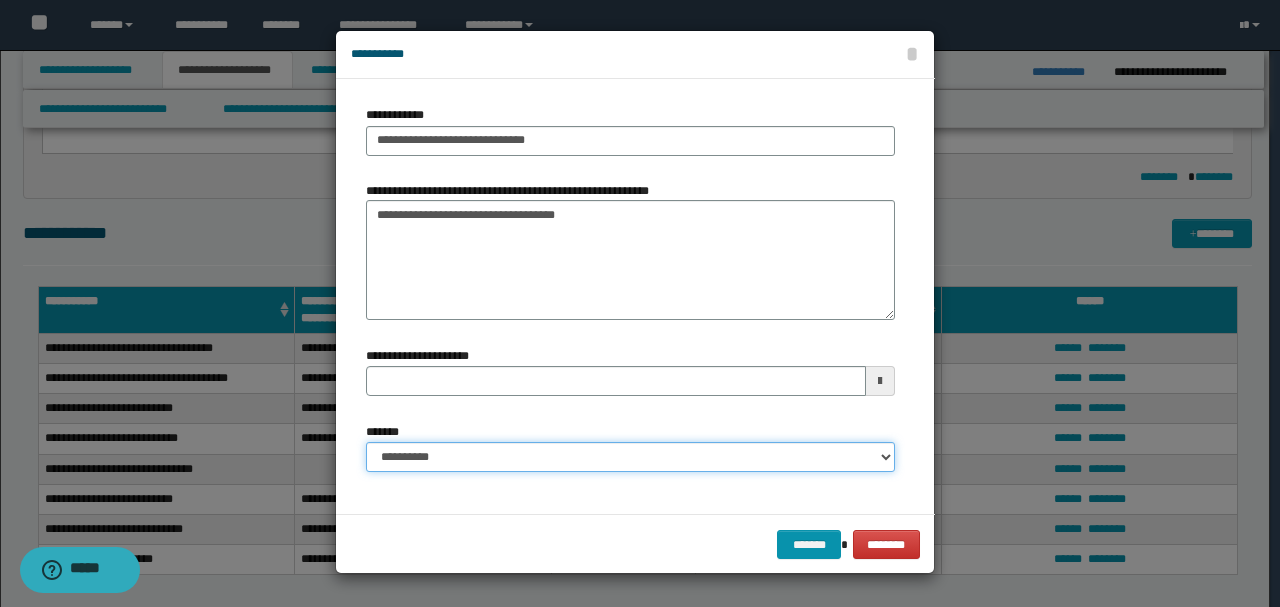 click on "**********" at bounding box center [630, 457] 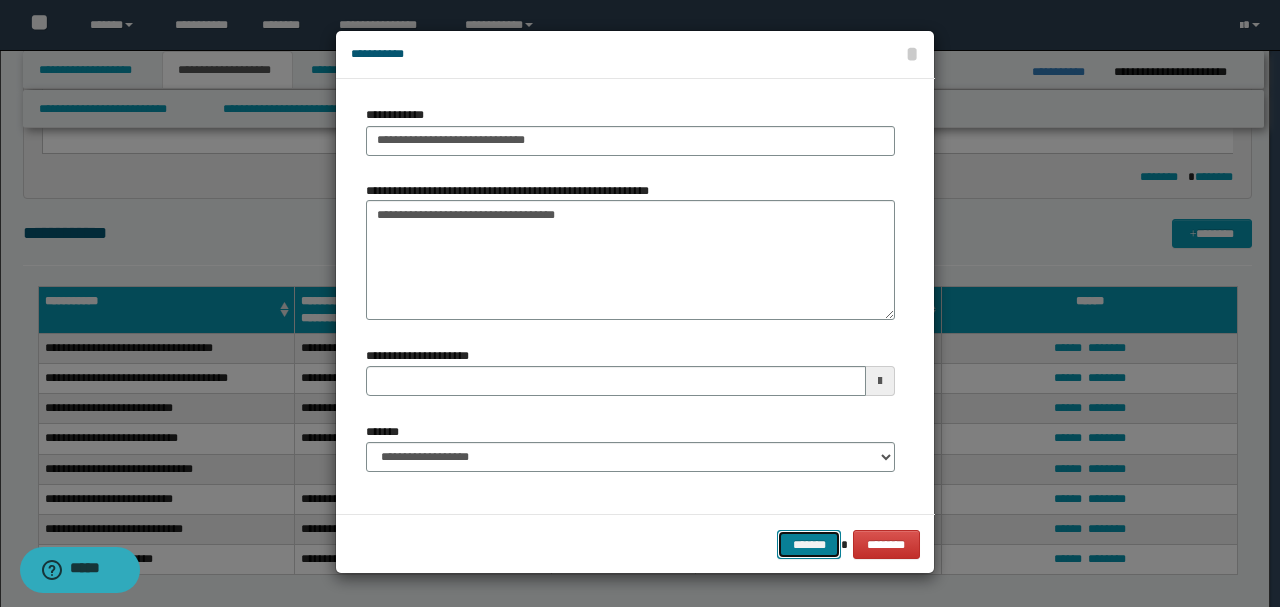 click on "*******" at bounding box center [809, 544] 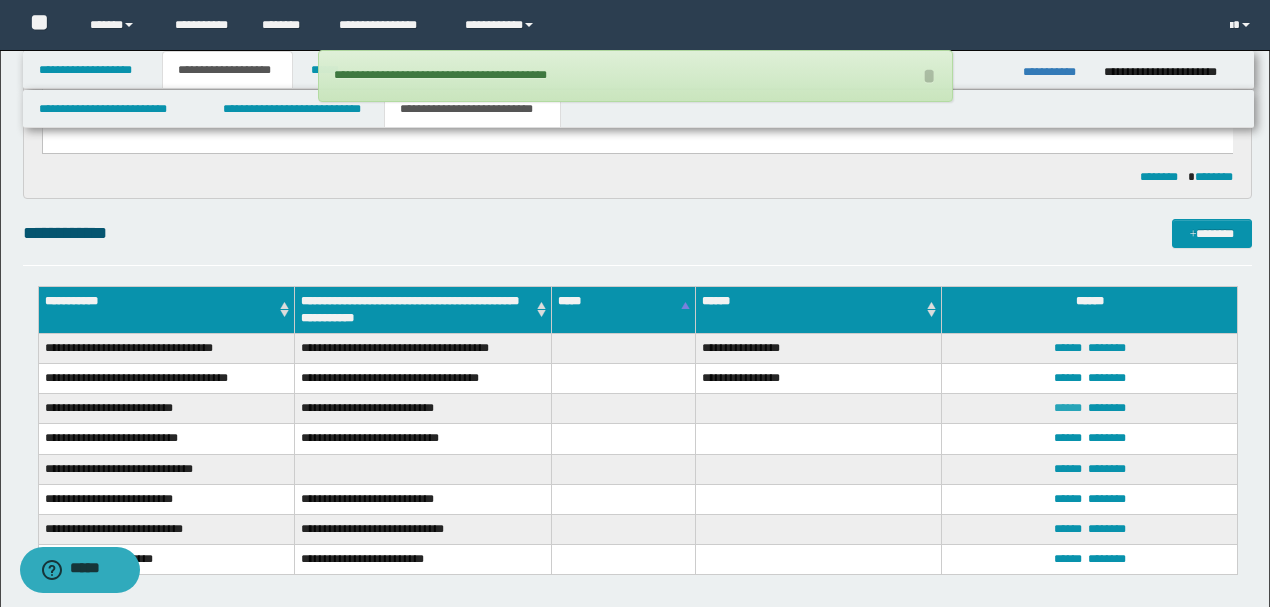 click on "******" at bounding box center [1068, 408] 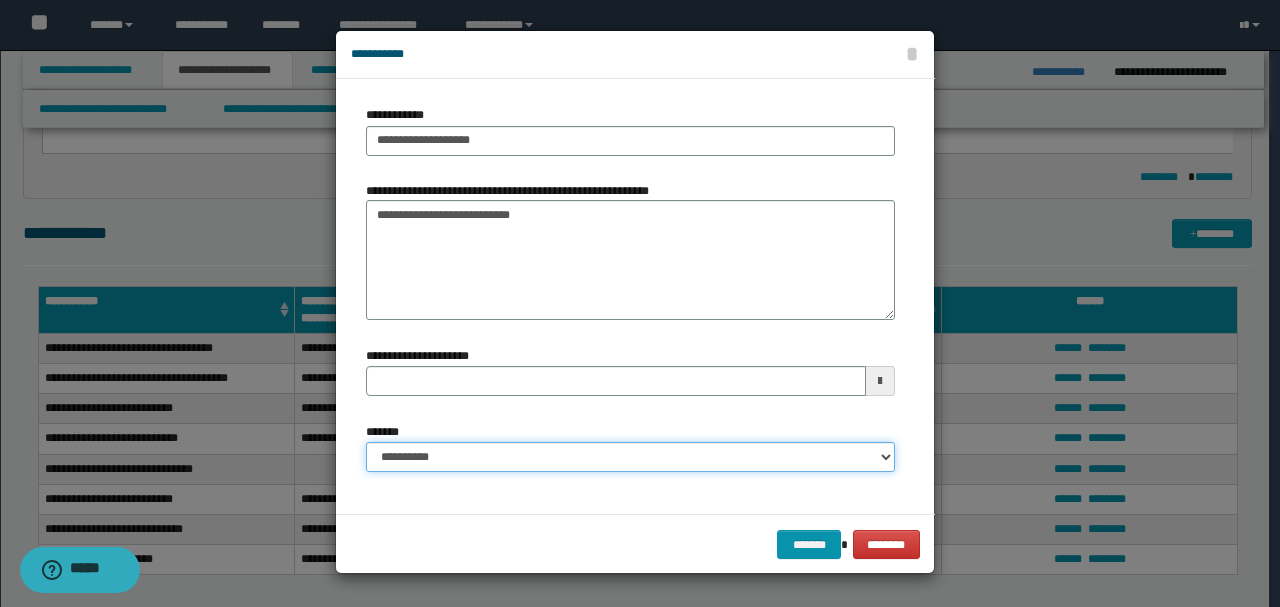 click on "**********" at bounding box center (630, 457) 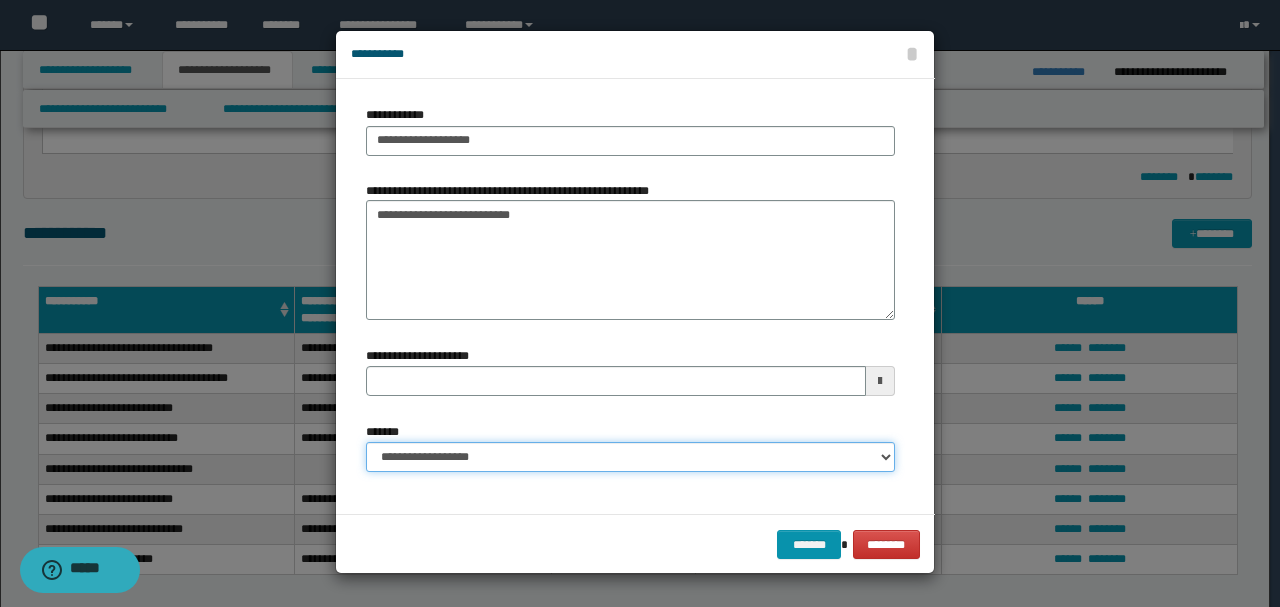 click on "**********" at bounding box center [630, 457] 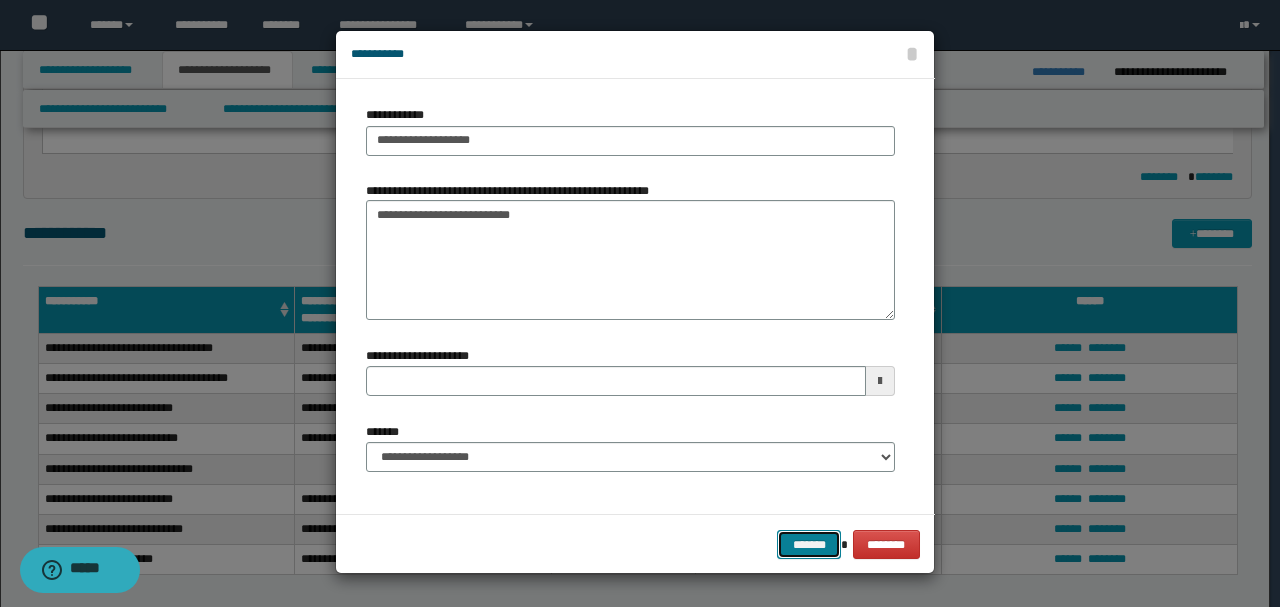 click on "*******" at bounding box center [809, 544] 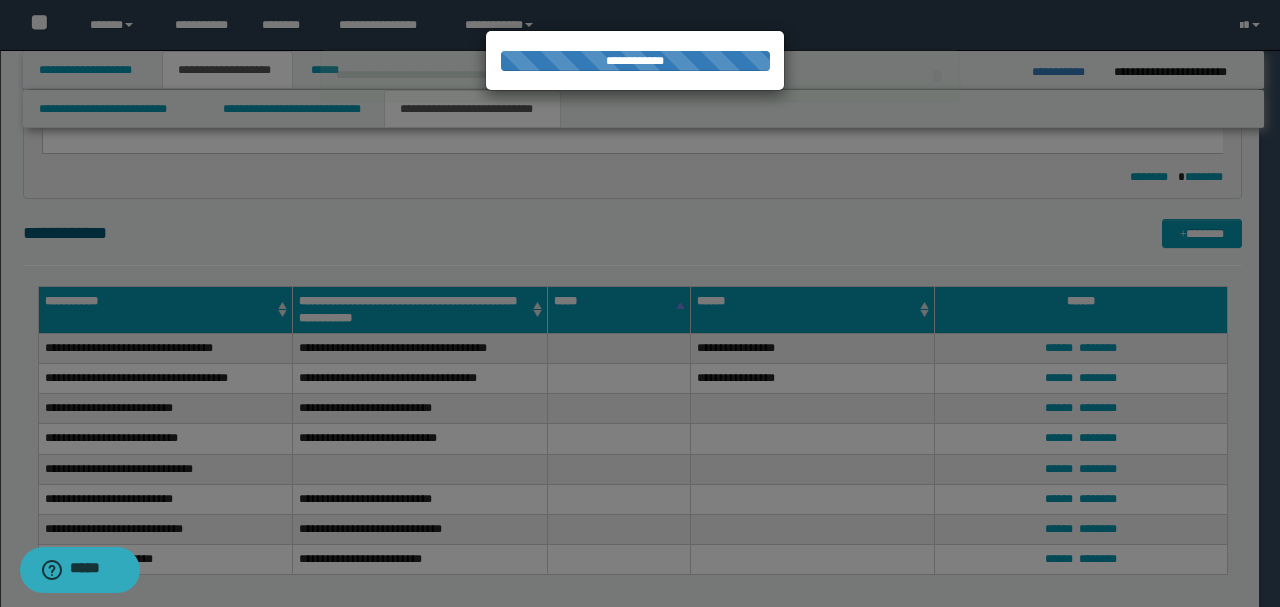 type 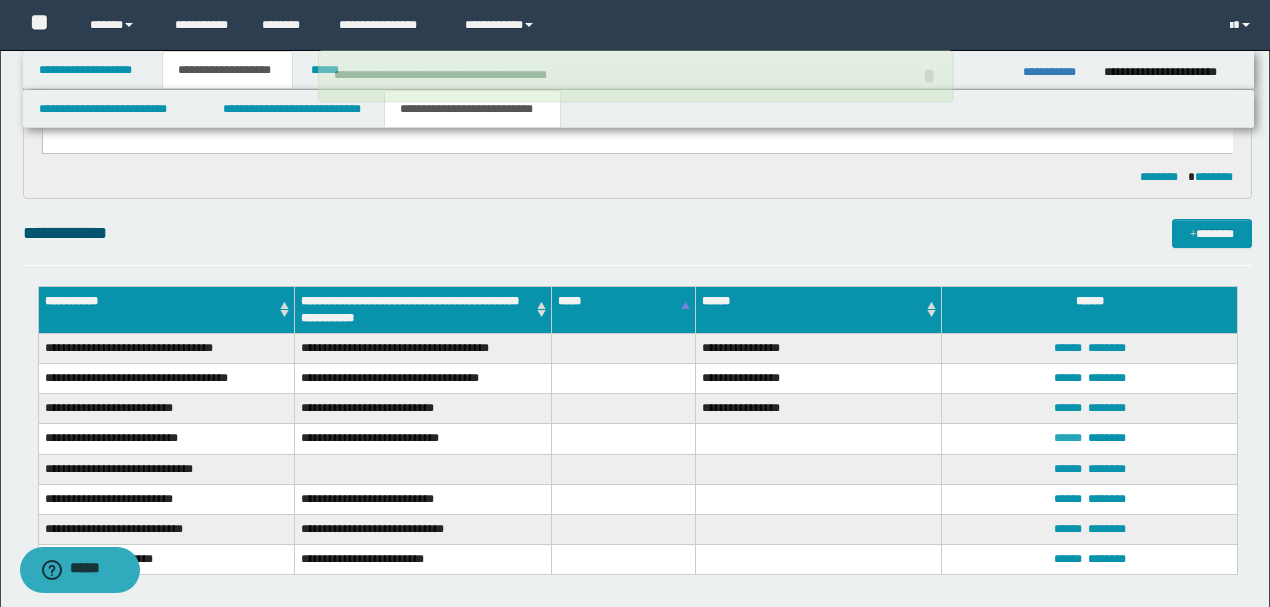 click on "******" at bounding box center [1068, 438] 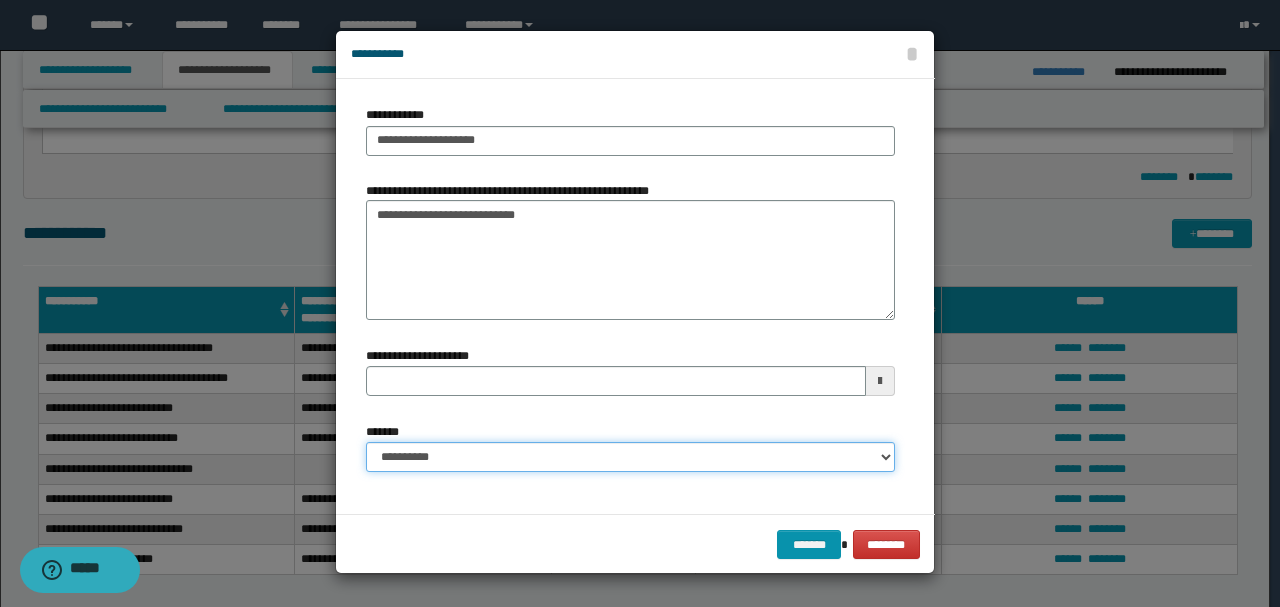 click on "**********" at bounding box center [630, 457] 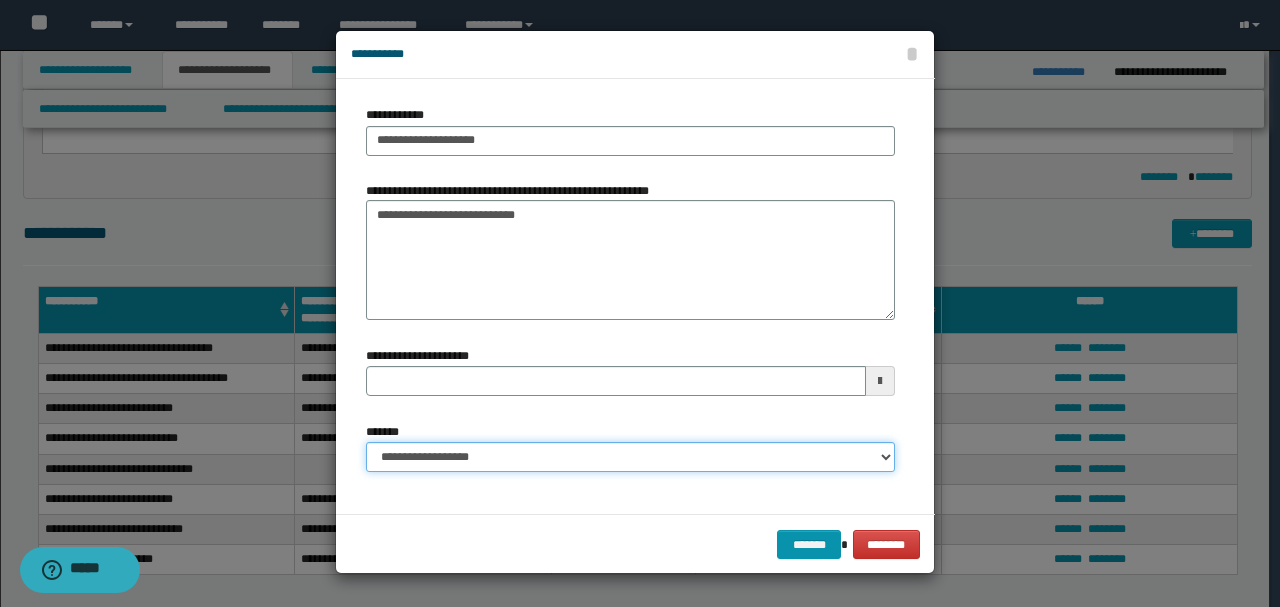 click on "**********" at bounding box center (630, 457) 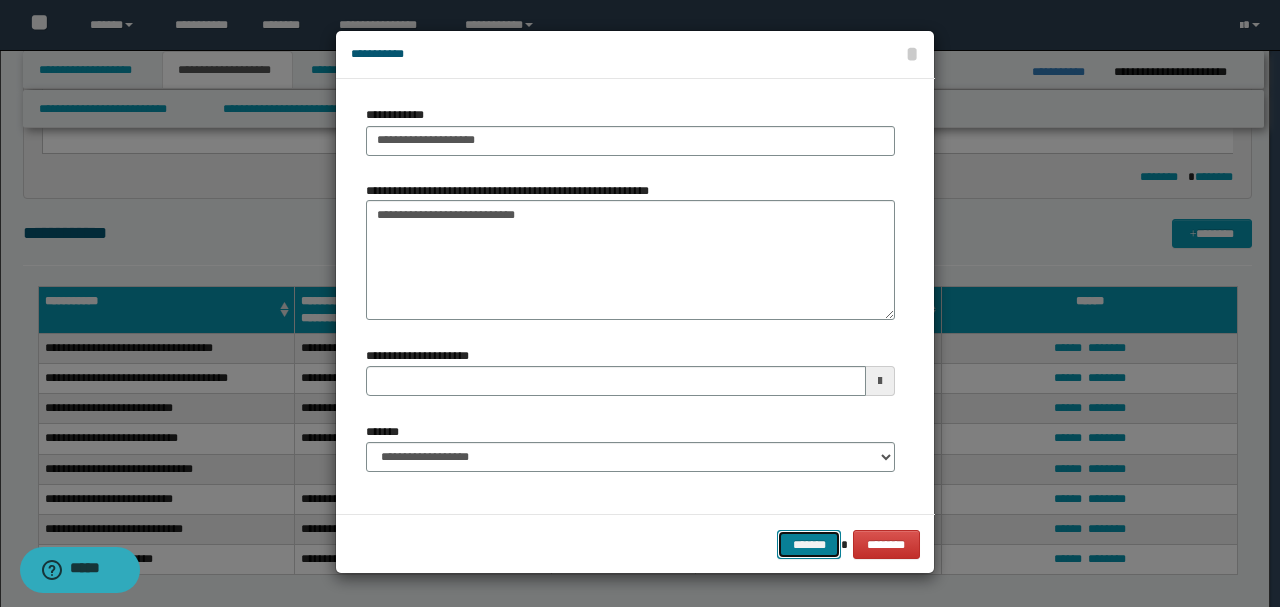 click on "*******" at bounding box center [809, 544] 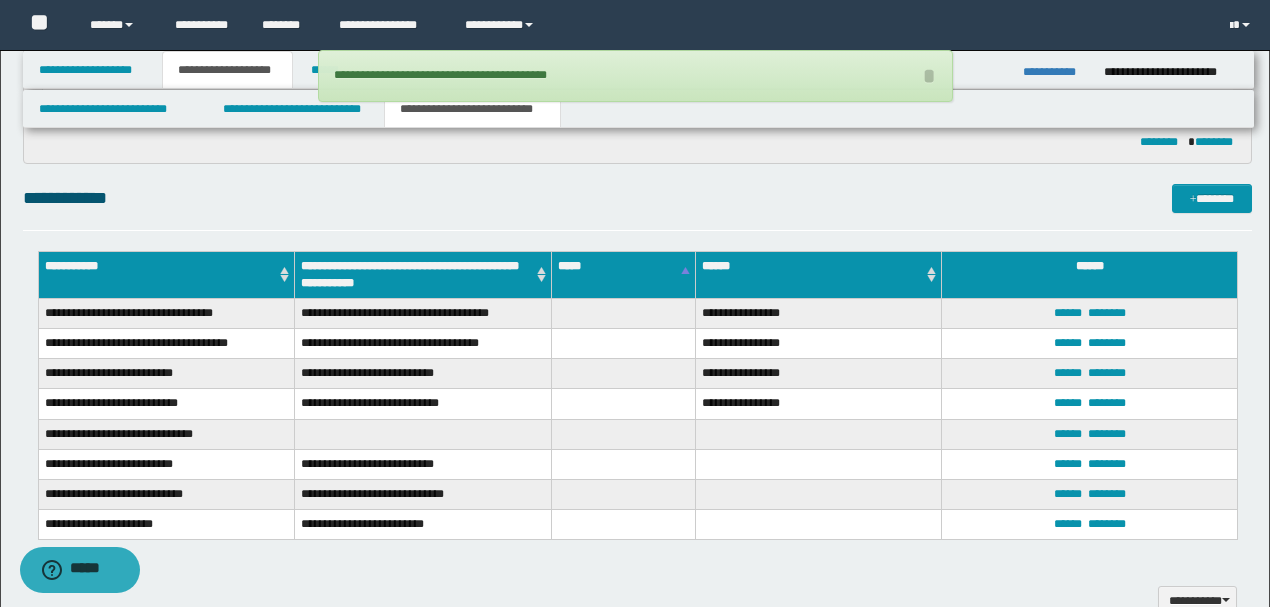 scroll, scrollTop: 866, scrollLeft: 0, axis: vertical 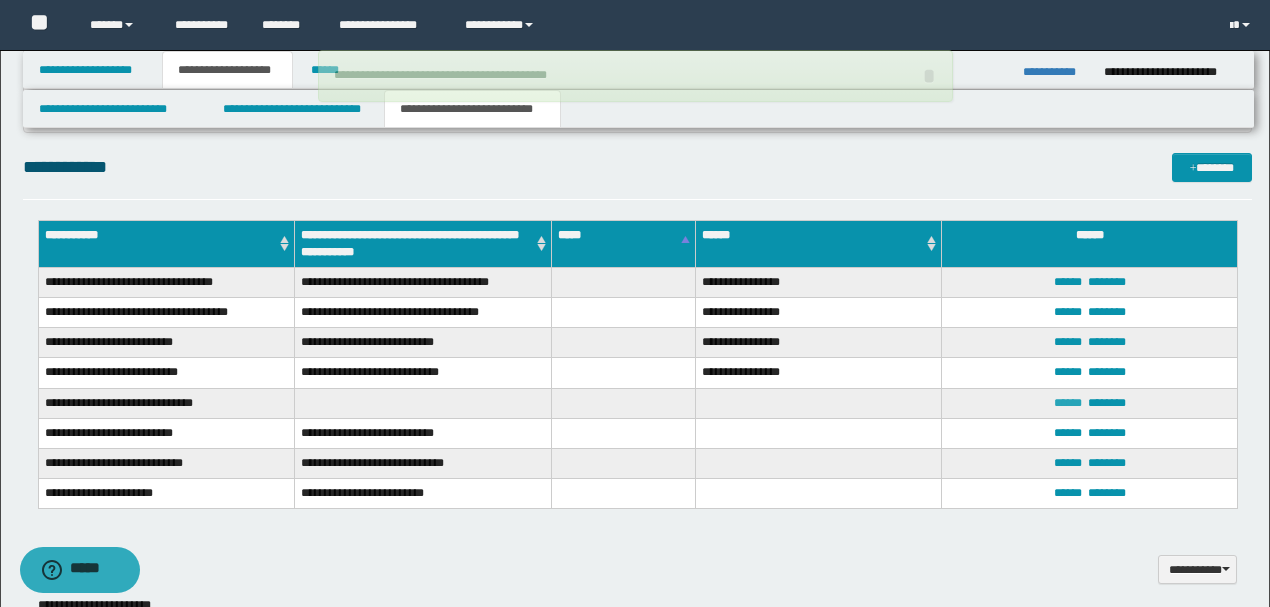 click on "******" at bounding box center [1068, 403] 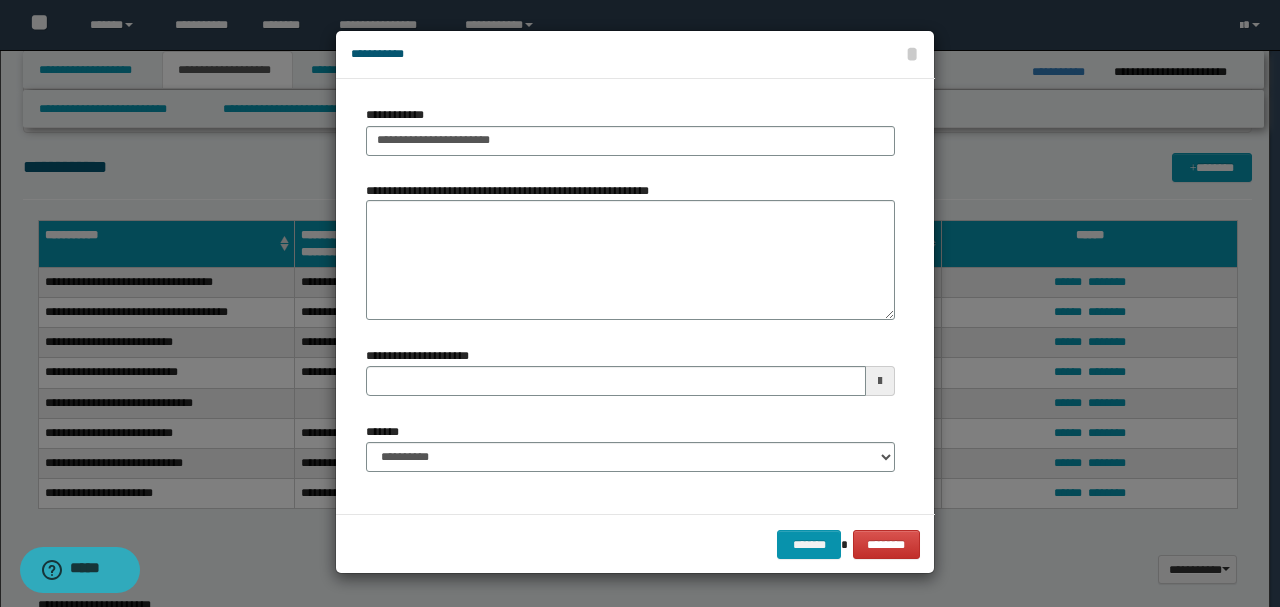 click on "**********" at bounding box center [630, 455] 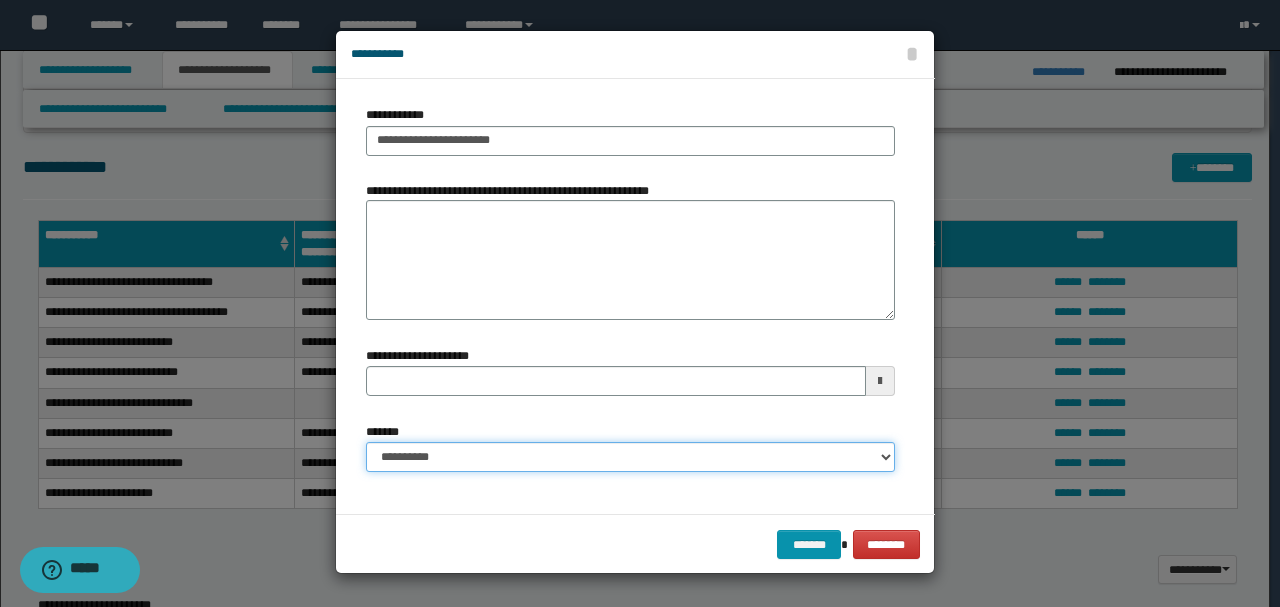 click on "**********" at bounding box center (630, 457) 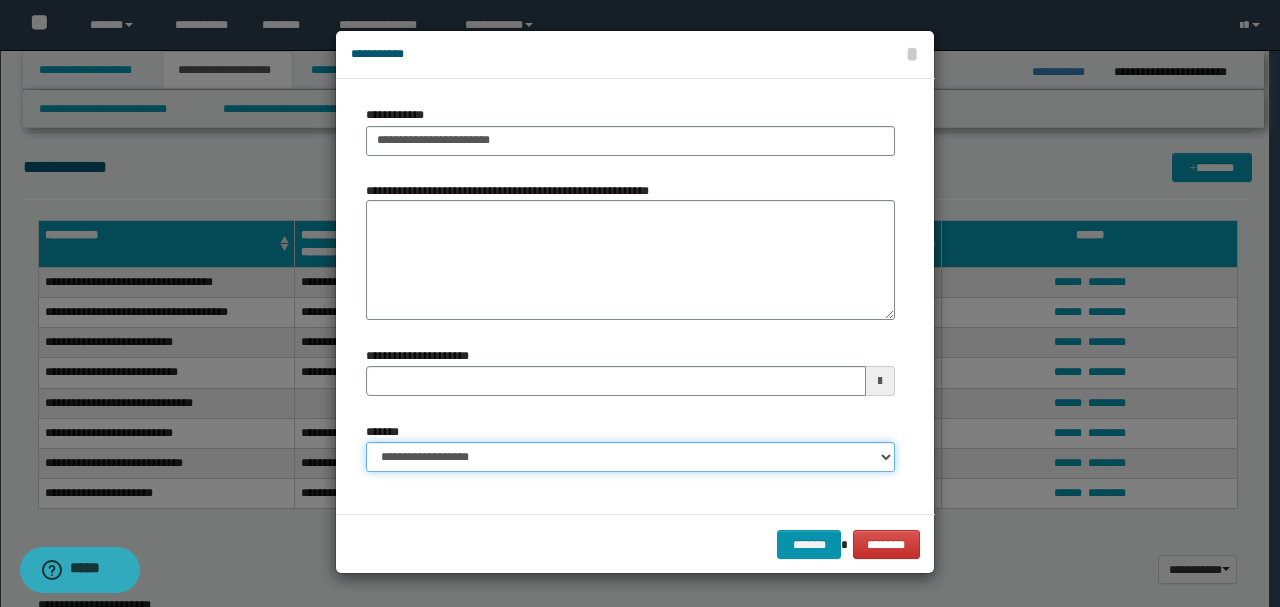 click on "**********" at bounding box center (630, 457) 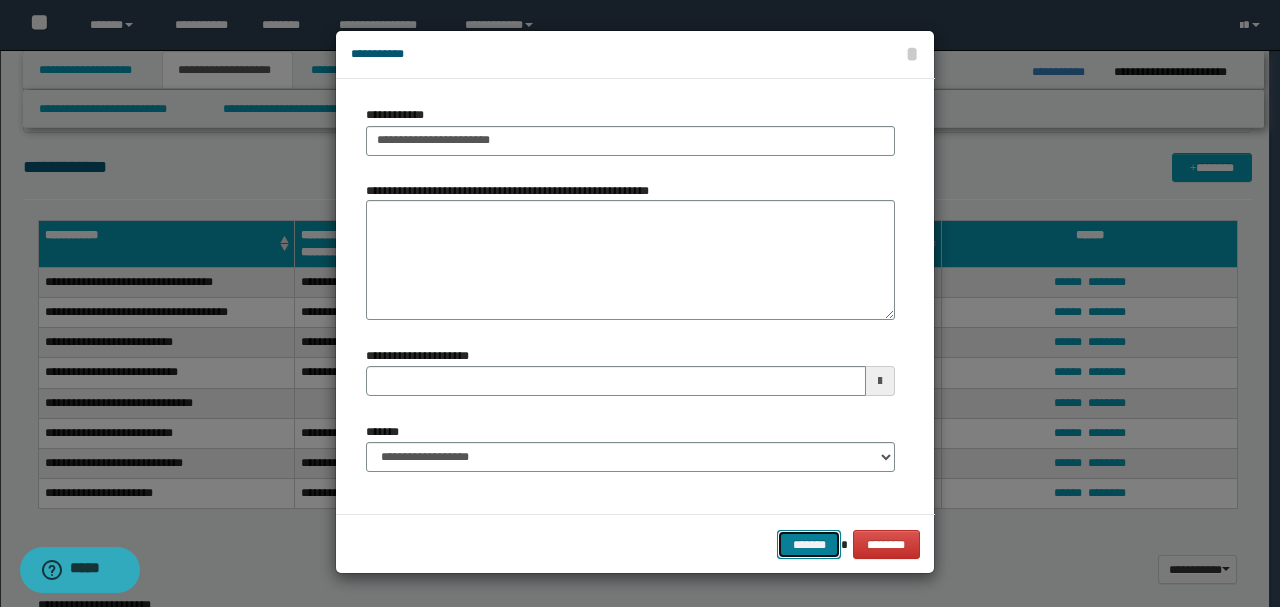 click on "*******" at bounding box center (809, 544) 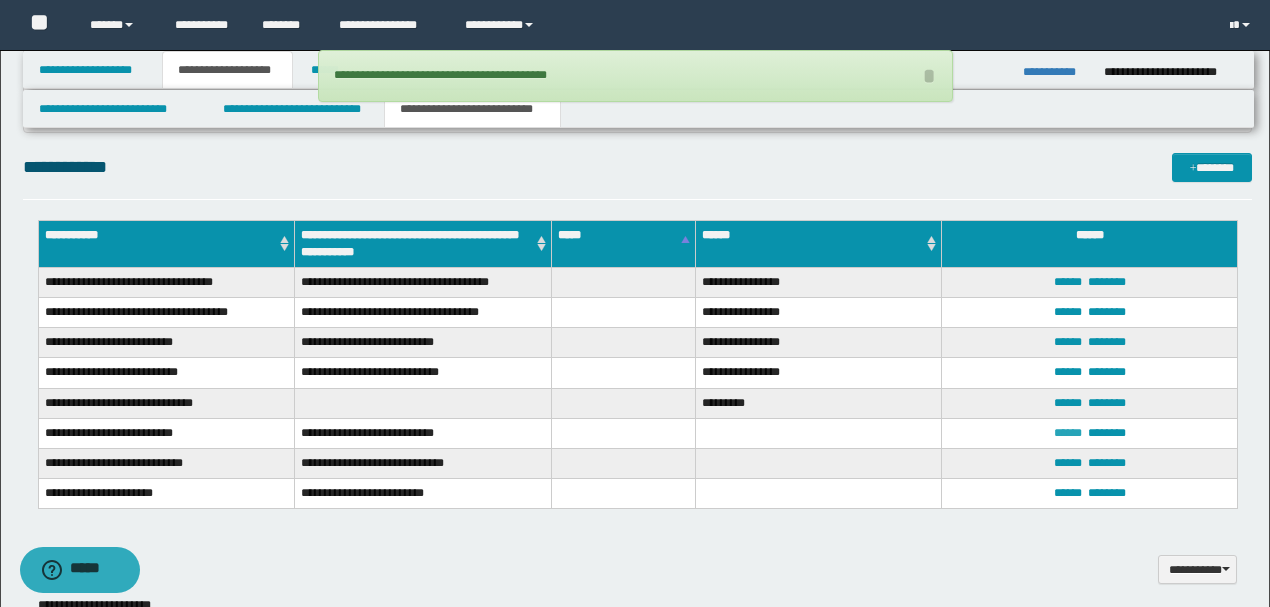 click on "******" at bounding box center [1068, 433] 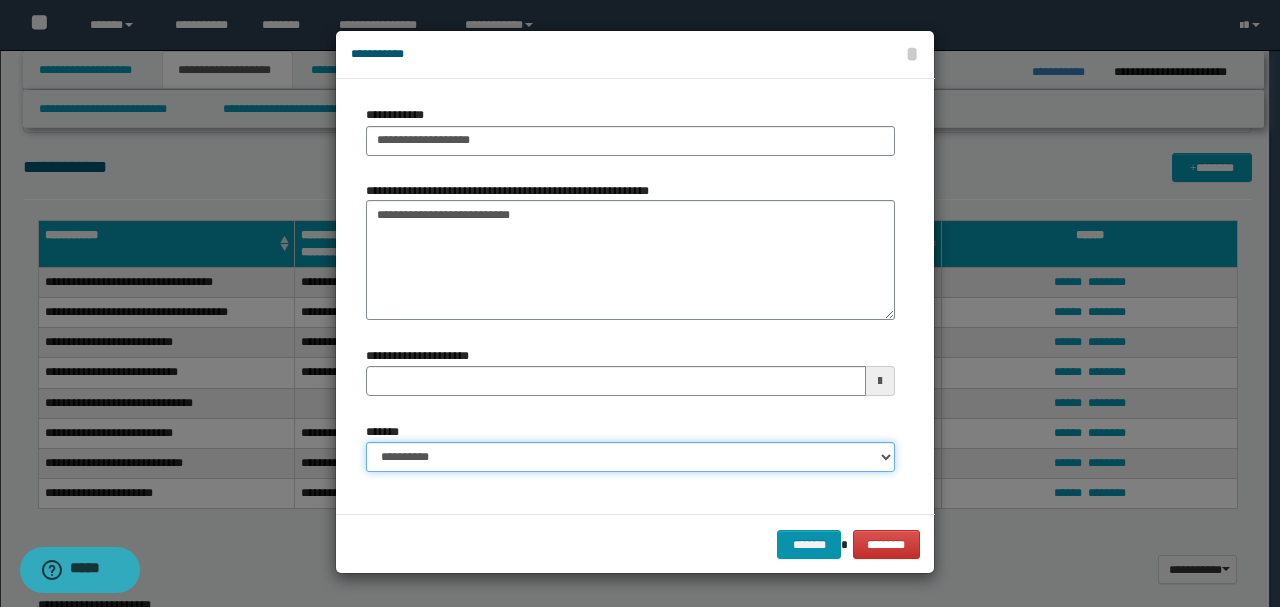click on "**********" at bounding box center (630, 457) 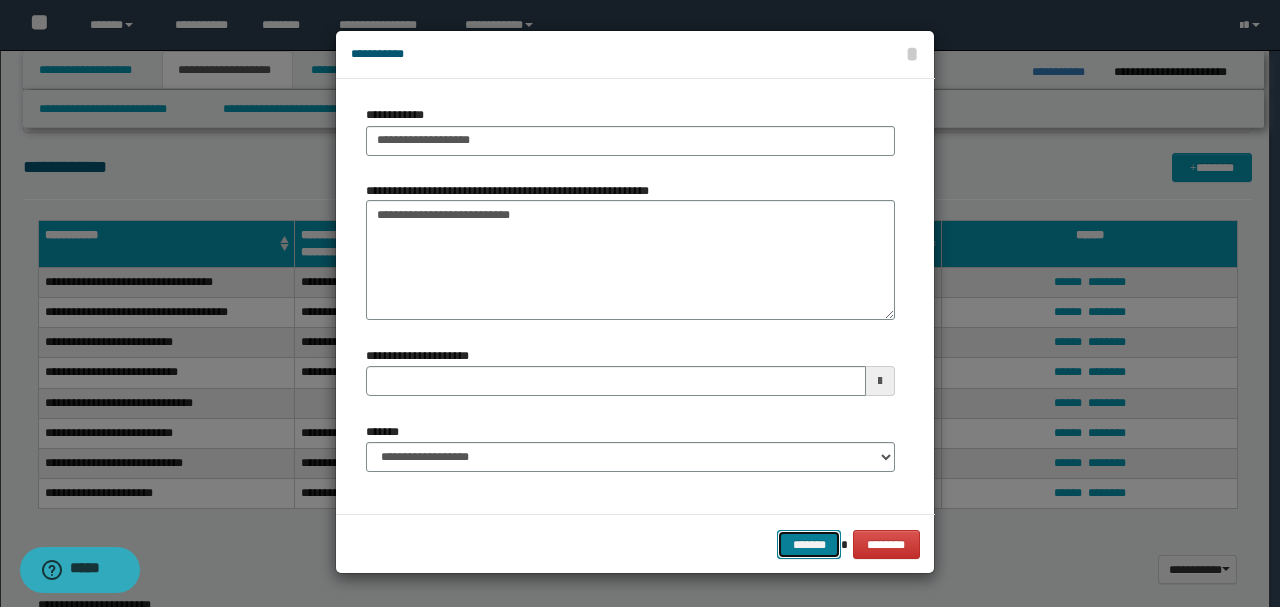 click on "*******" at bounding box center [809, 544] 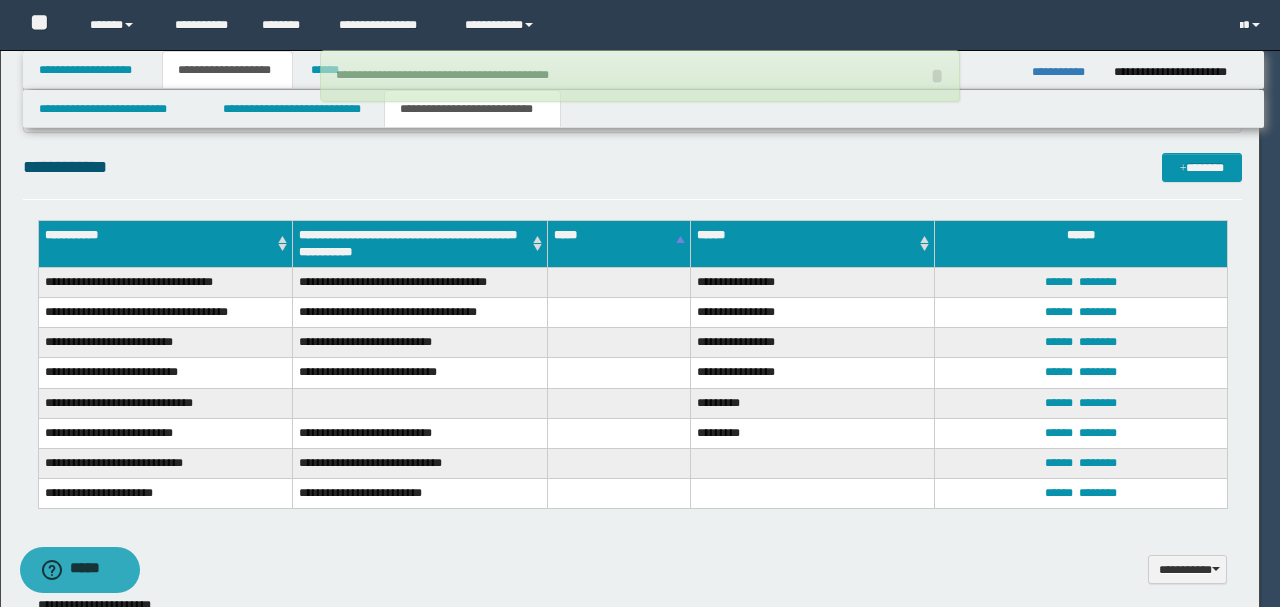 type 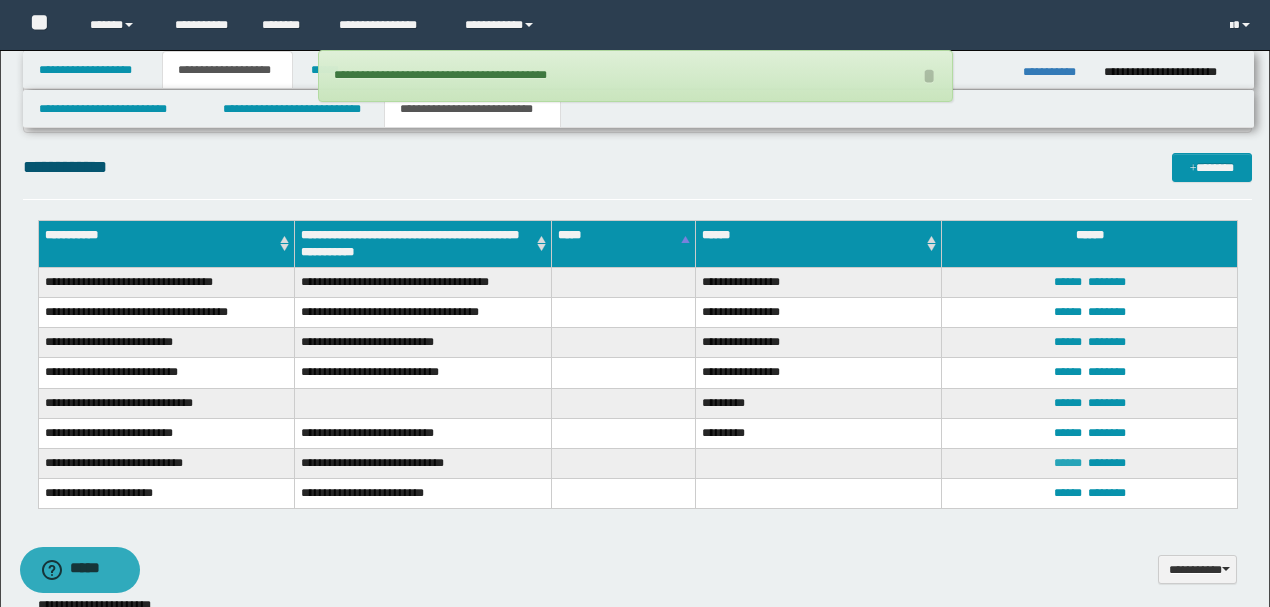 click on "******" at bounding box center (1068, 463) 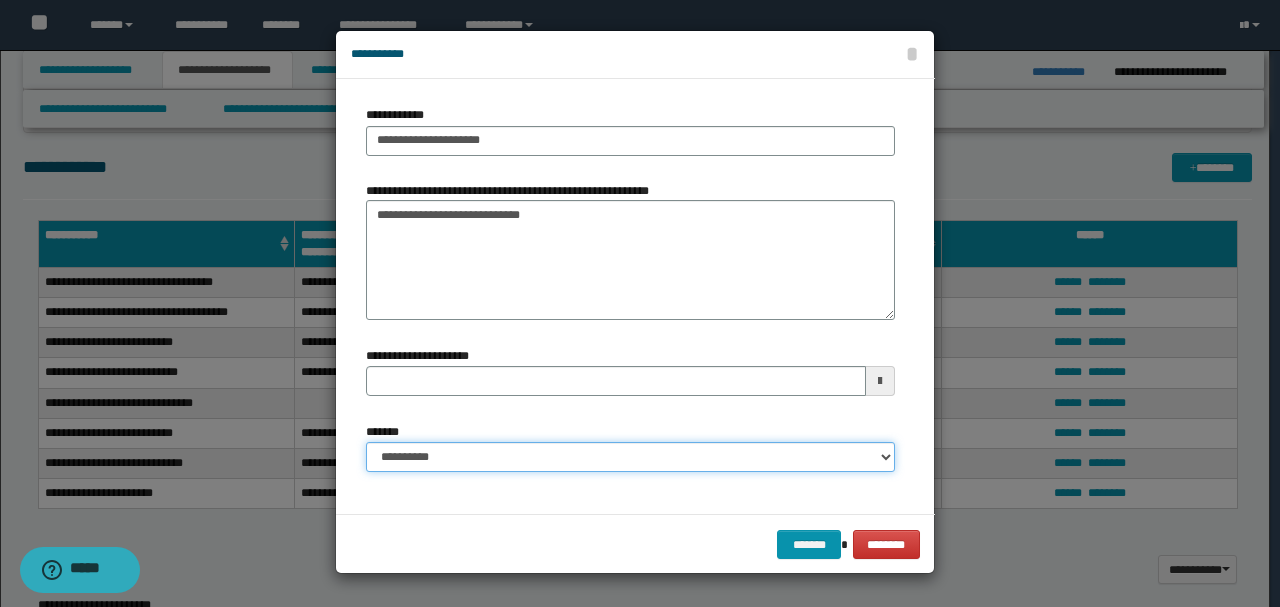 click on "**********" at bounding box center (630, 457) 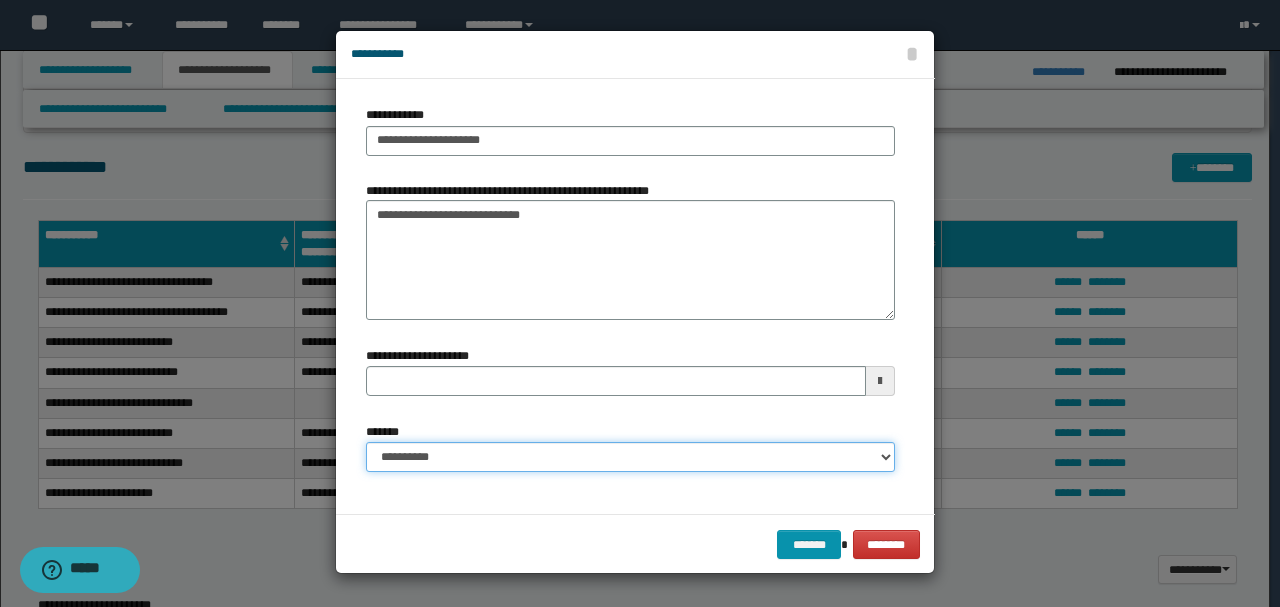 select on "*" 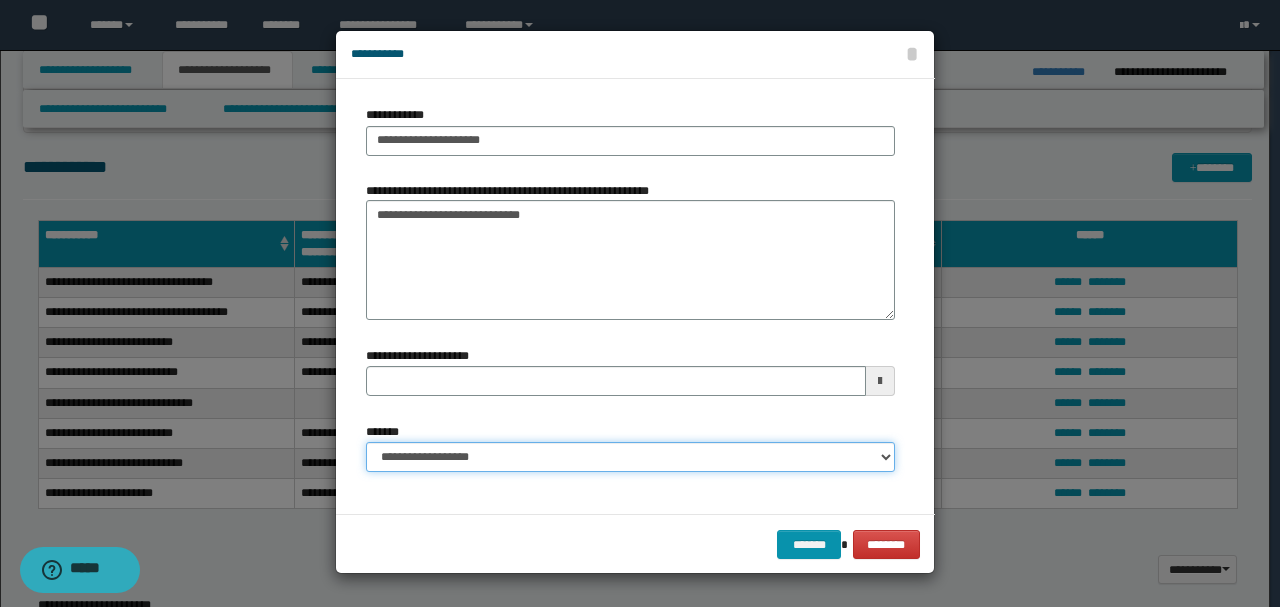 click on "**********" at bounding box center (630, 457) 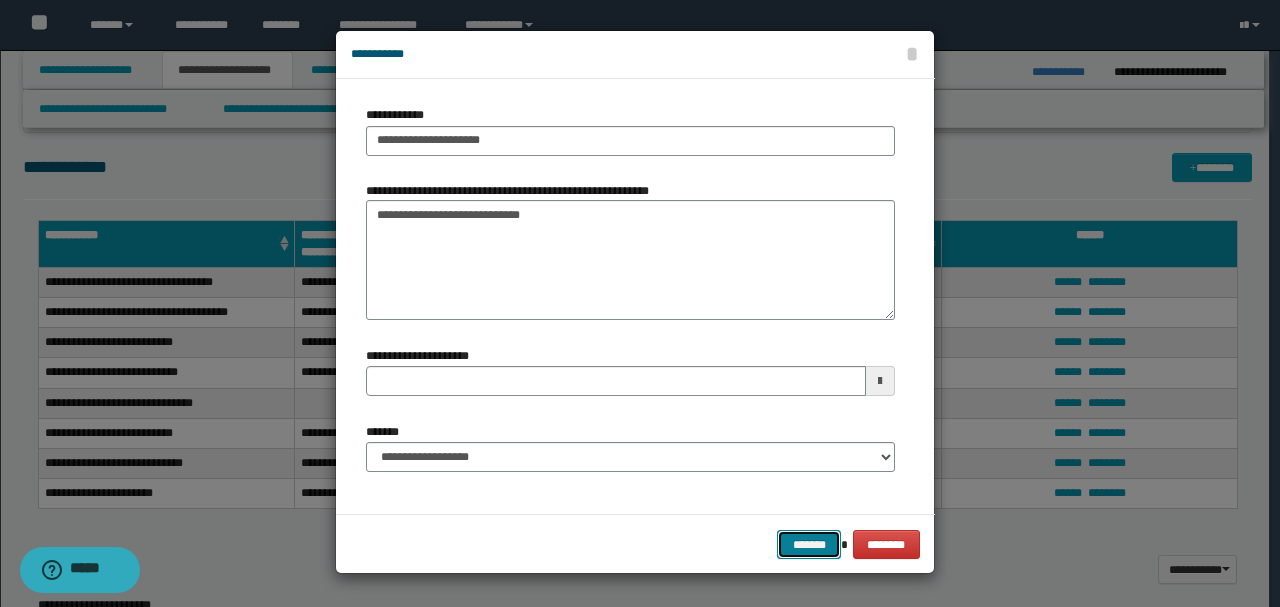 click on "*******" at bounding box center (809, 544) 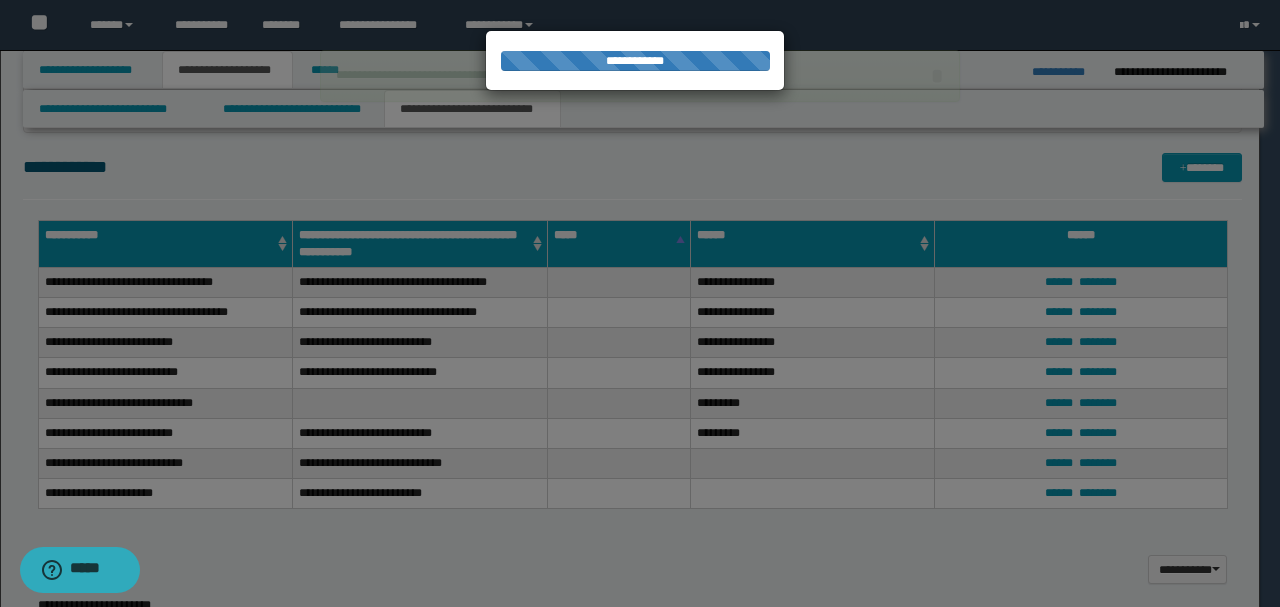type 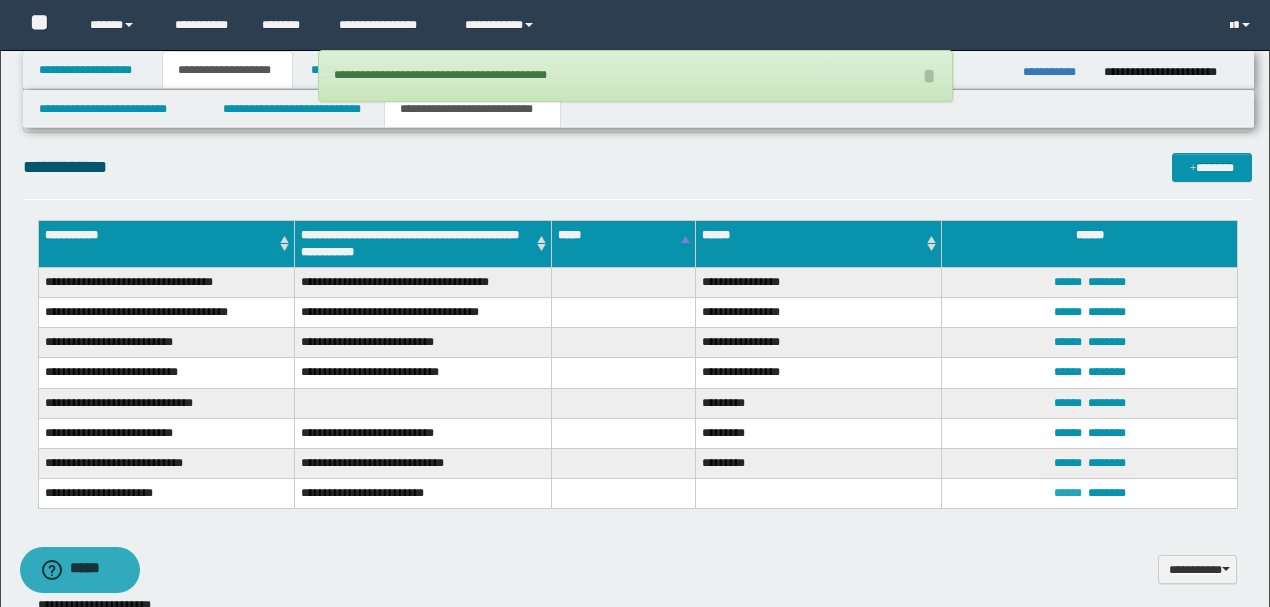 click on "******" at bounding box center [1068, 493] 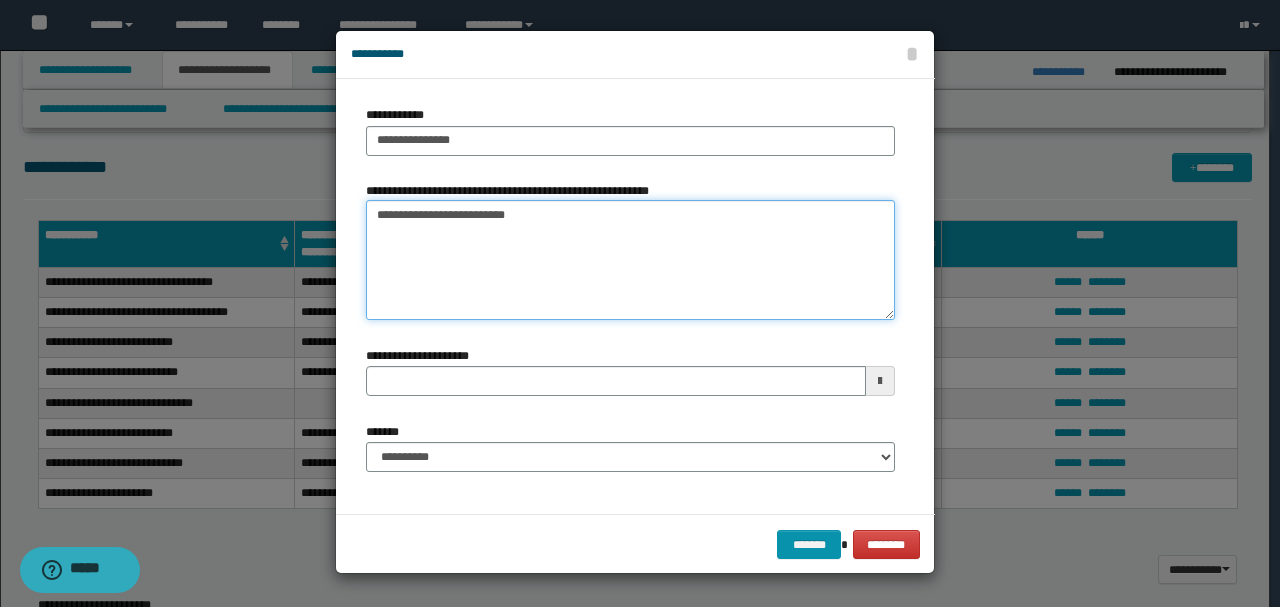 drag, startPoint x: 504, startPoint y: 212, endPoint x: 593, endPoint y: 240, distance: 93.30059 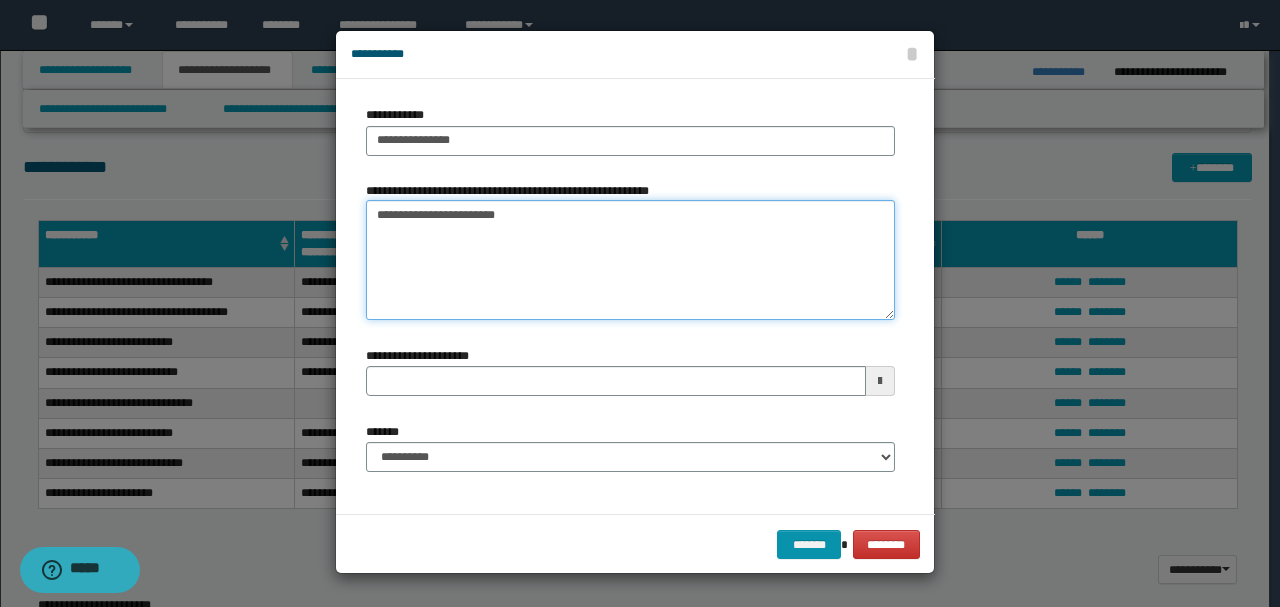 type on "**********" 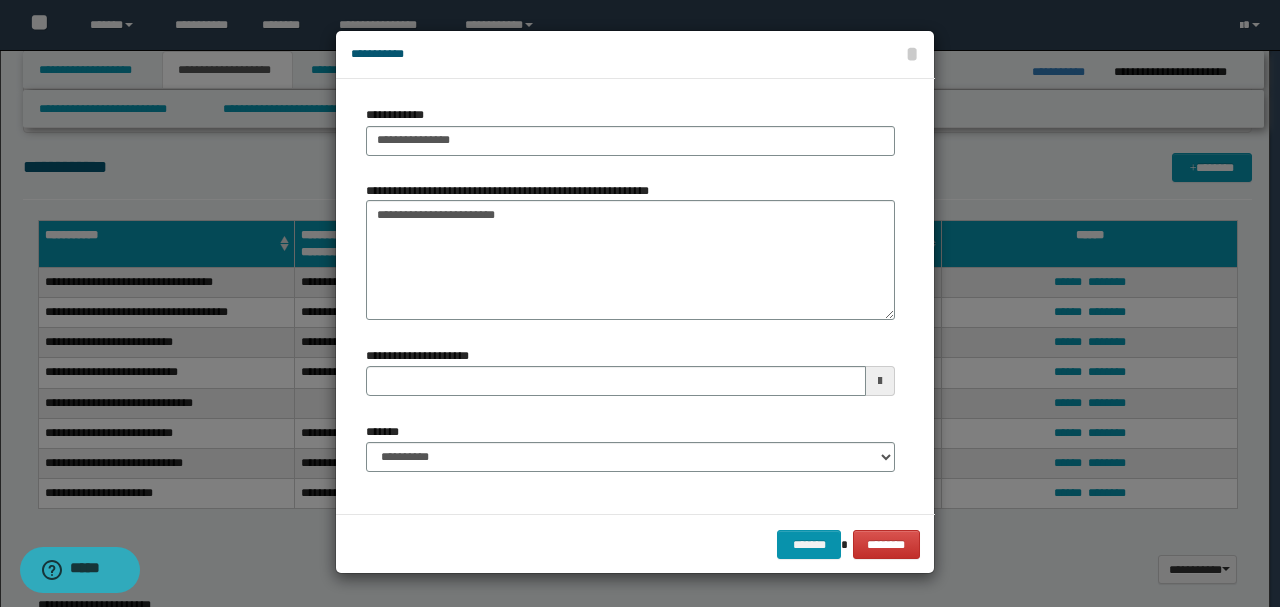 click on "**********" at bounding box center [630, 455] 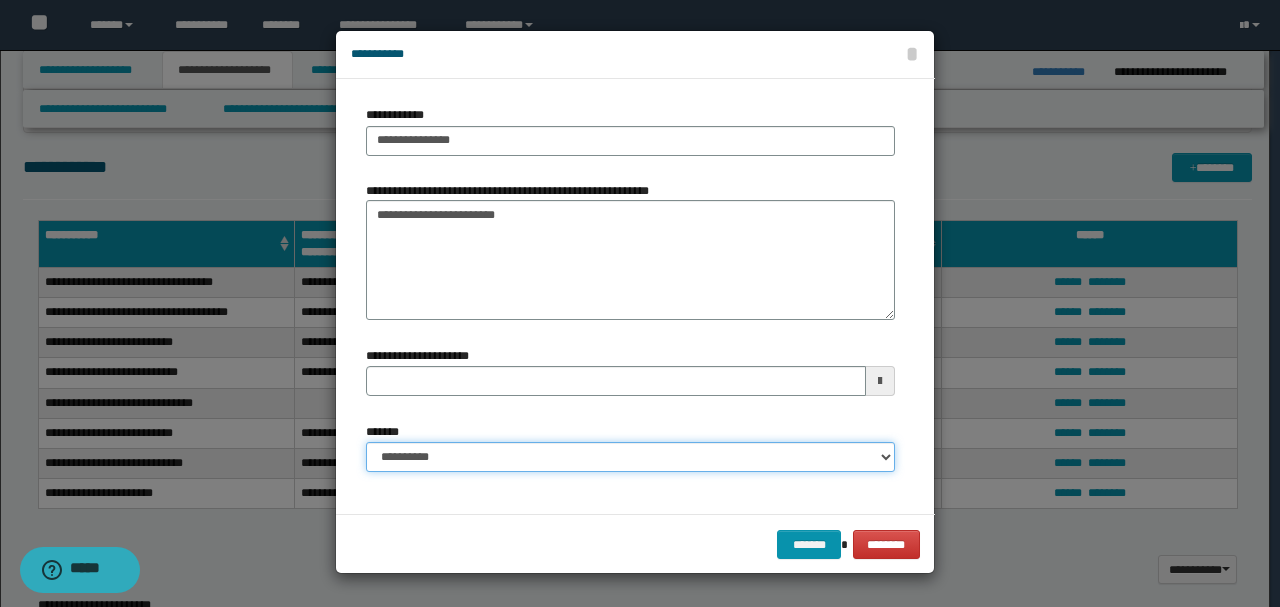 click on "**********" at bounding box center [630, 457] 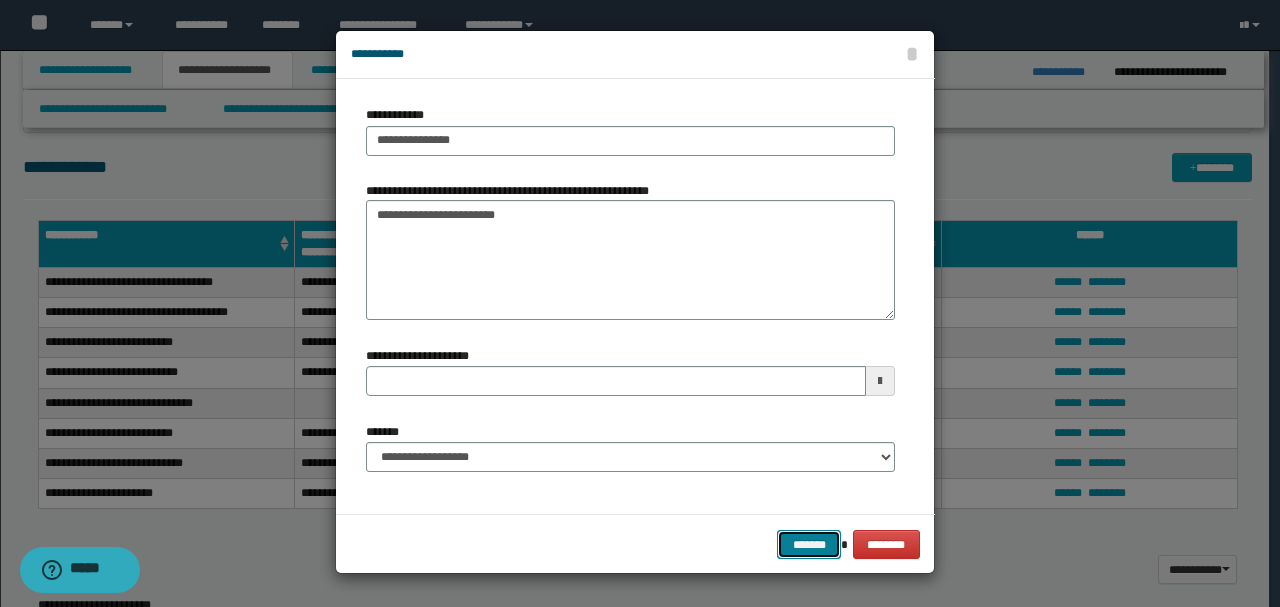 click on "*******" at bounding box center [809, 544] 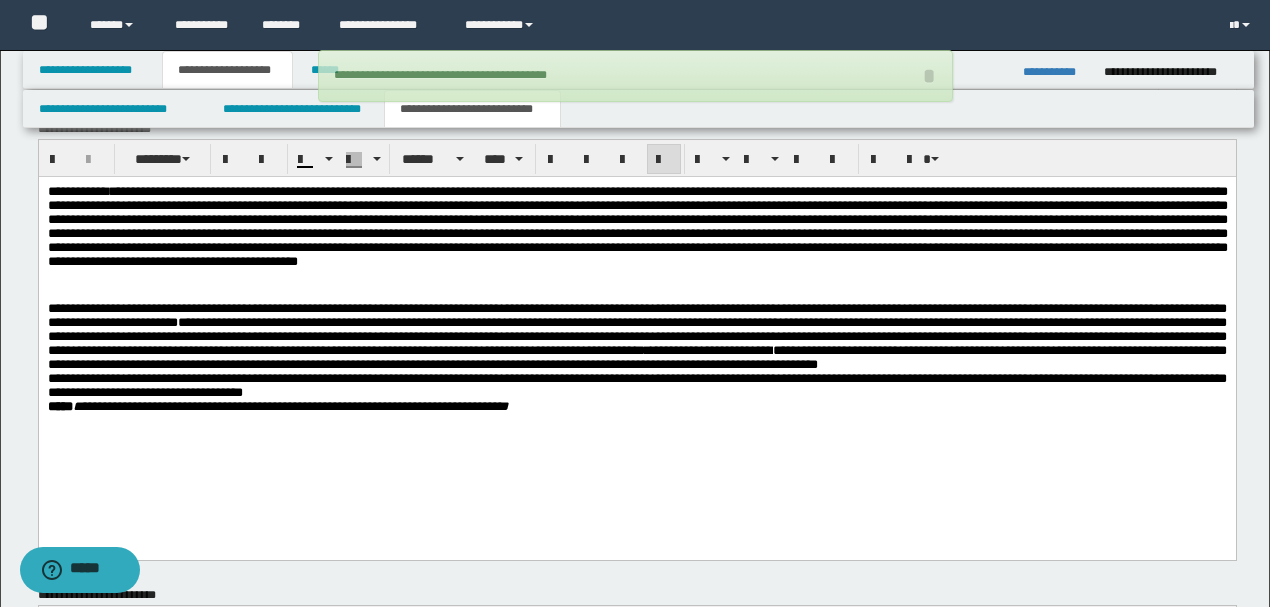 scroll, scrollTop: 1000, scrollLeft: 0, axis: vertical 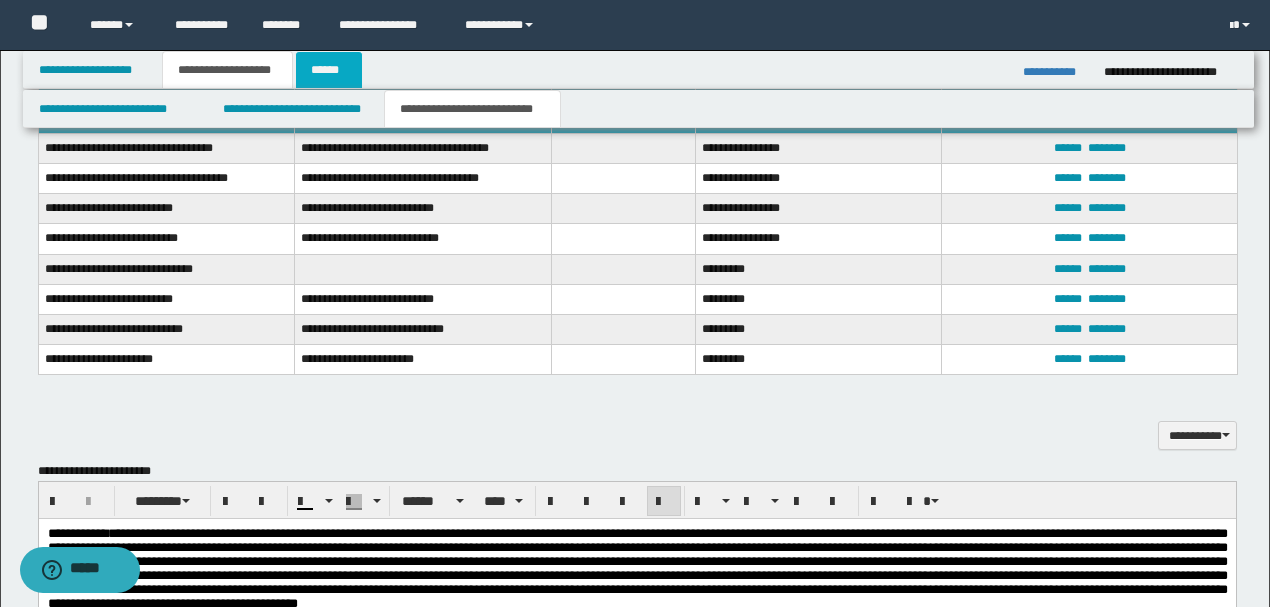 click on "******" at bounding box center (329, 70) 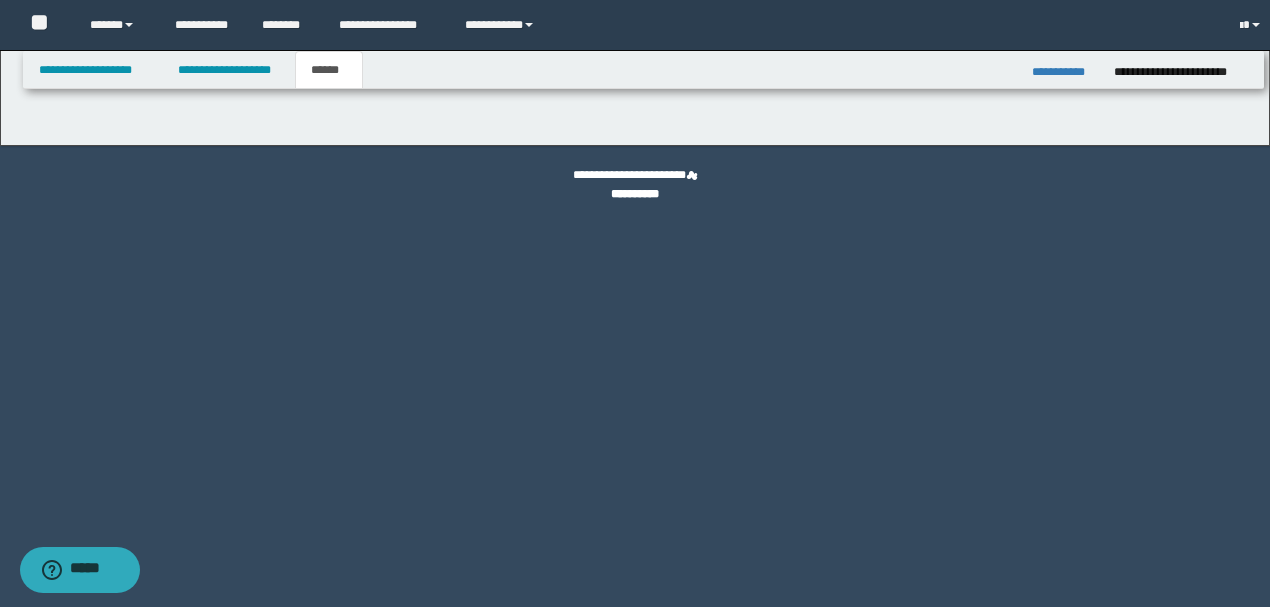 scroll, scrollTop: 0, scrollLeft: 0, axis: both 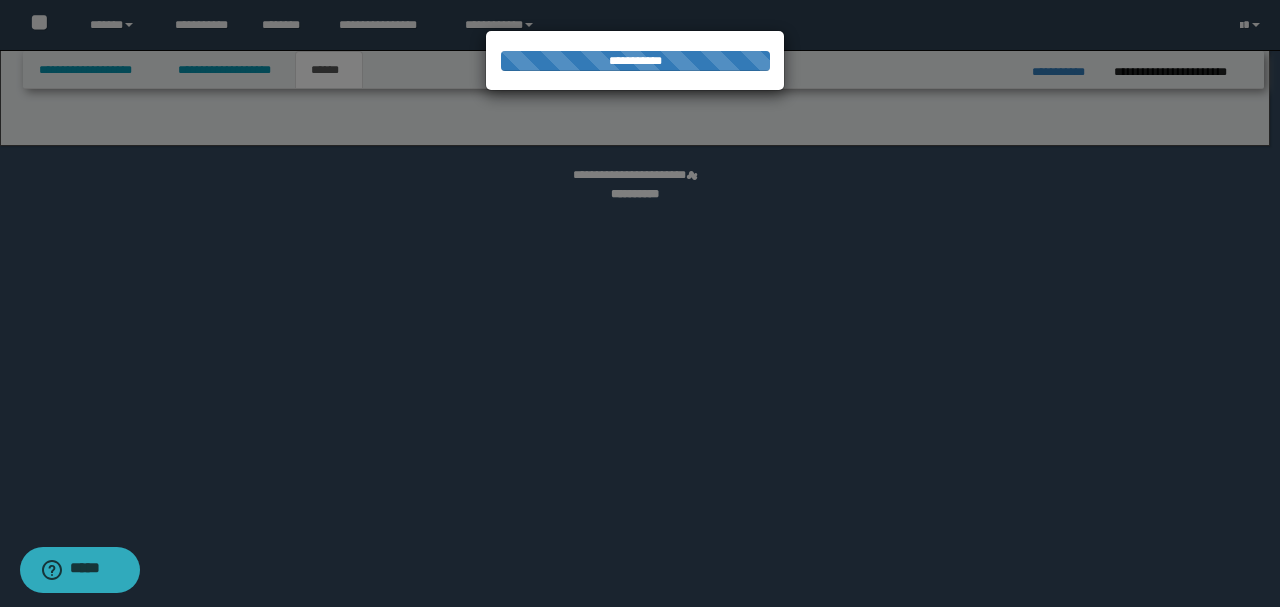 select on "*" 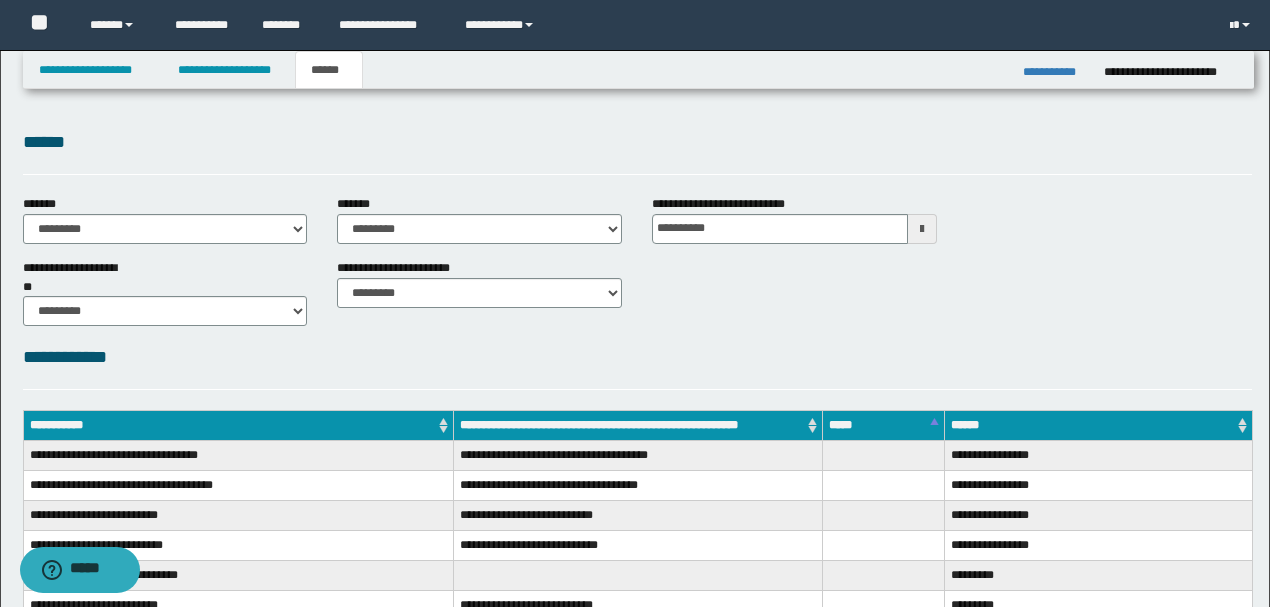scroll, scrollTop: 0, scrollLeft: 0, axis: both 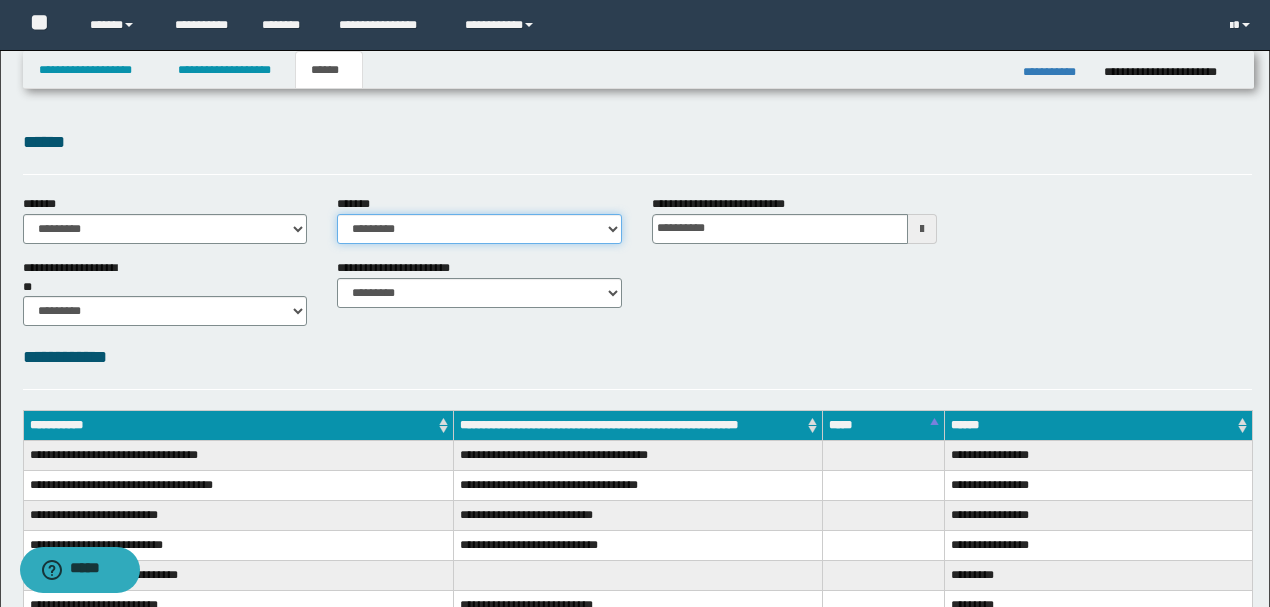 click on "**********" at bounding box center (479, 229) 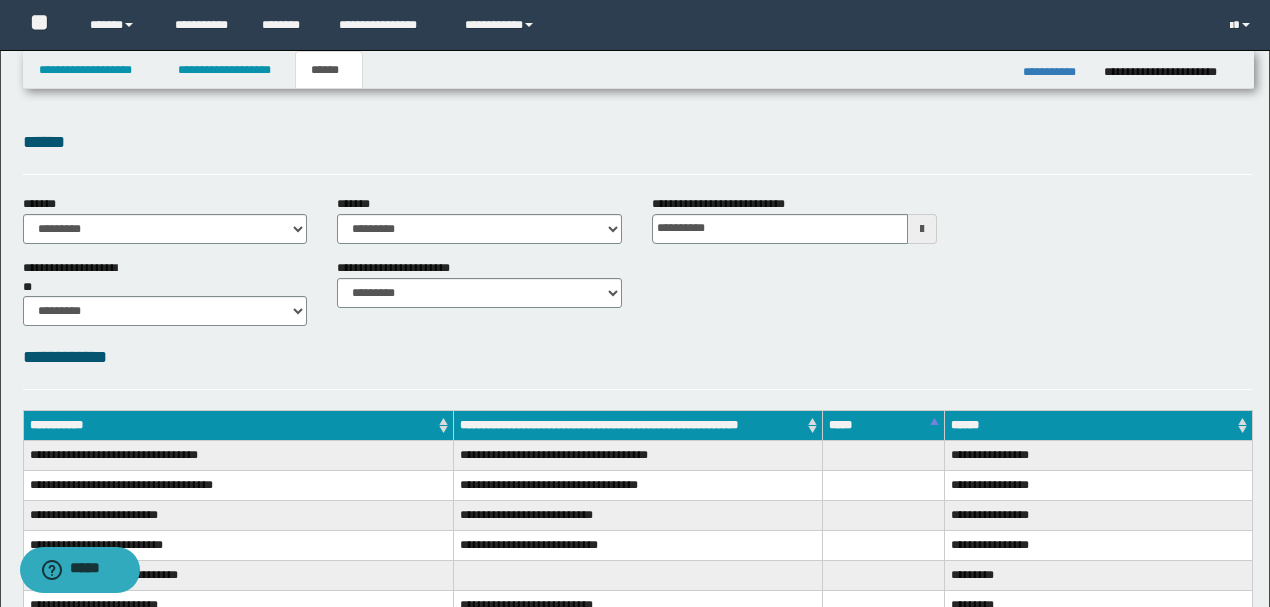 click on "**********" at bounding box center (238, 485) 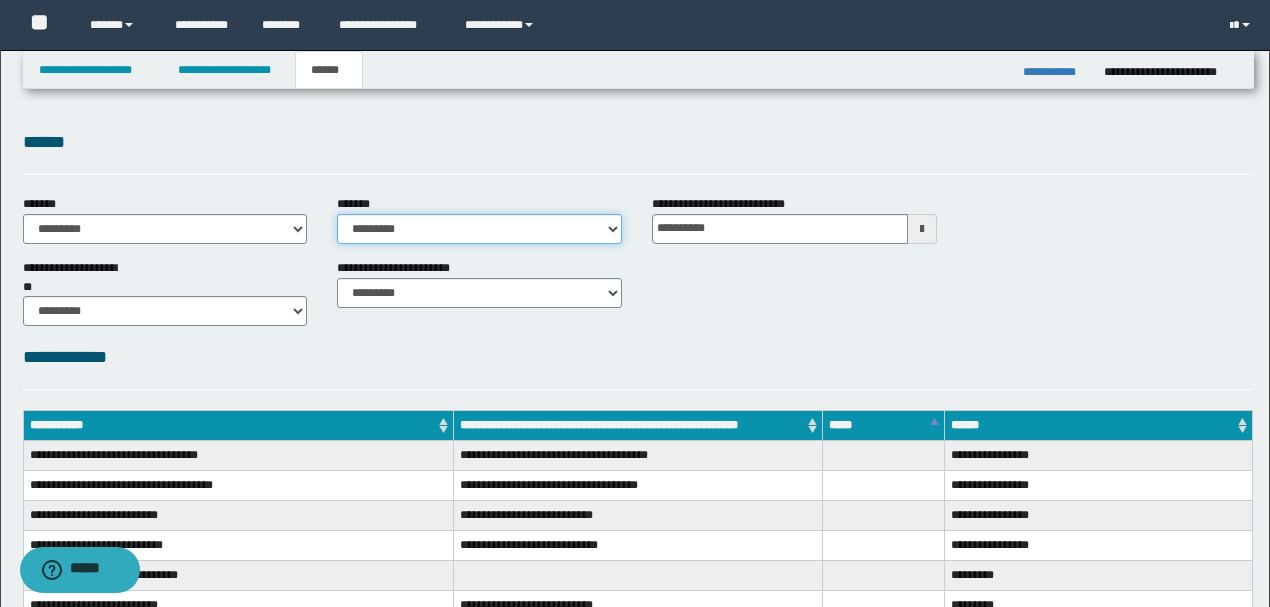 click on "**********" at bounding box center [479, 229] 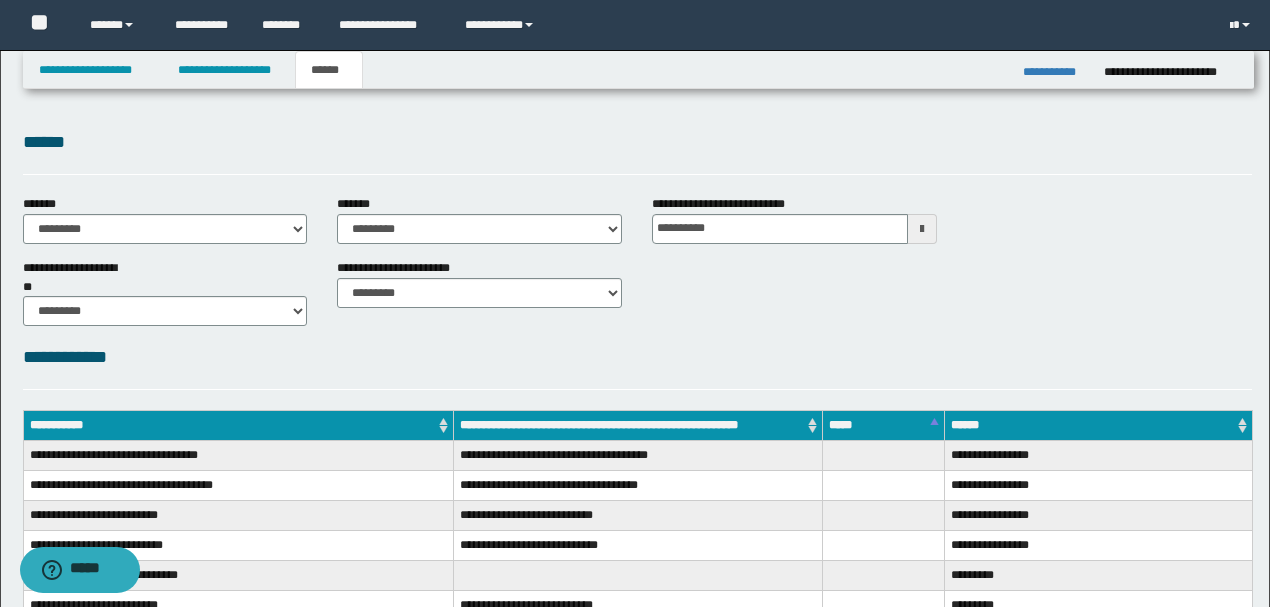 click on "**********" at bounding box center [637, 366] 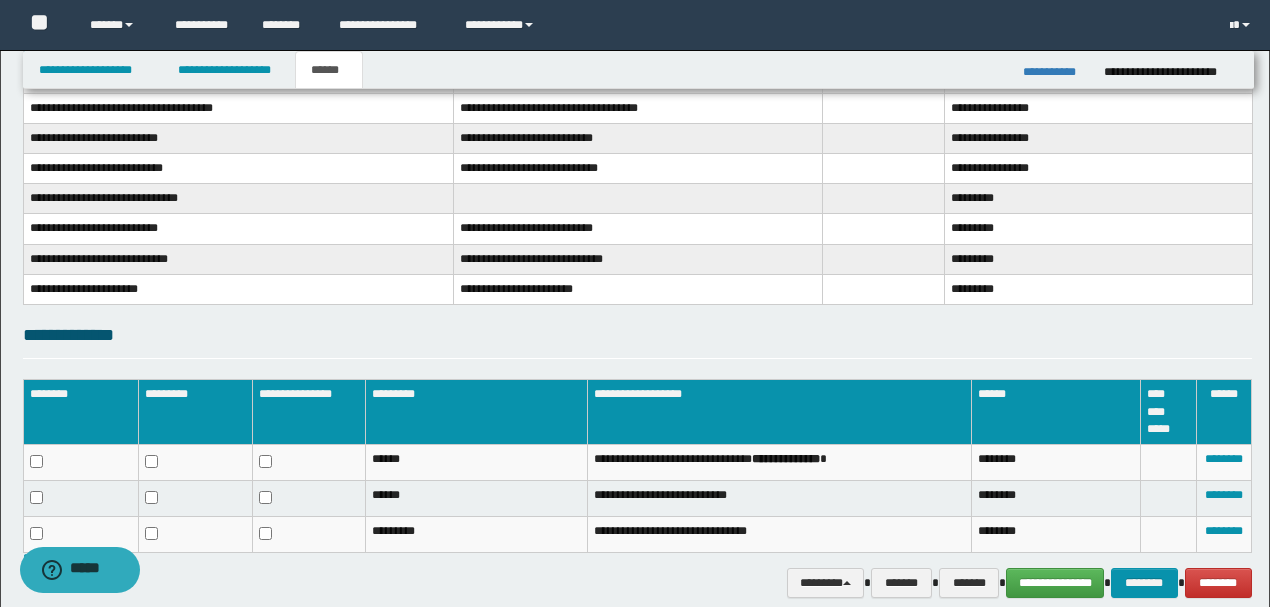 scroll, scrollTop: 463, scrollLeft: 0, axis: vertical 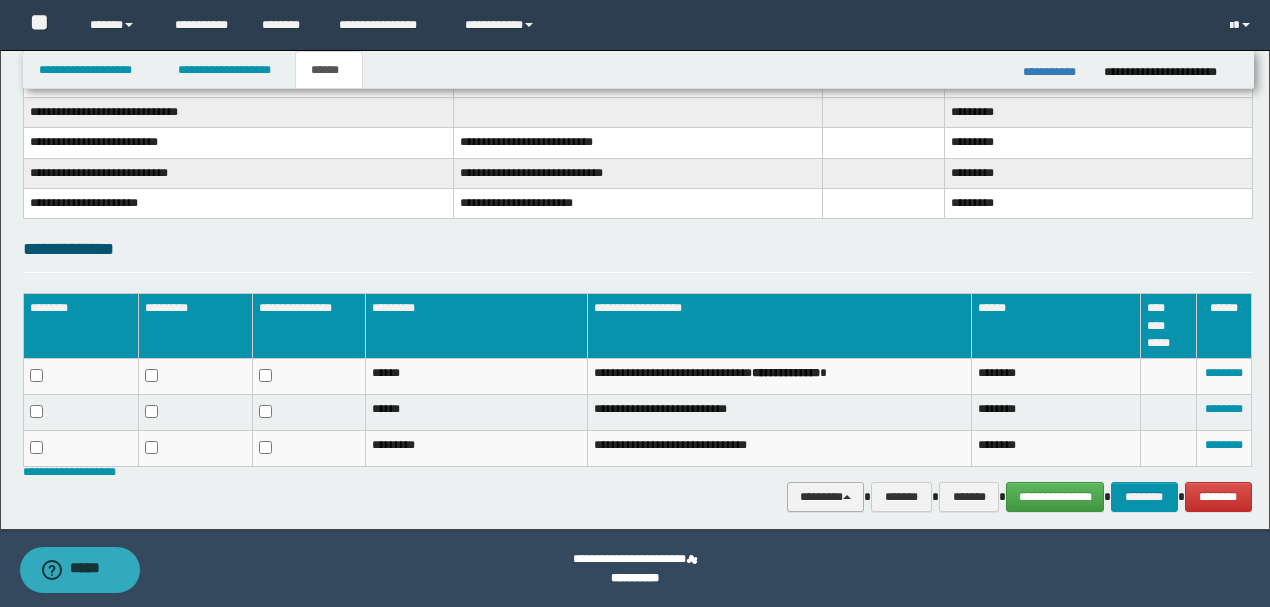 click on "********" at bounding box center (826, 496) 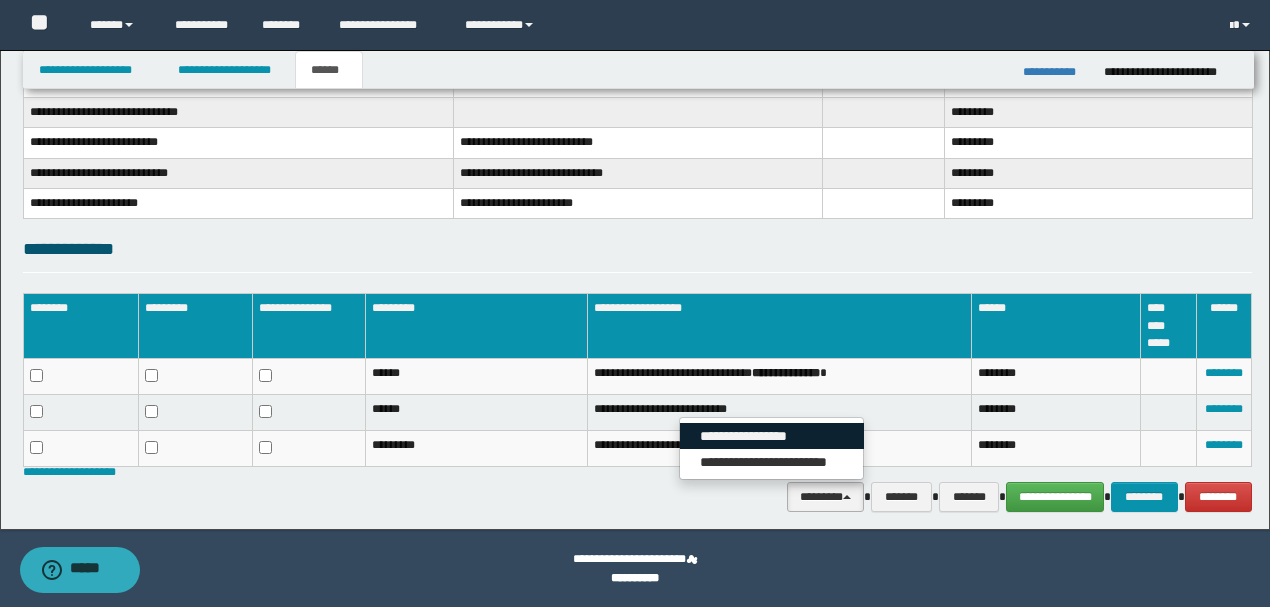 click on "**********" at bounding box center [772, 436] 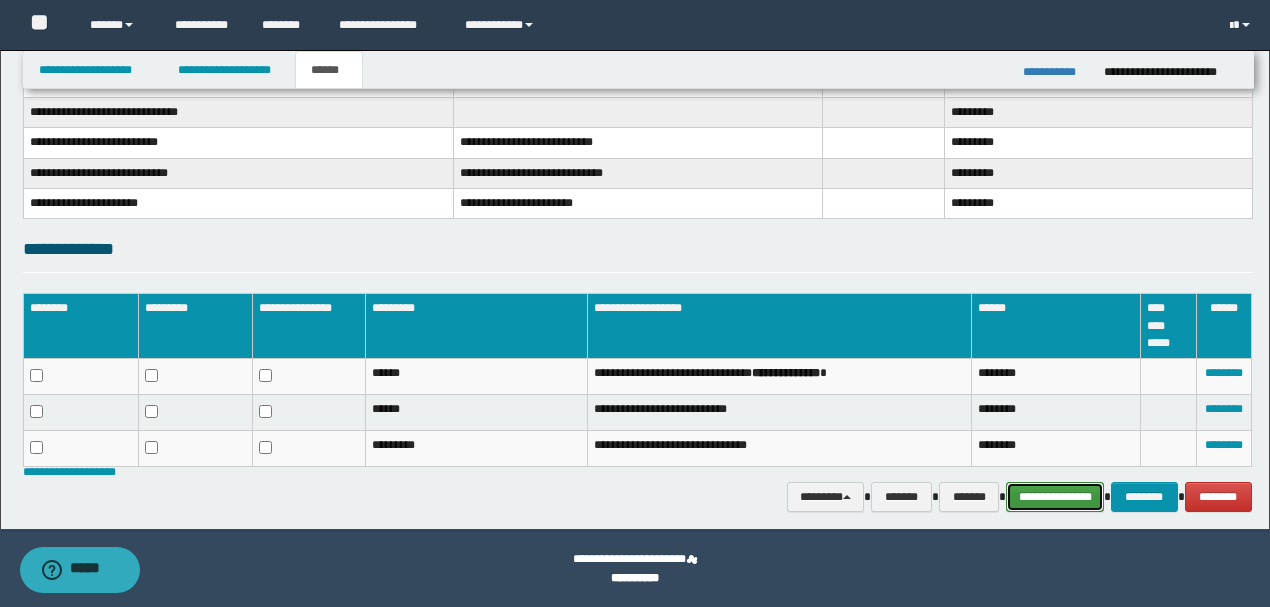 click on "**********" at bounding box center (1055, 496) 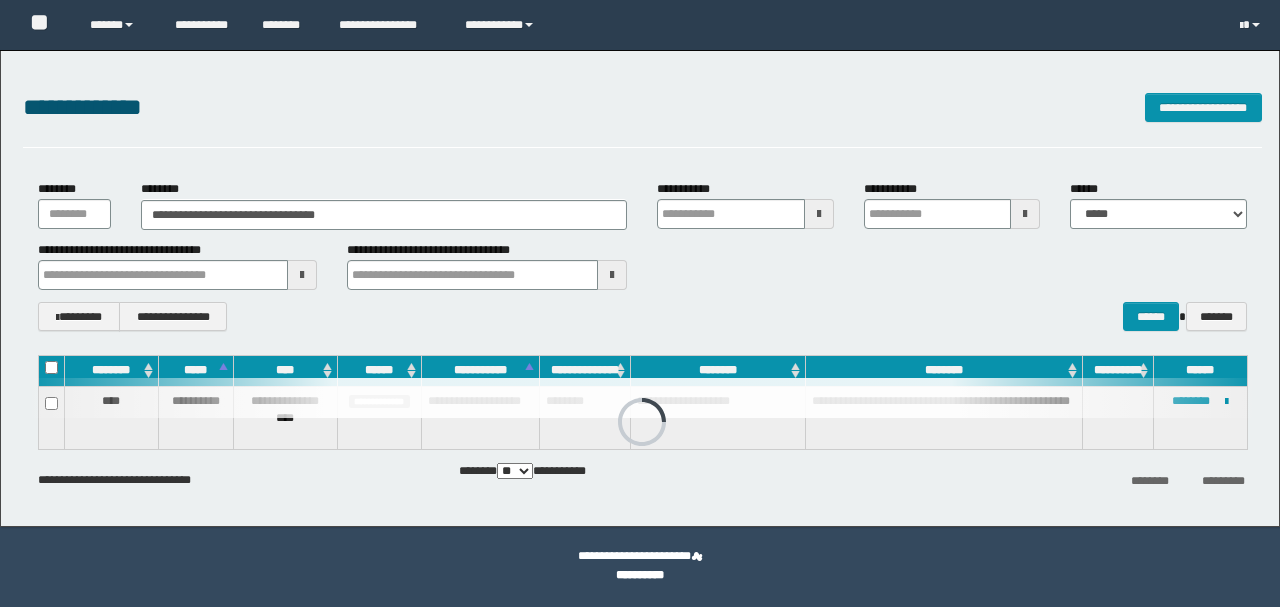 scroll, scrollTop: 0, scrollLeft: 0, axis: both 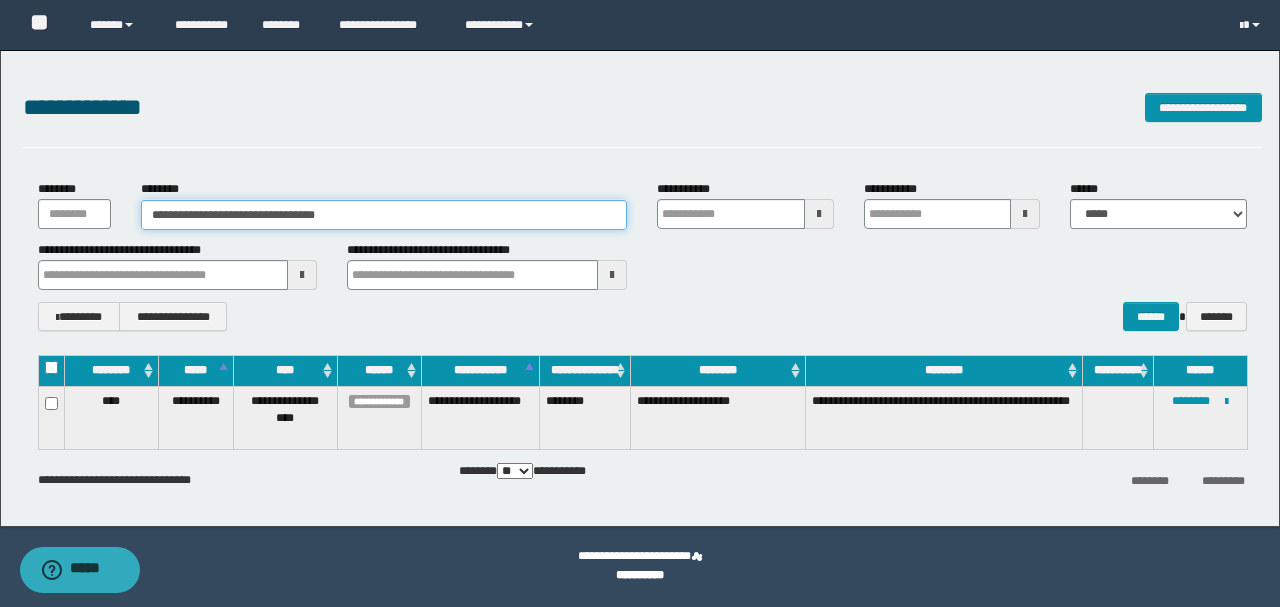 drag, startPoint x: 391, startPoint y: 216, endPoint x: 48, endPoint y: 212, distance: 343.02332 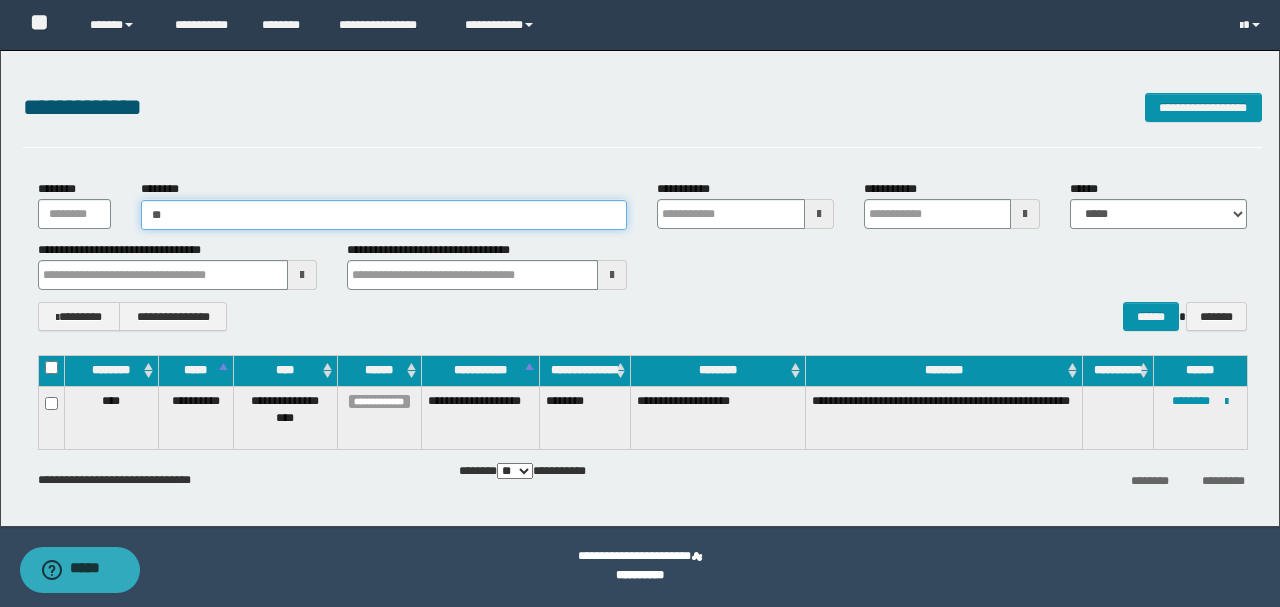 type on "***" 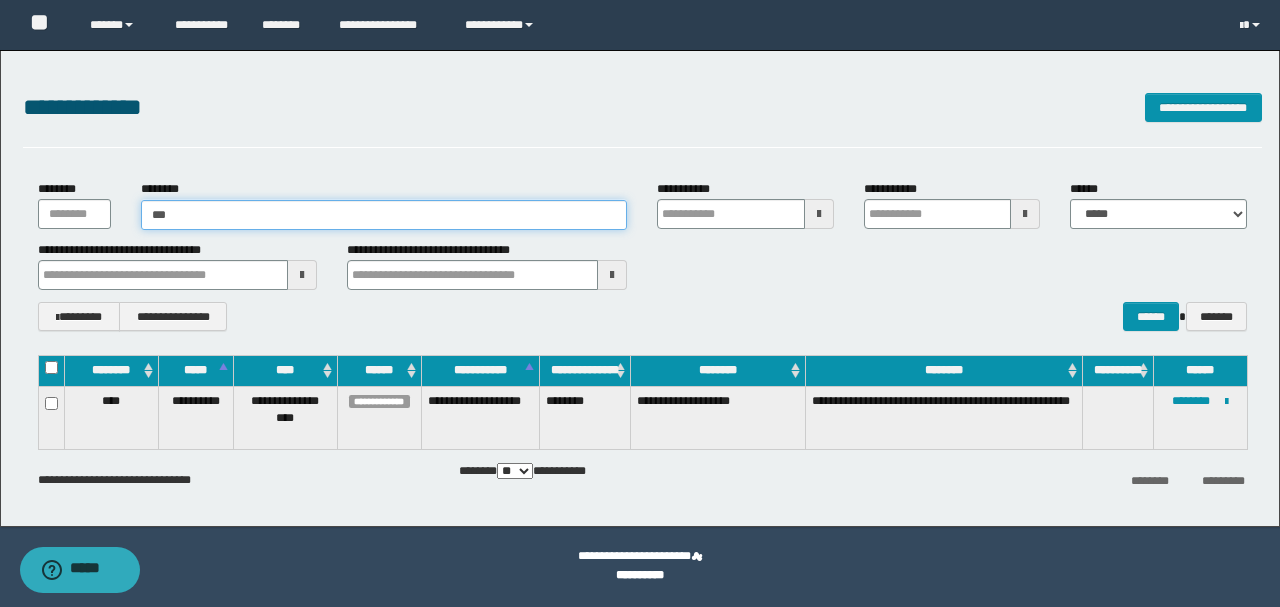 type on "***" 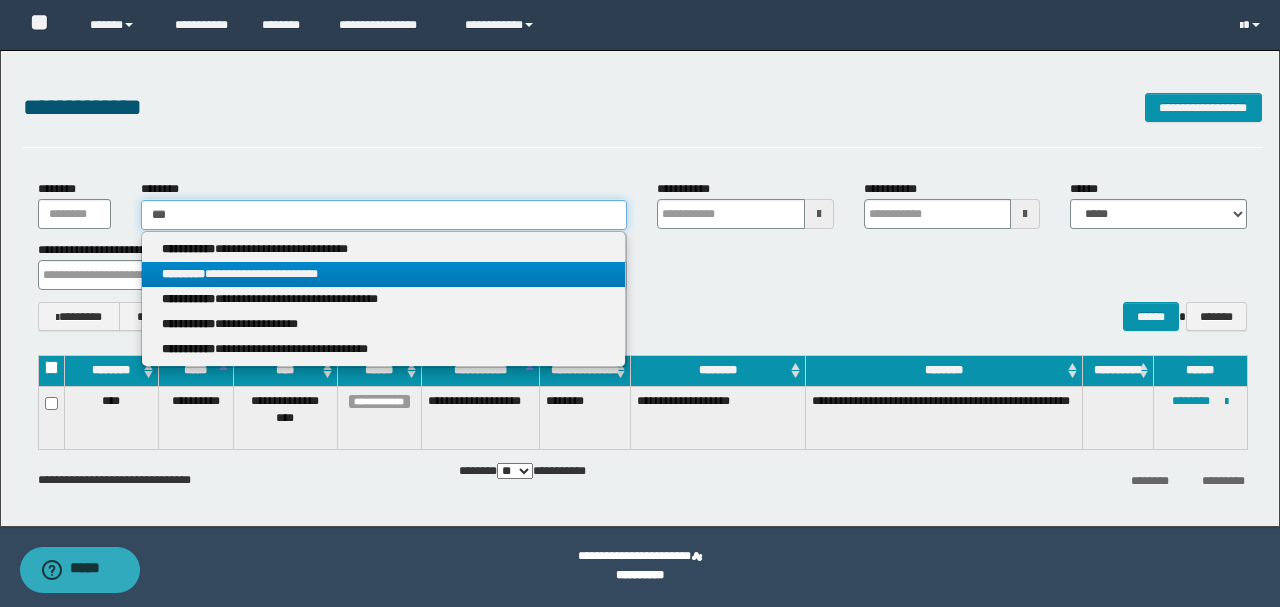 type on "***" 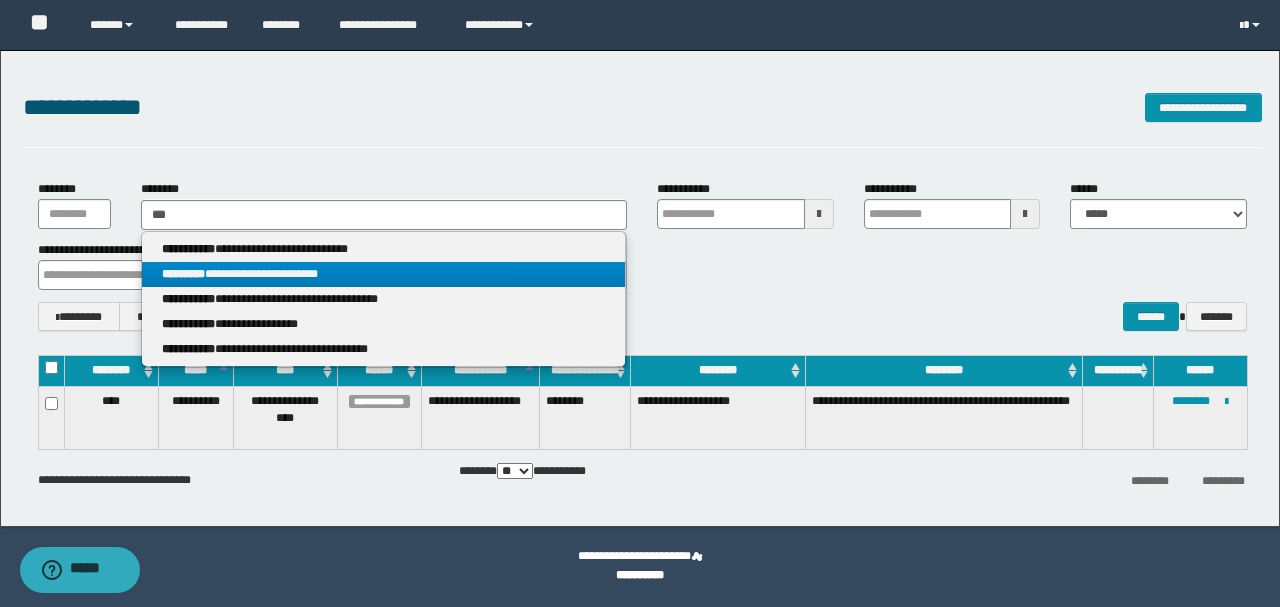 click on "**********" at bounding box center [384, 274] 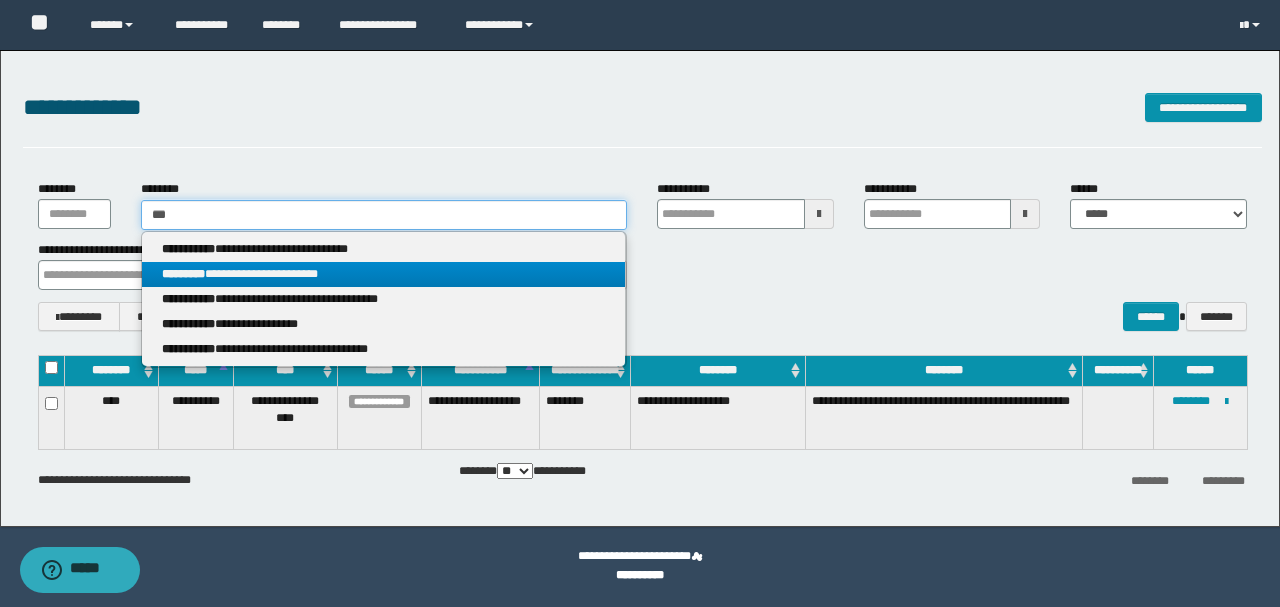 type 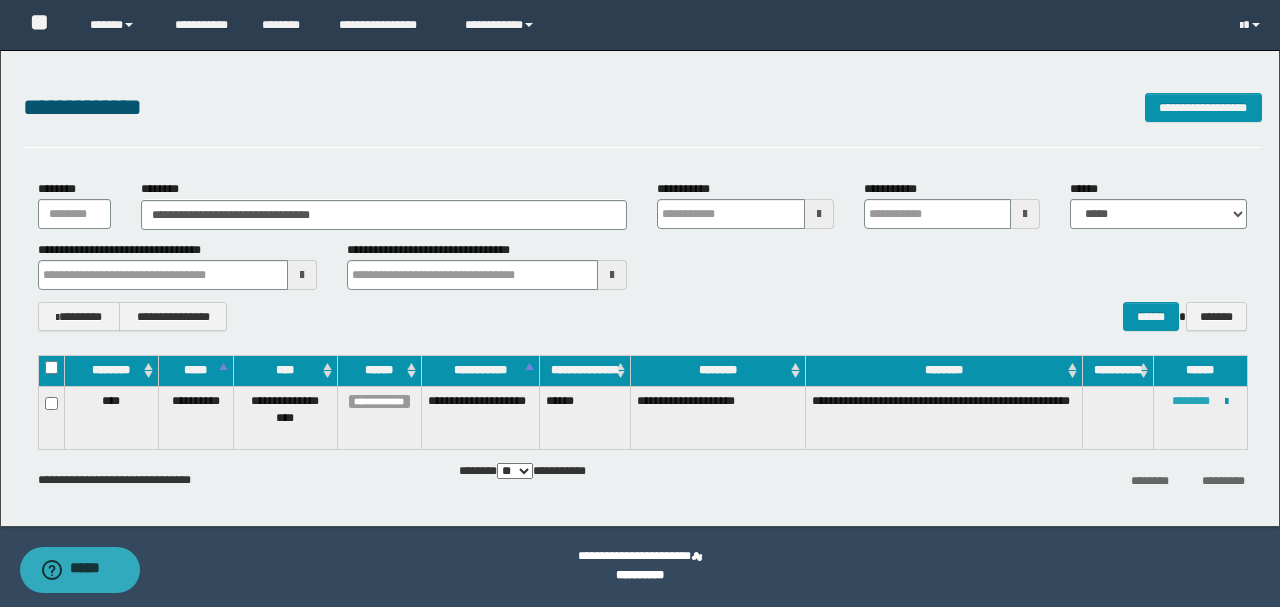 click on "********" at bounding box center (1191, 401) 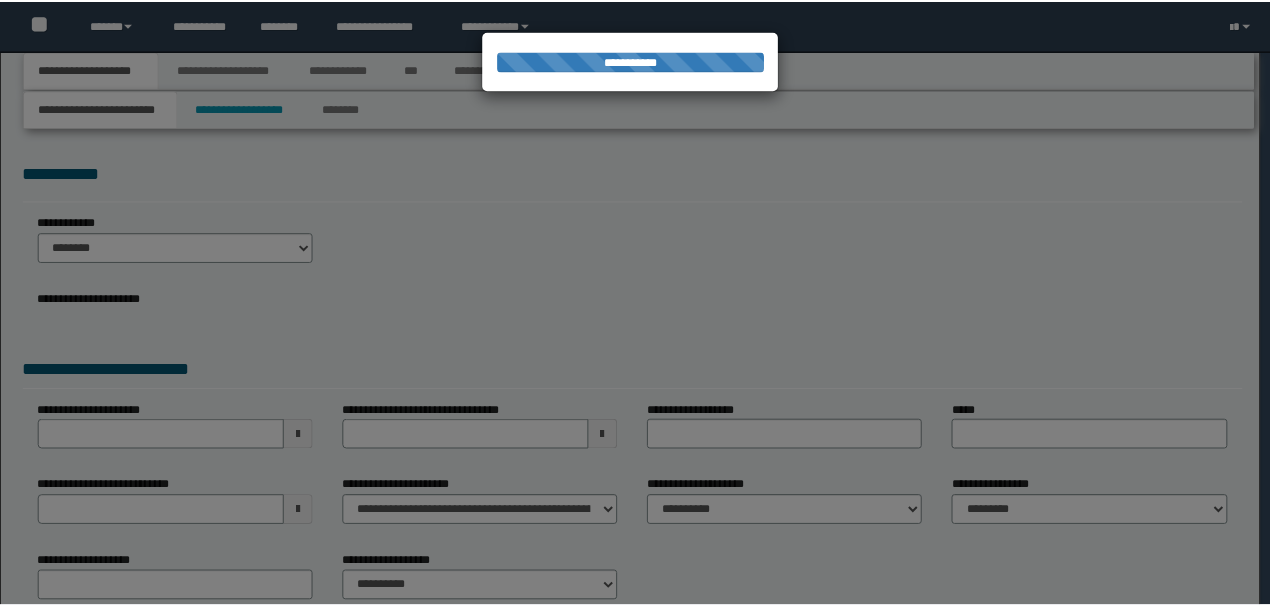 scroll, scrollTop: 0, scrollLeft: 0, axis: both 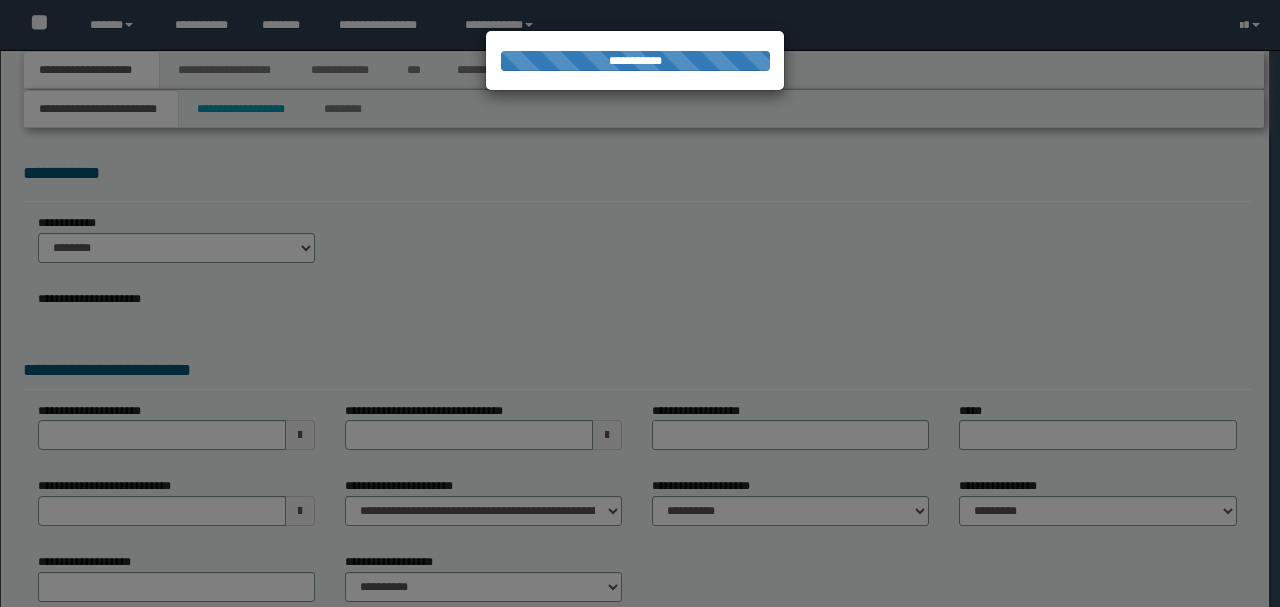 select on "*" 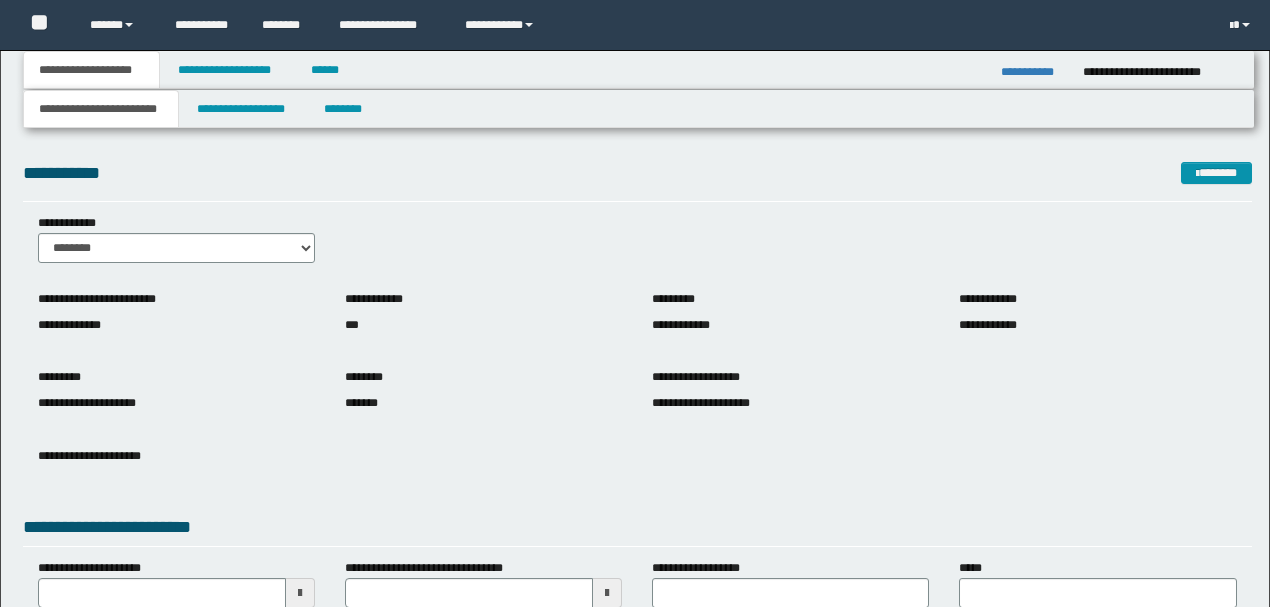 scroll, scrollTop: 0, scrollLeft: 0, axis: both 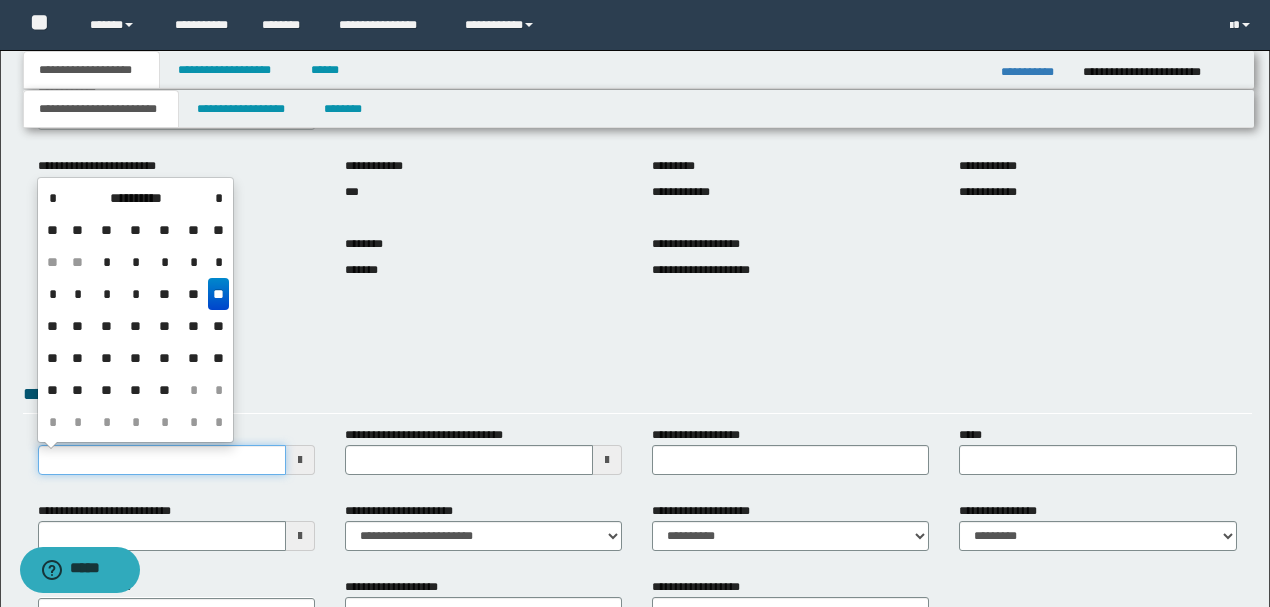 click on "**********" at bounding box center (162, 460) 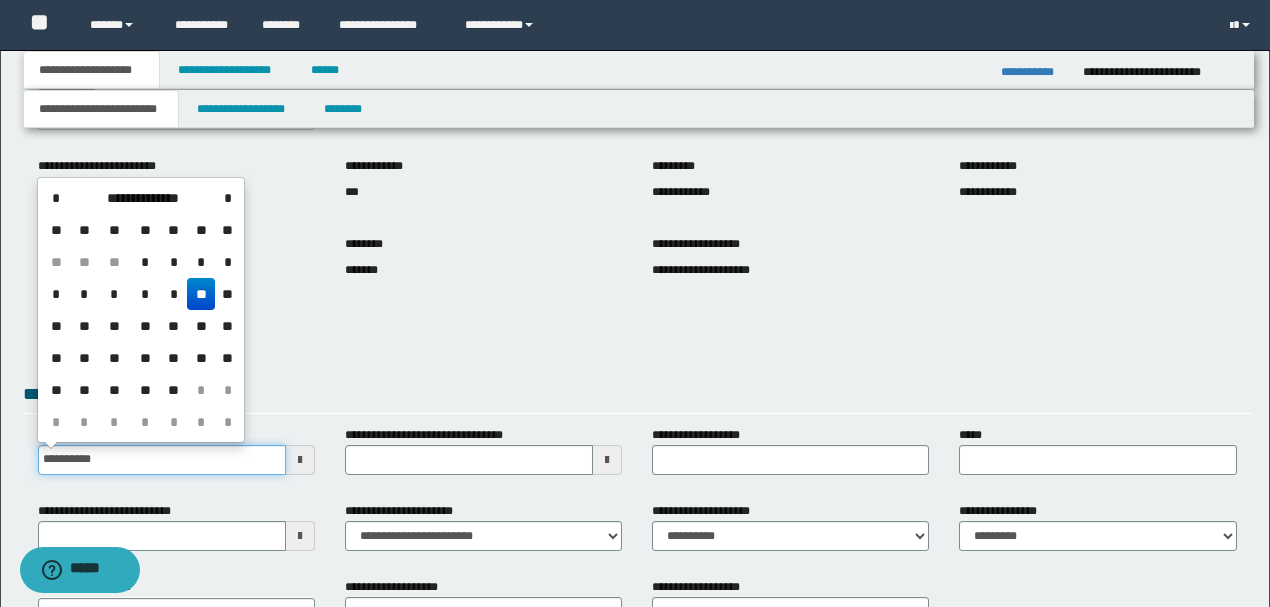 type on "**********" 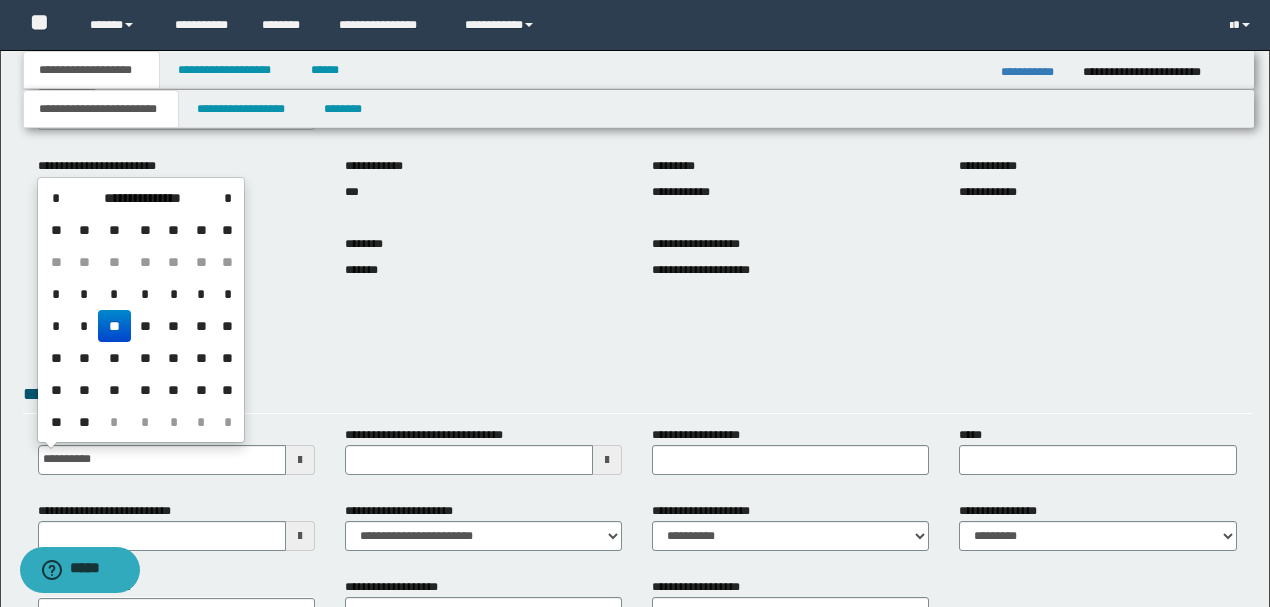 click on "**" at bounding box center (114, 326) 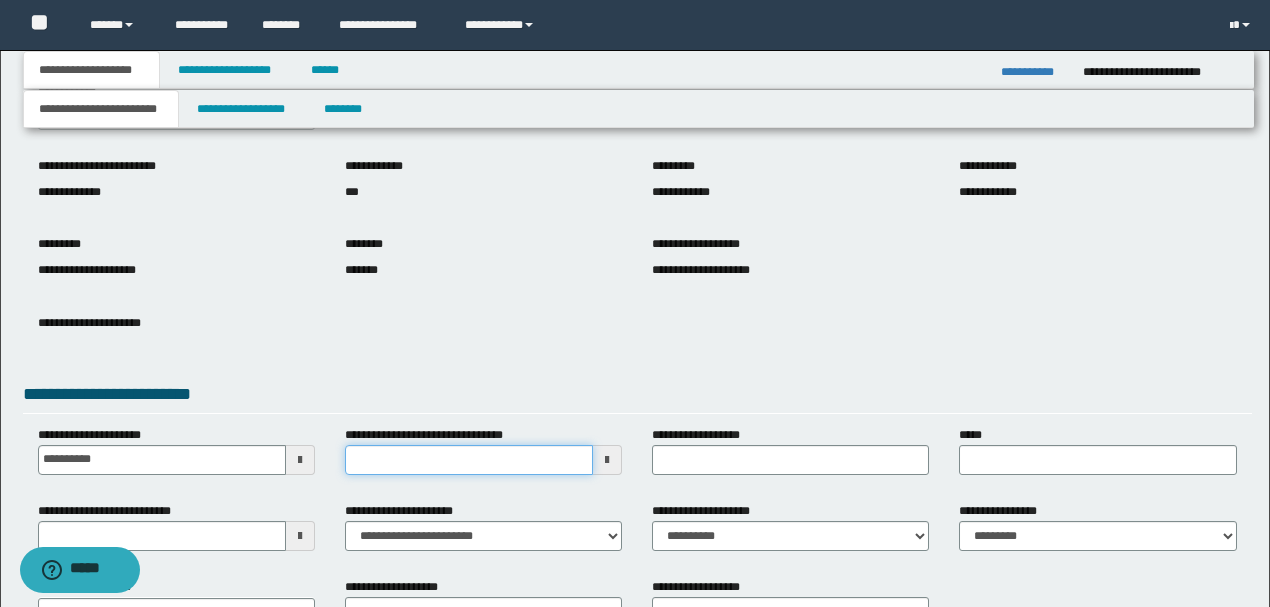 click on "**********" at bounding box center (469, 460) 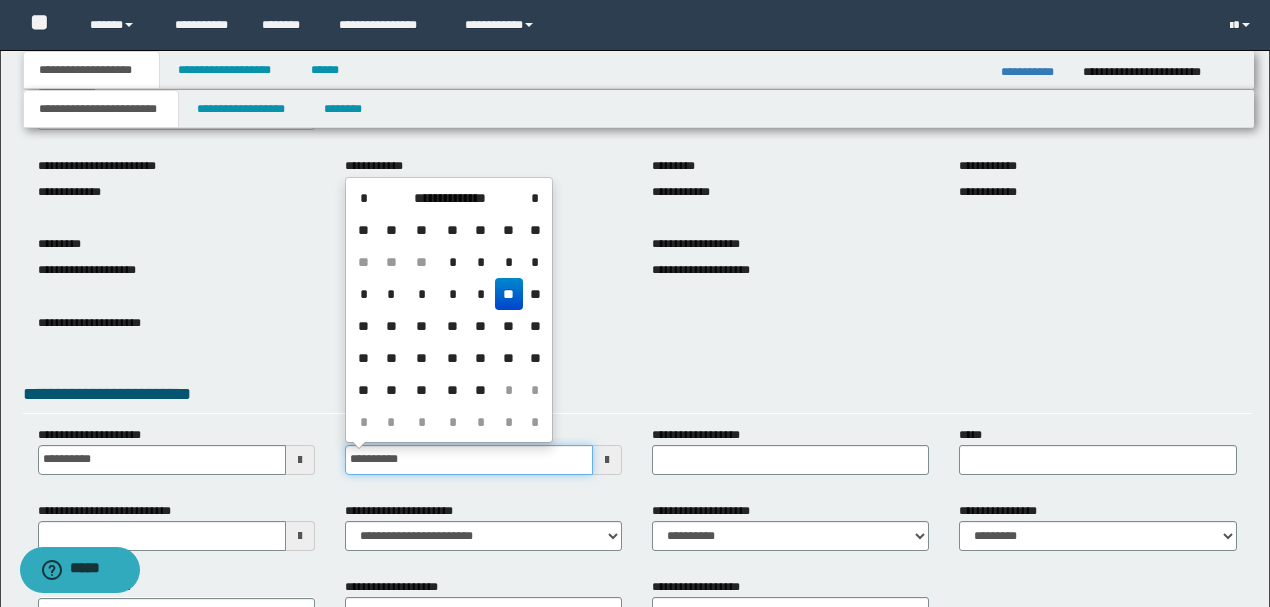 type on "**********" 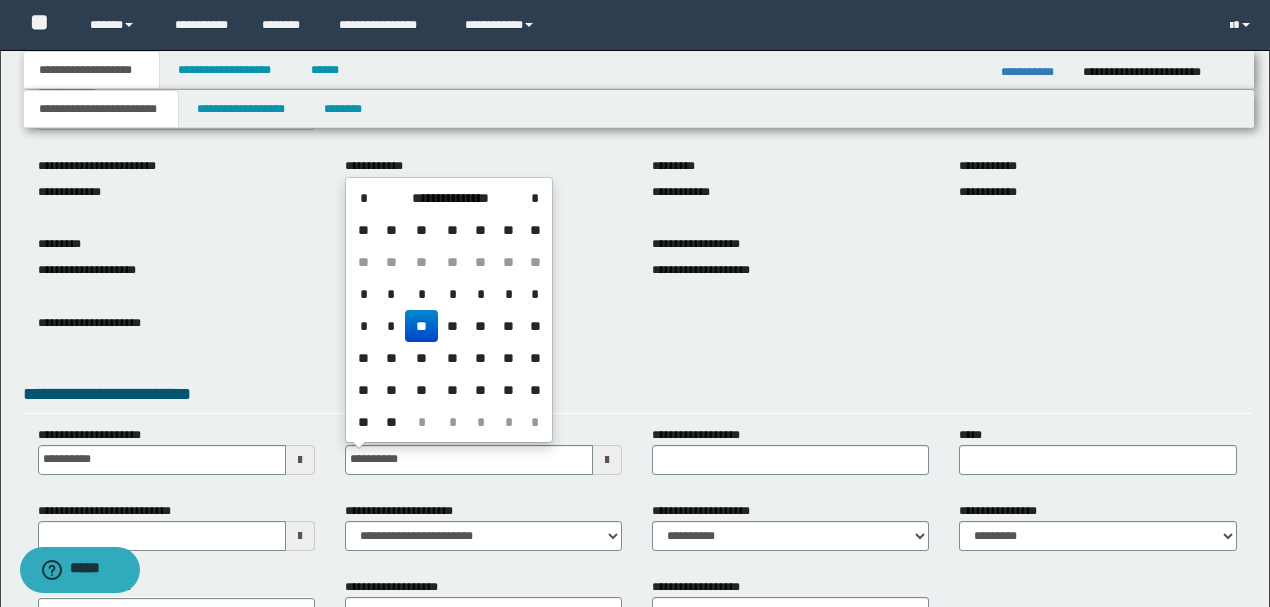 click on "**" at bounding box center [421, 326] 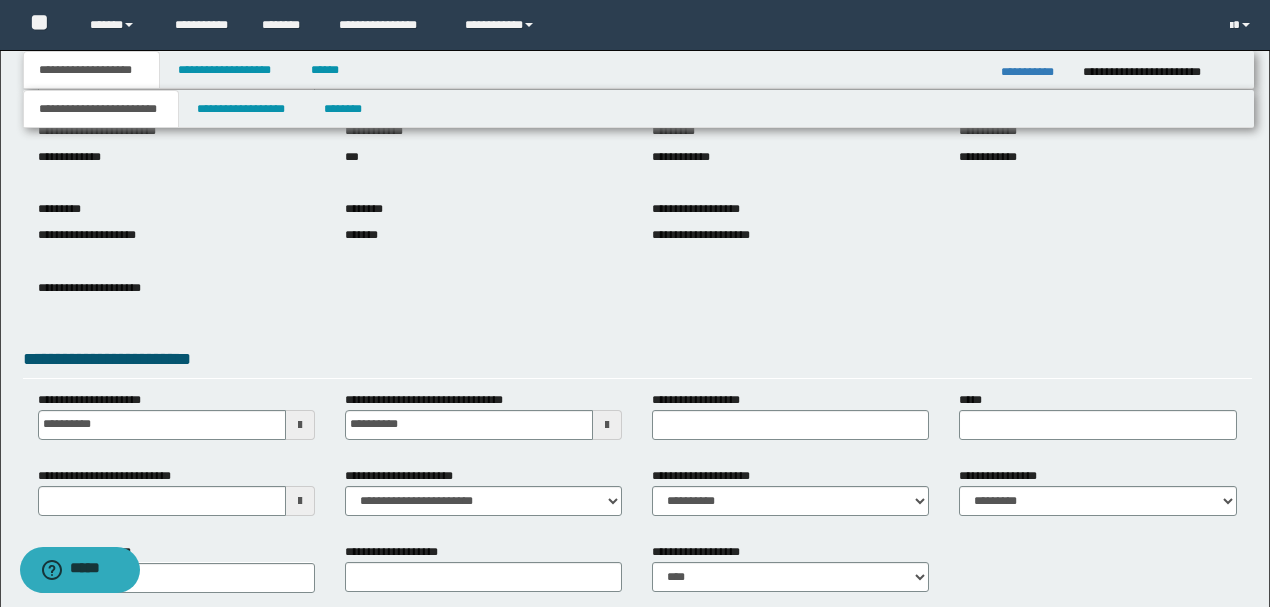 scroll, scrollTop: 200, scrollLeft: 0, axis: vertical 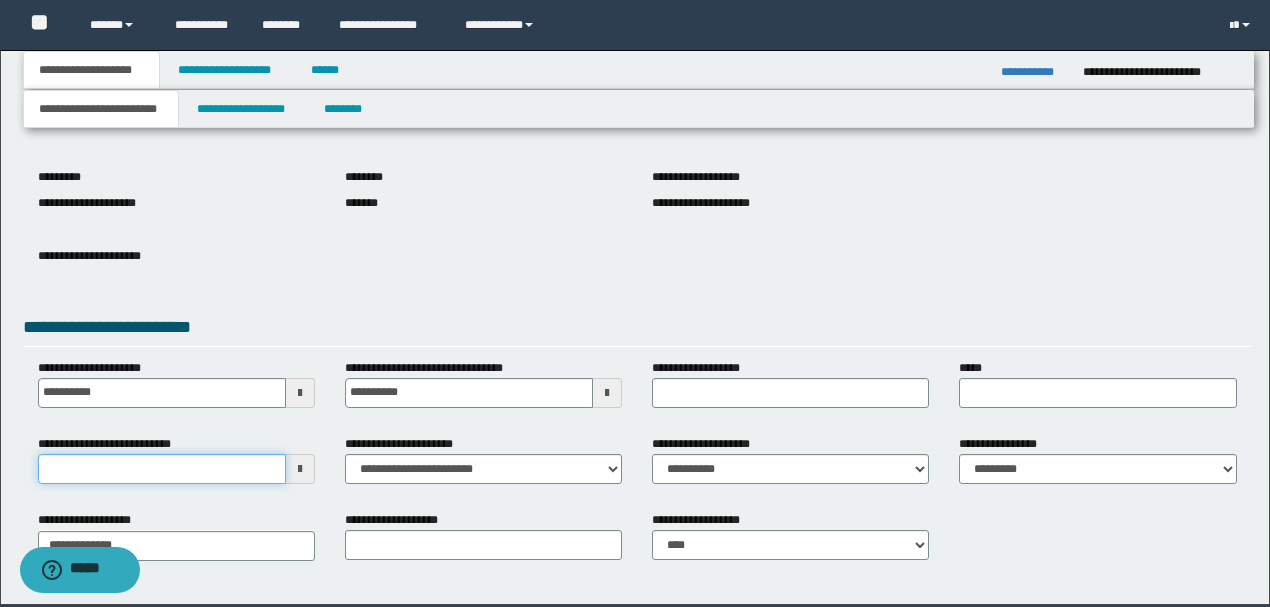 click on "**********" at bounding box center [162, 469] 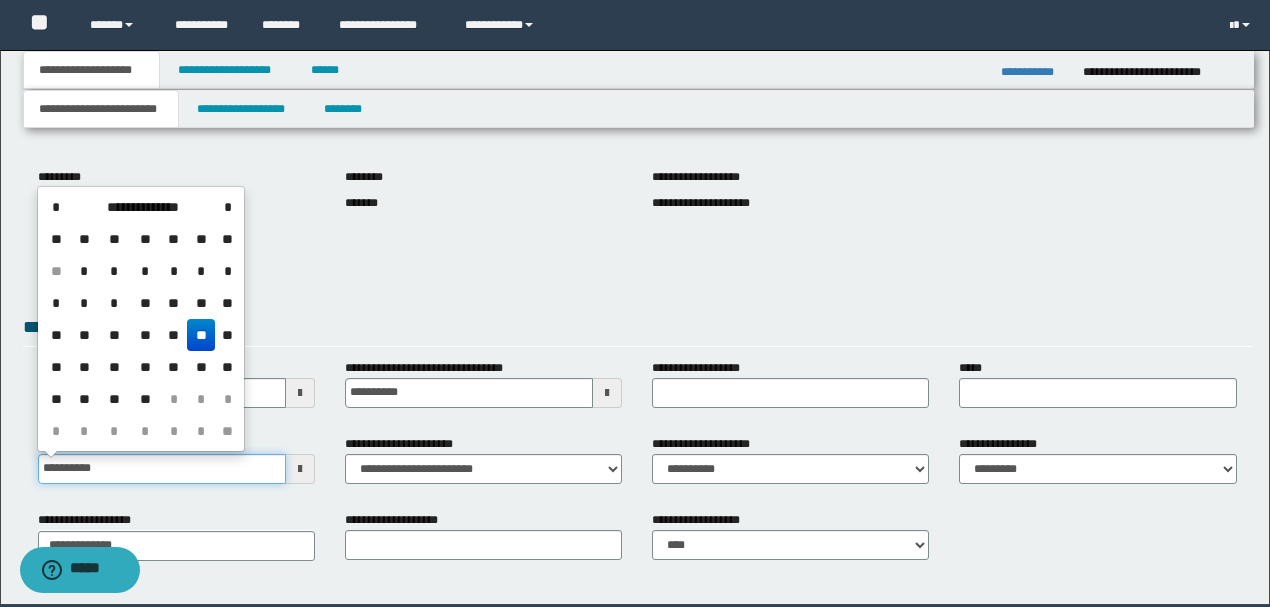 type on "**********" 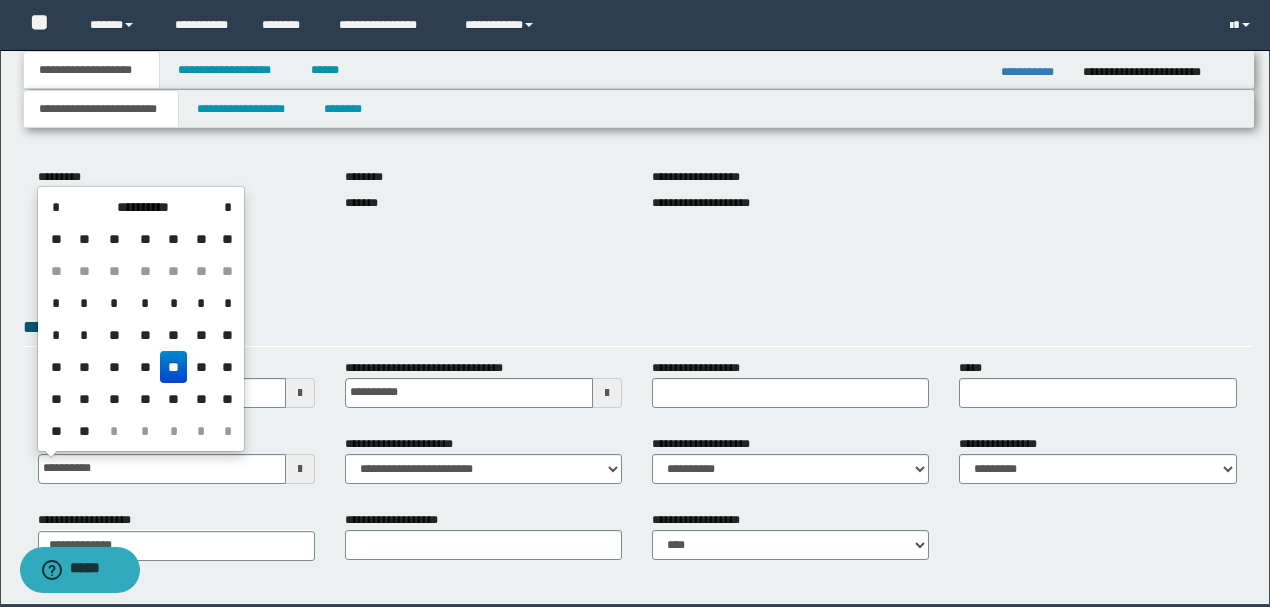 click on "**" at bounding box center (174, 367) 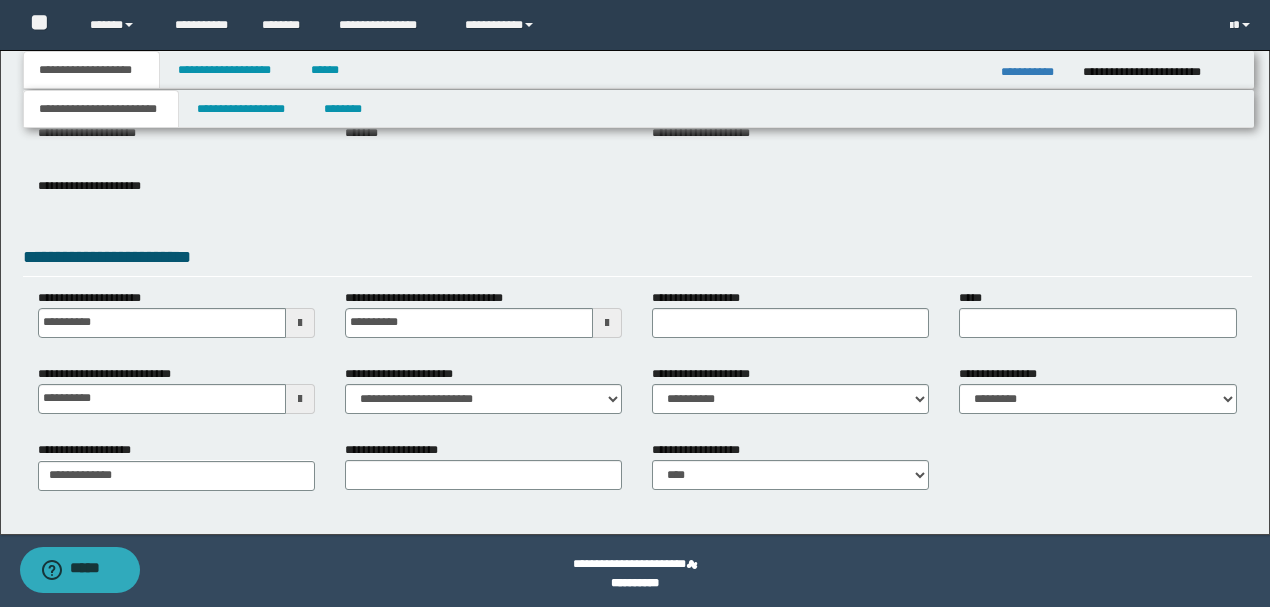scroll, scrollTop: 275, scrollLeft: 0, axis: vertical 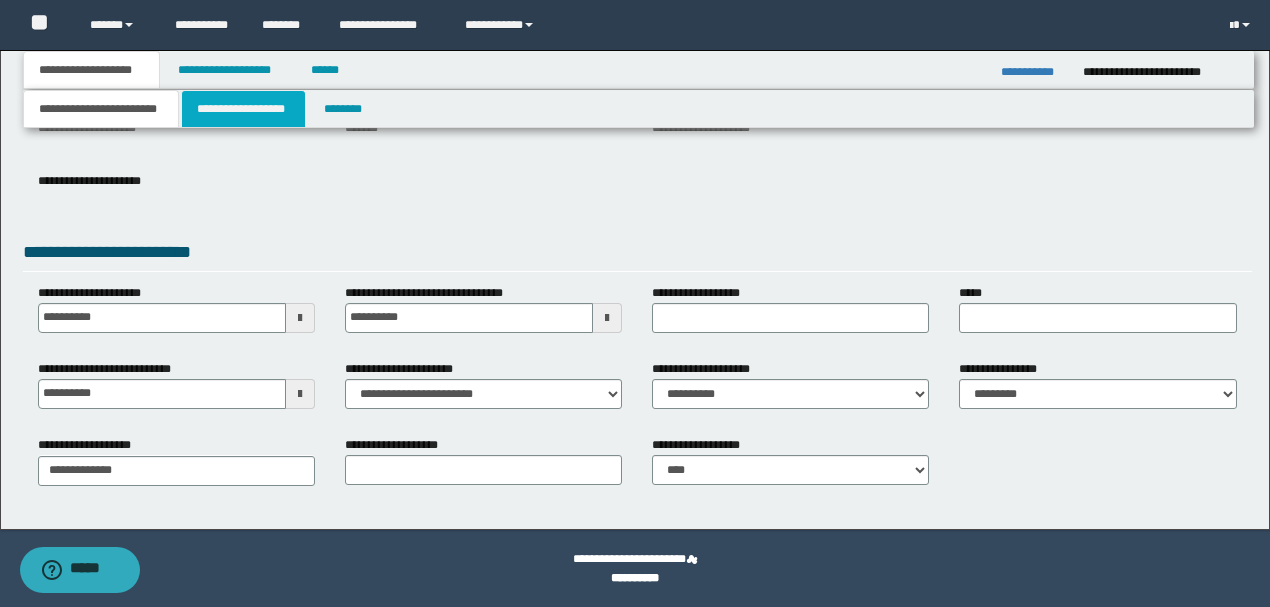 click on "**********" at bounding box center (243, 109) 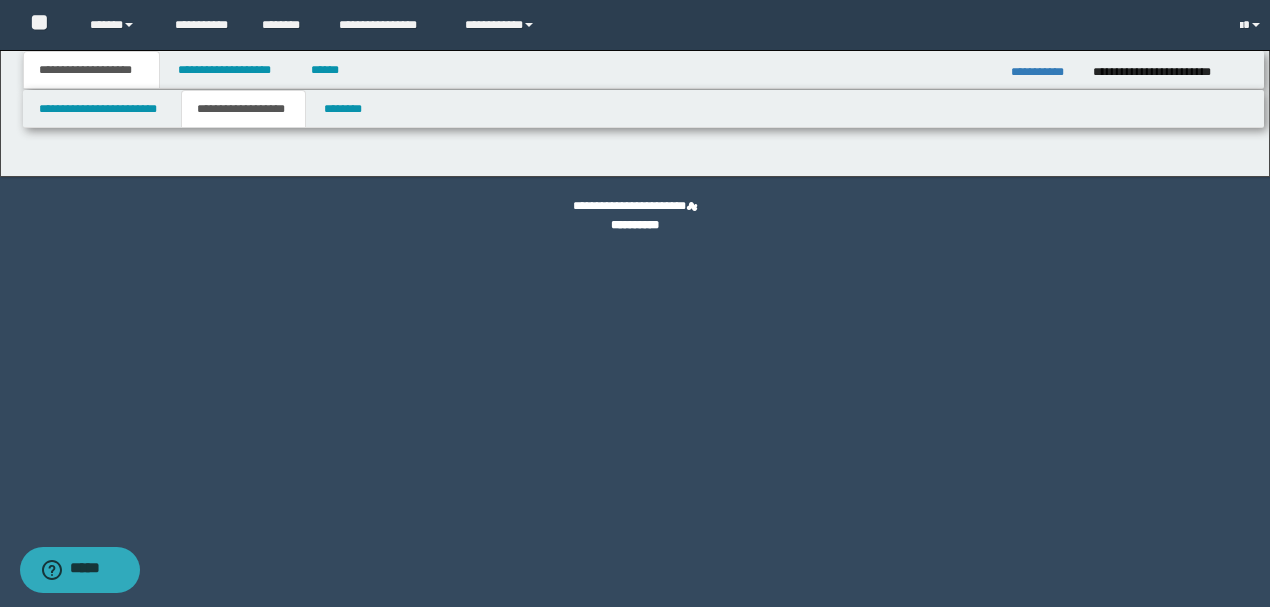 scroll, scrollTop: 0, scrollLeft: 0, axis: both 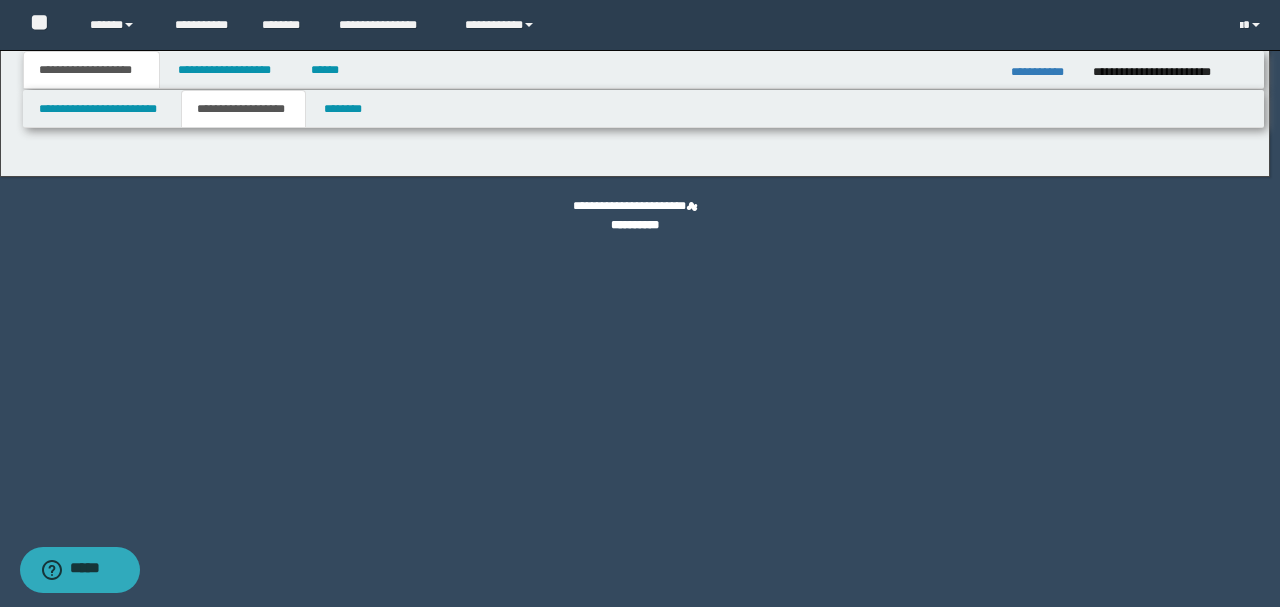 type on "******" 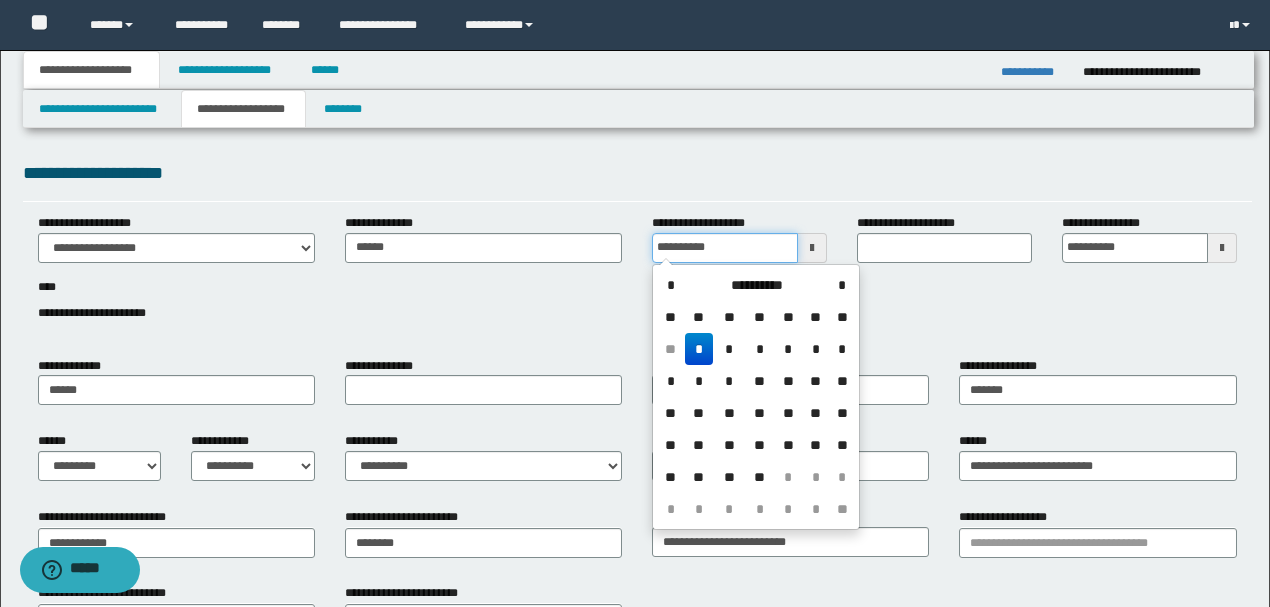 drag, startPoint x: 734, startPoint y: 247, endPoint x: 631, endPoint y: 246, distance: 103.00485 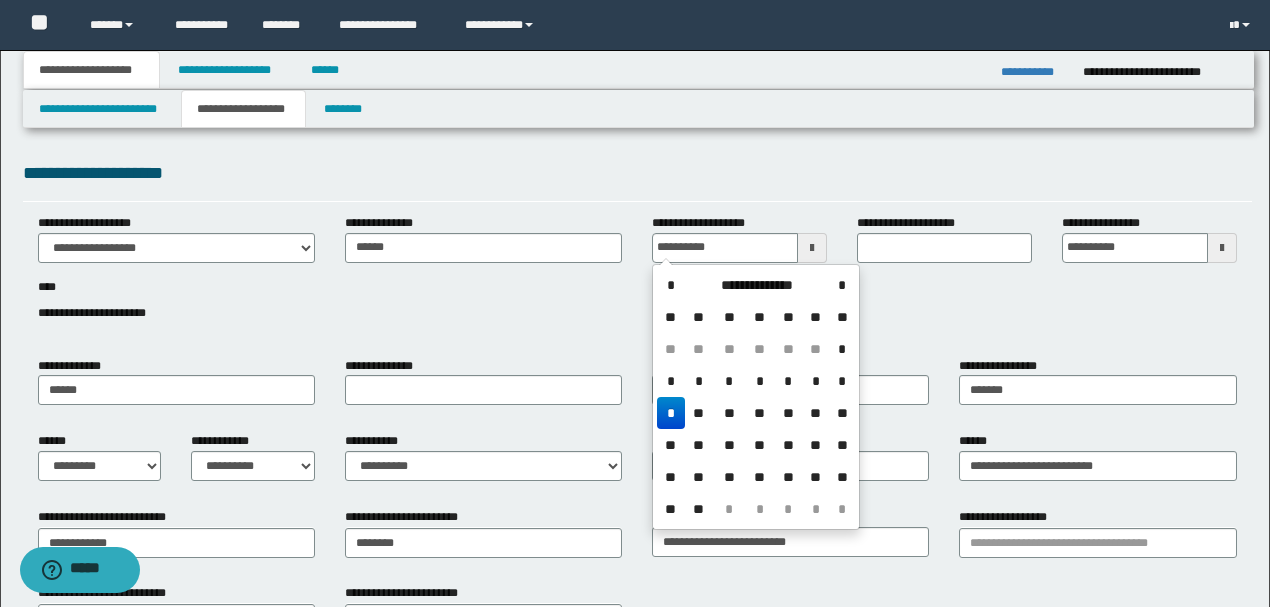 click on "*" at bounding box center (671, 413) 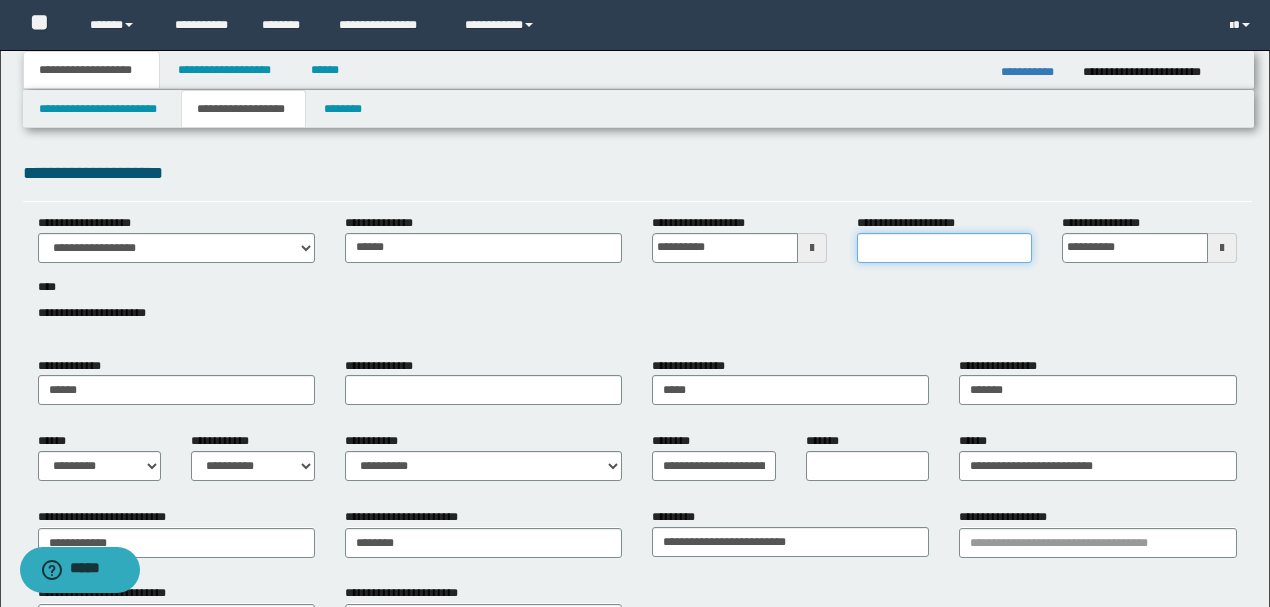 click on "**********" at bounding box center (944, 248) 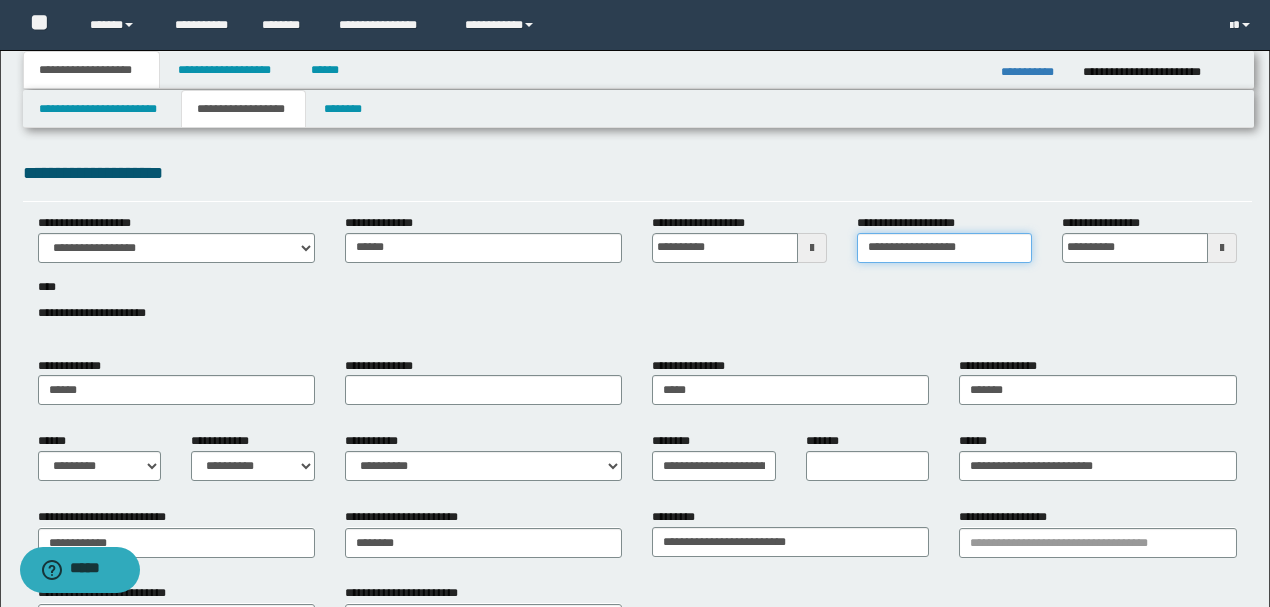 type on "**********" 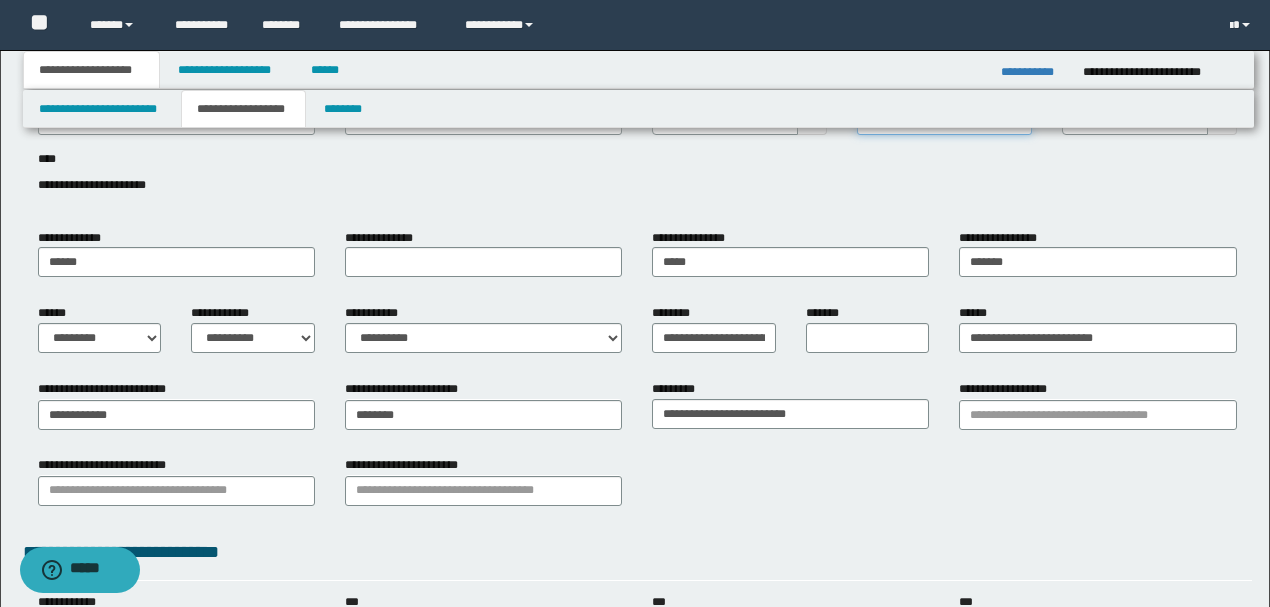 scroll, scrollTop: 133, scrollLeft: 0, axis: vertical 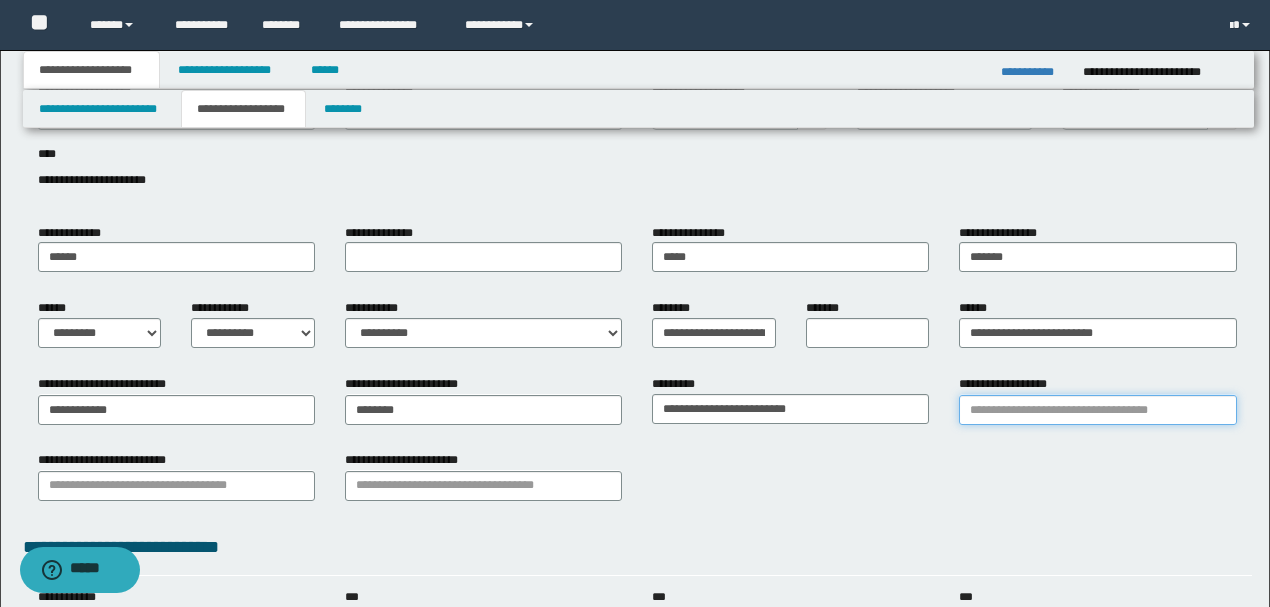 click on "**********" at bounding box center (1097, 410) 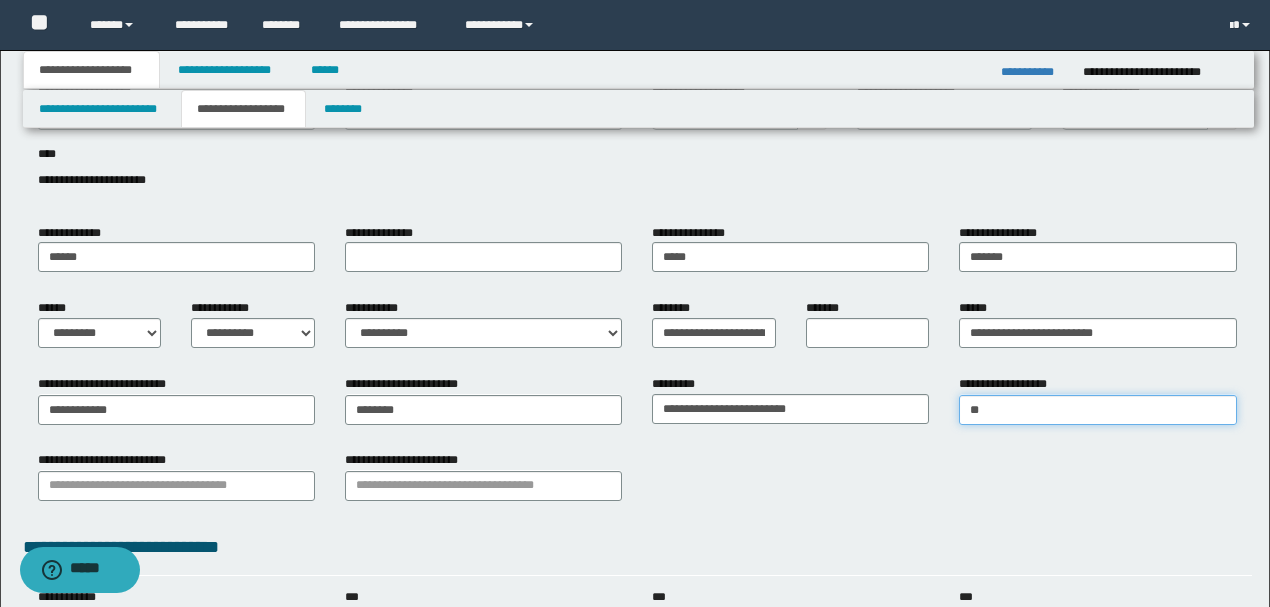 type on "***" 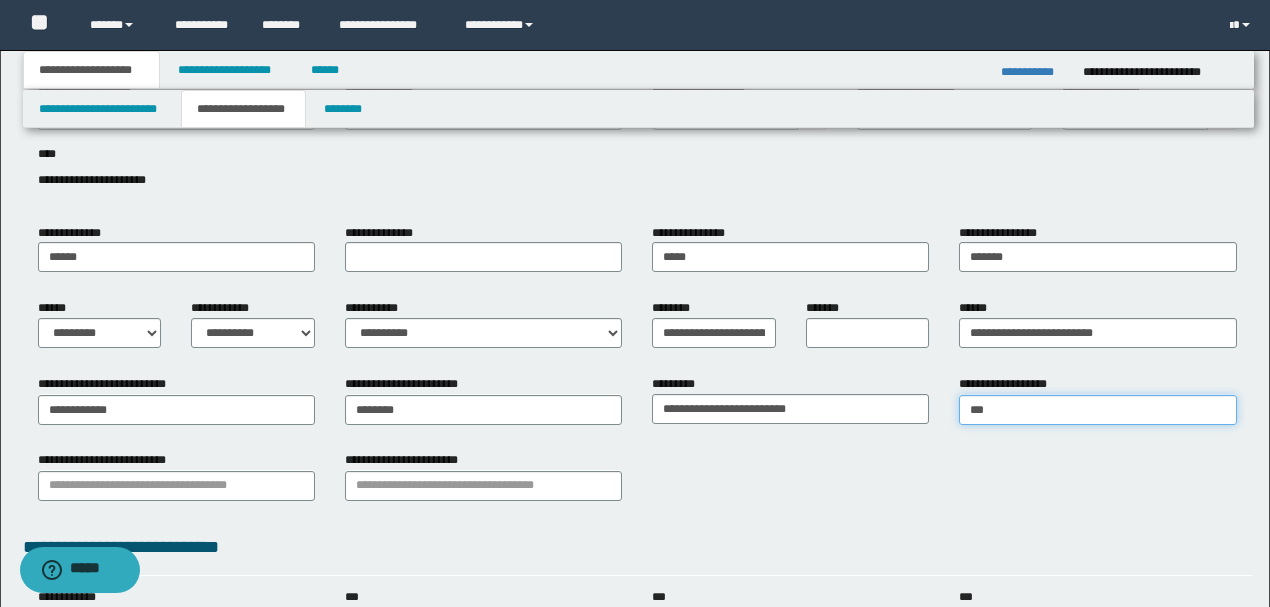 type on "********" 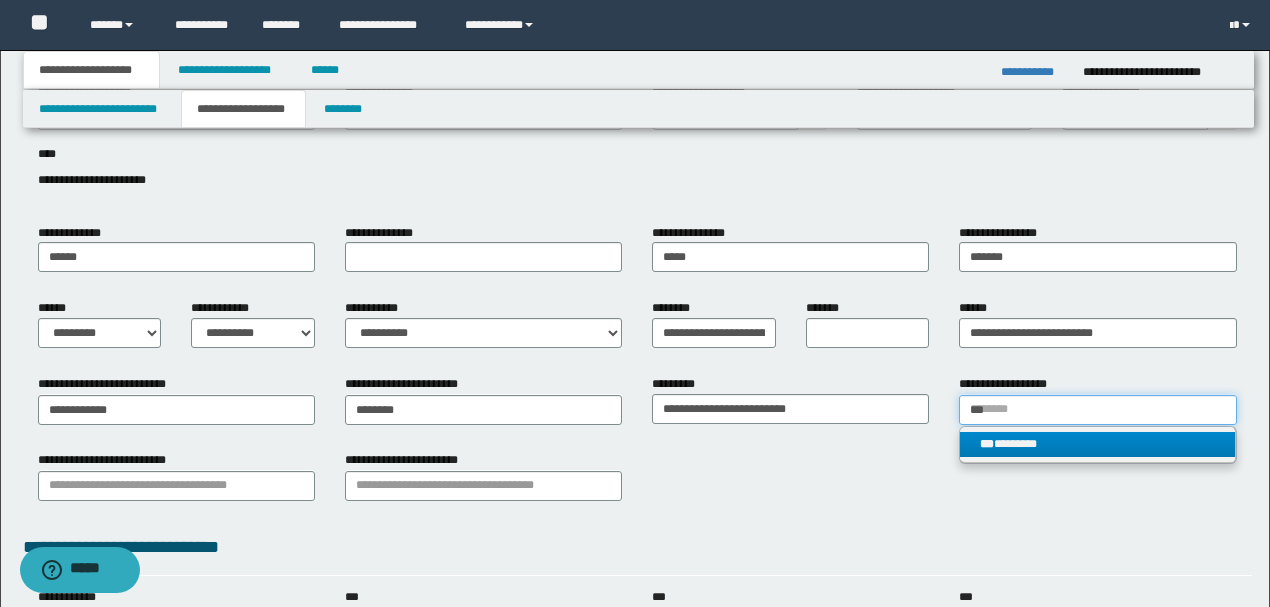 type on "***" 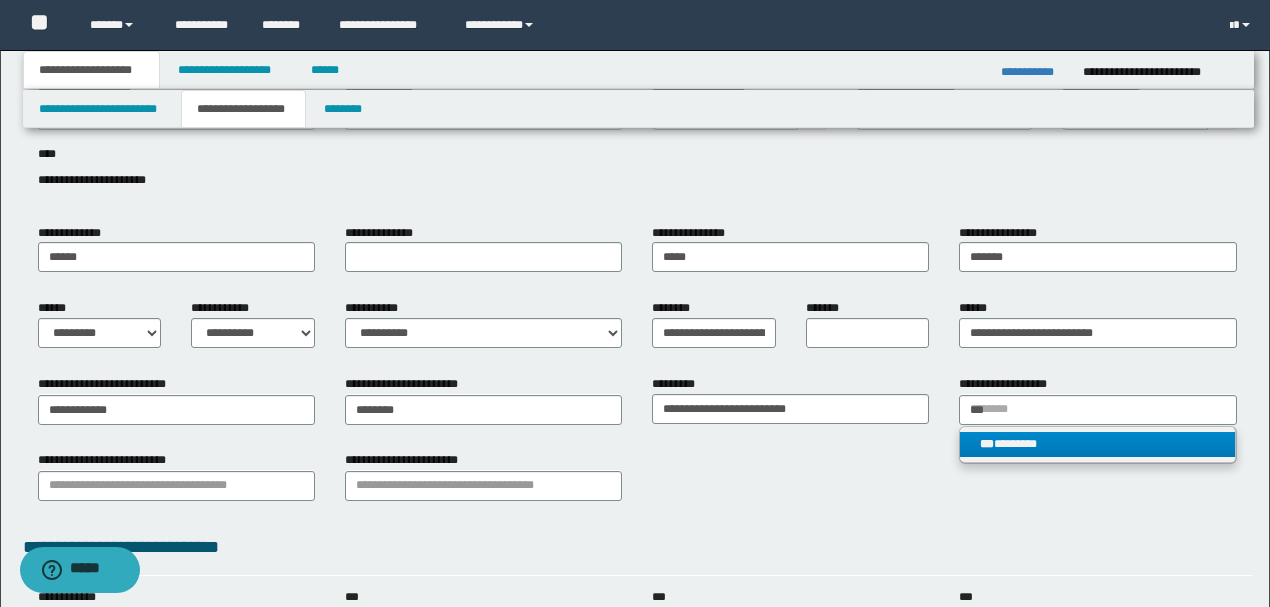 type 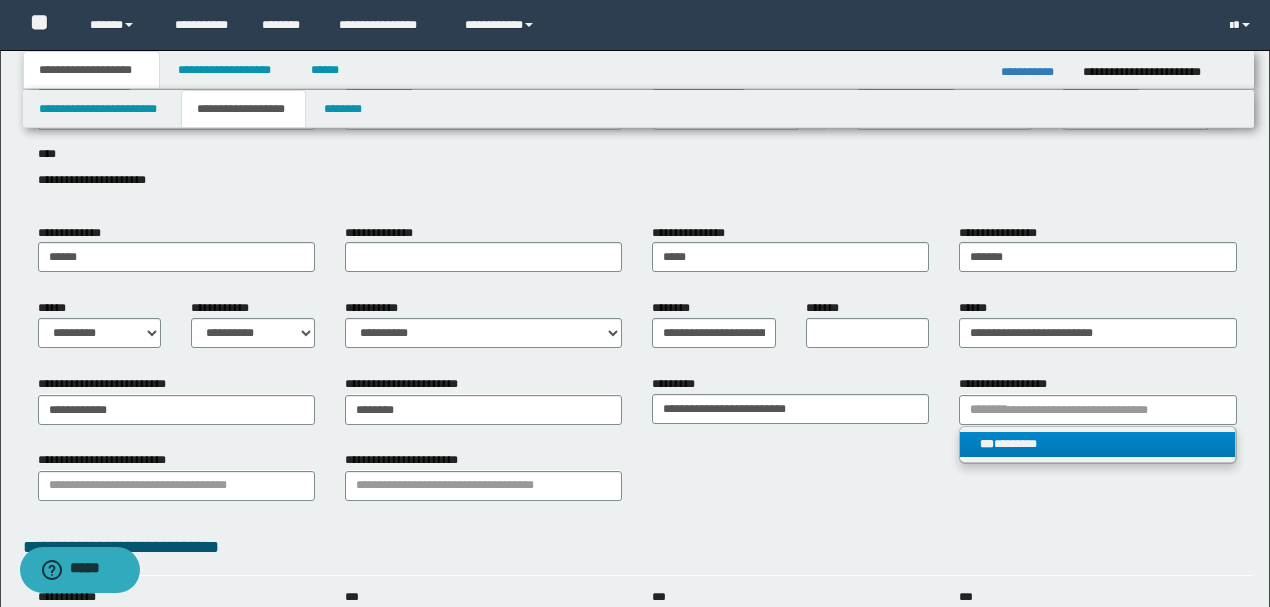 click on "***" at bounding box center [987, 444] 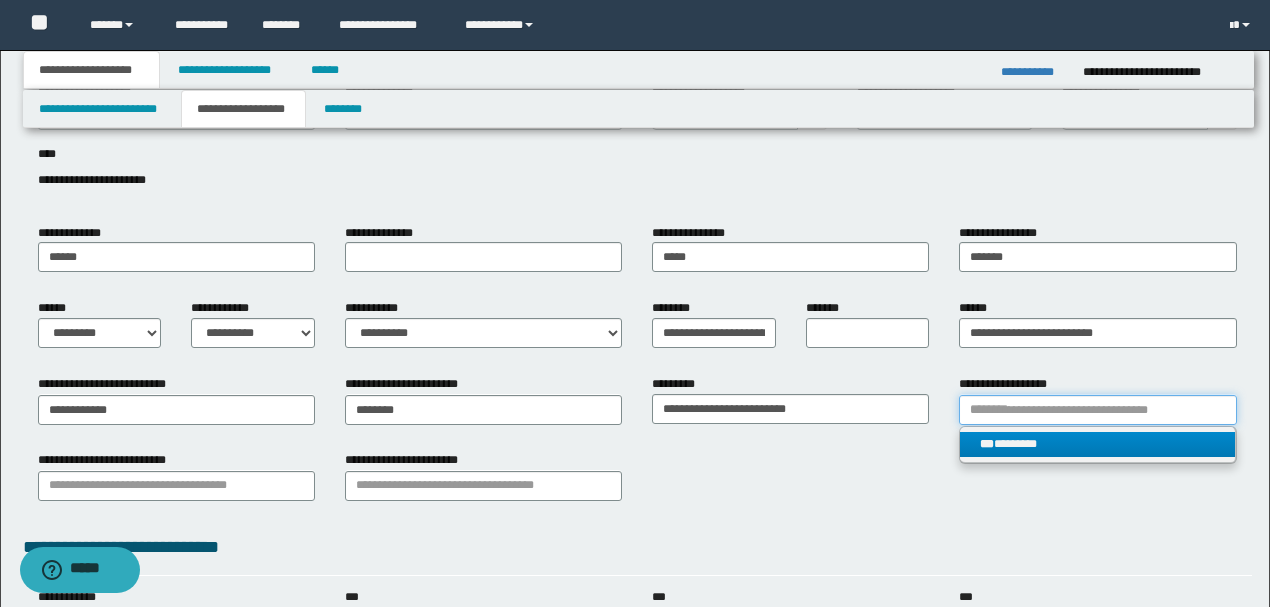 type 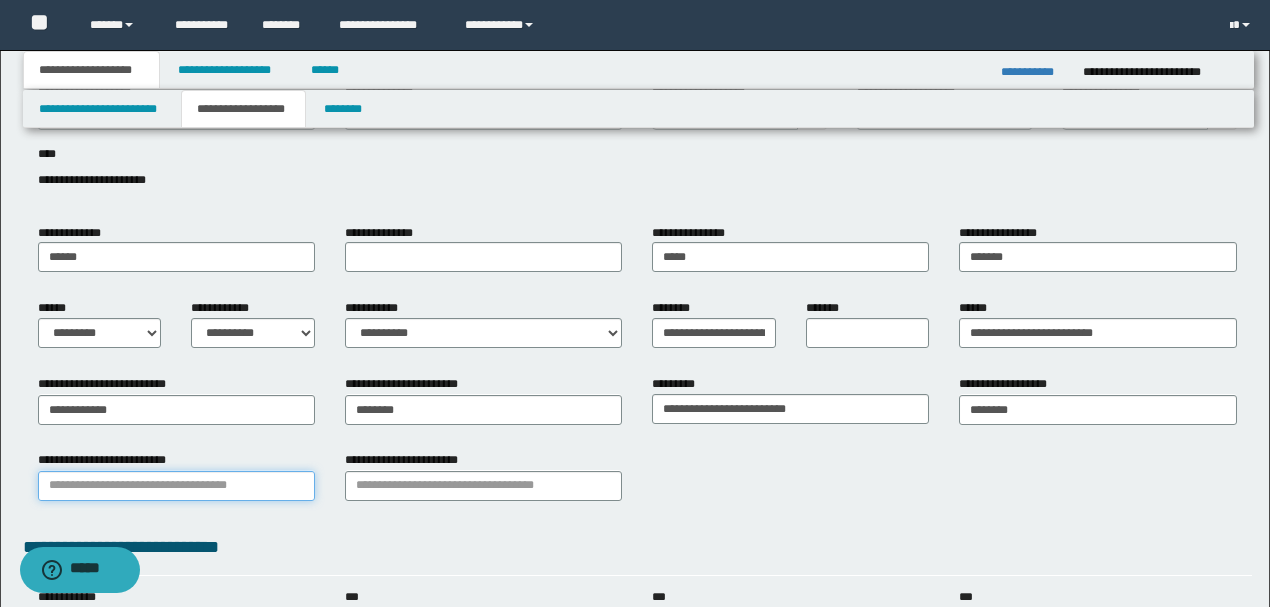 click on "**********" at bounding box center (176, 486) 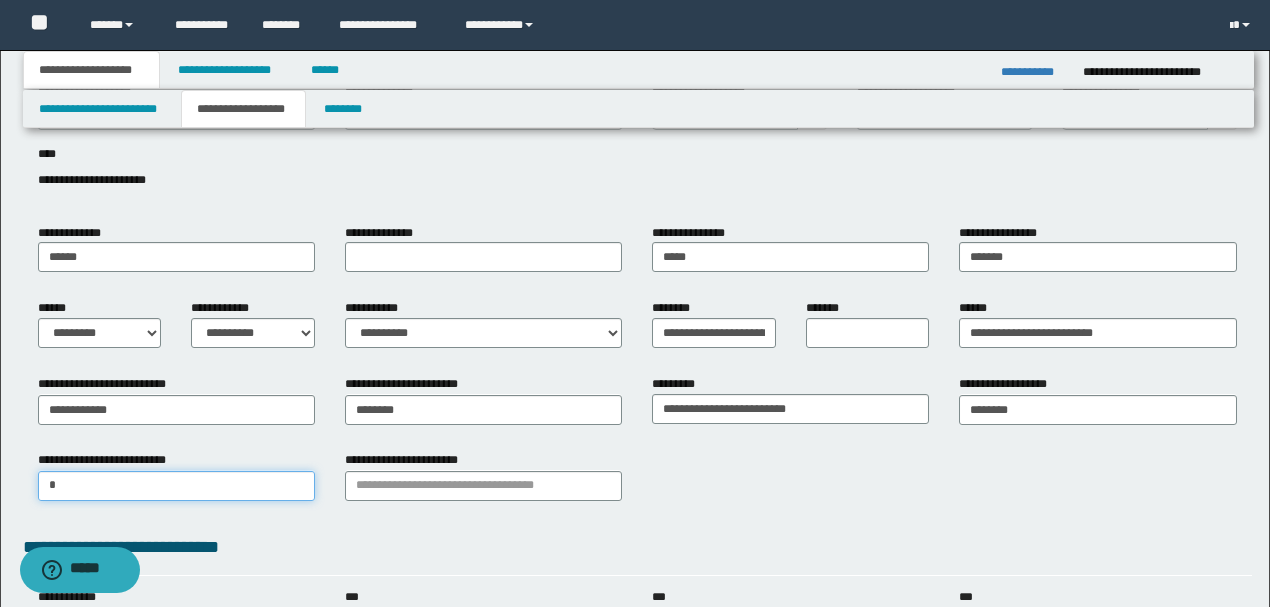 type on "**" 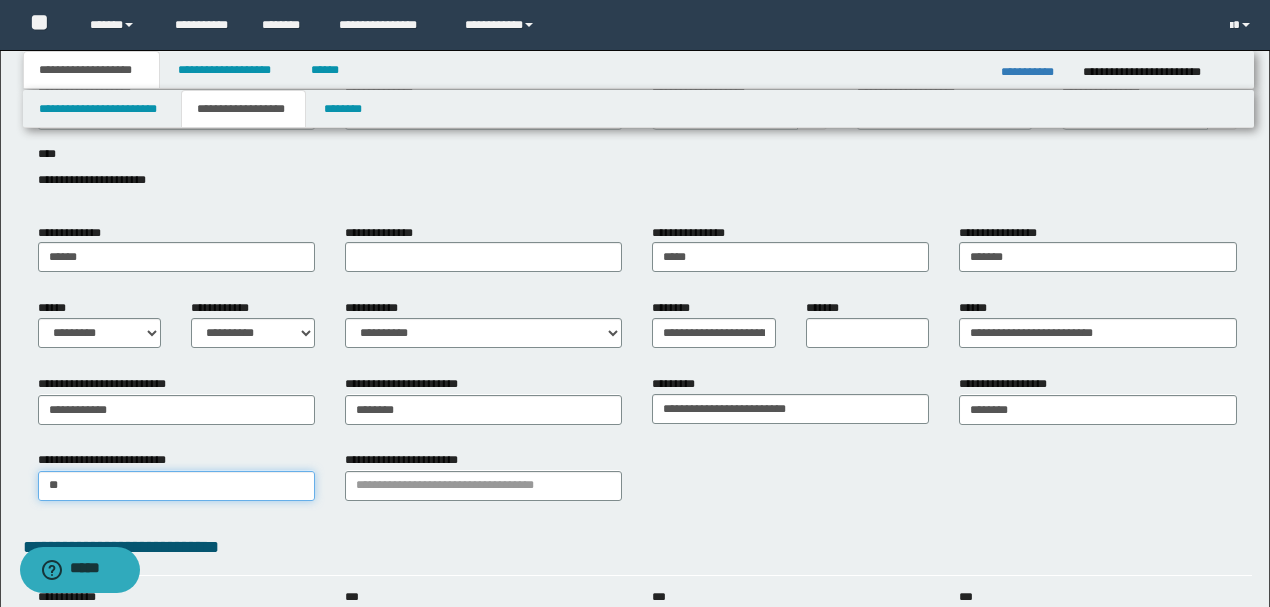 type on "**" 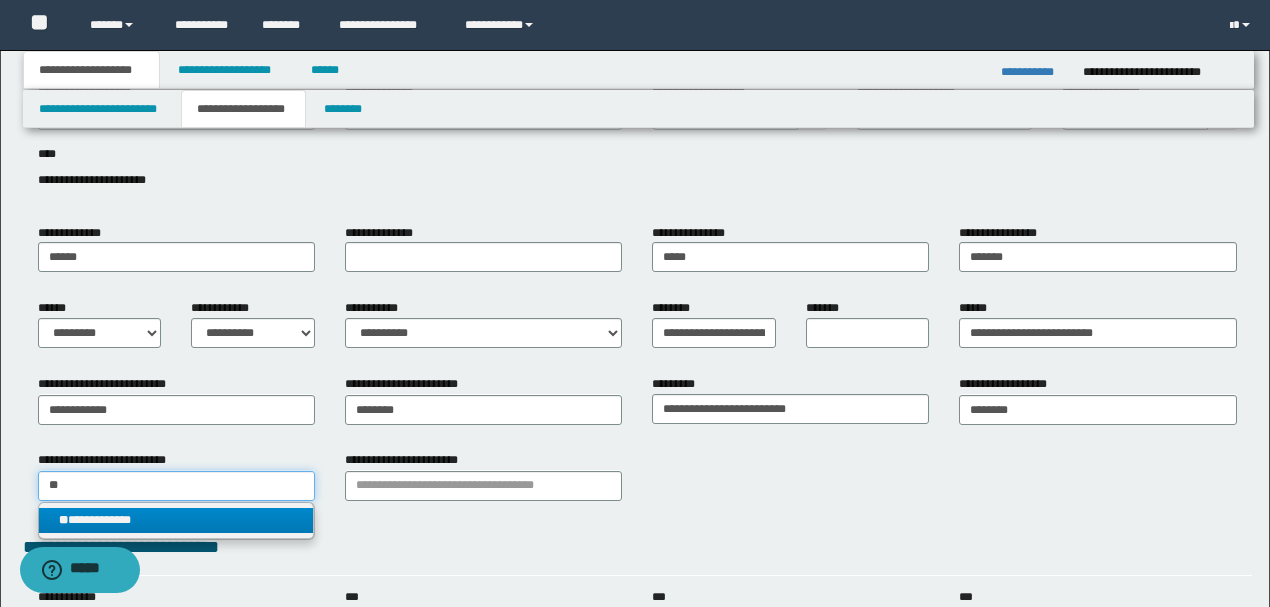 type on "**" 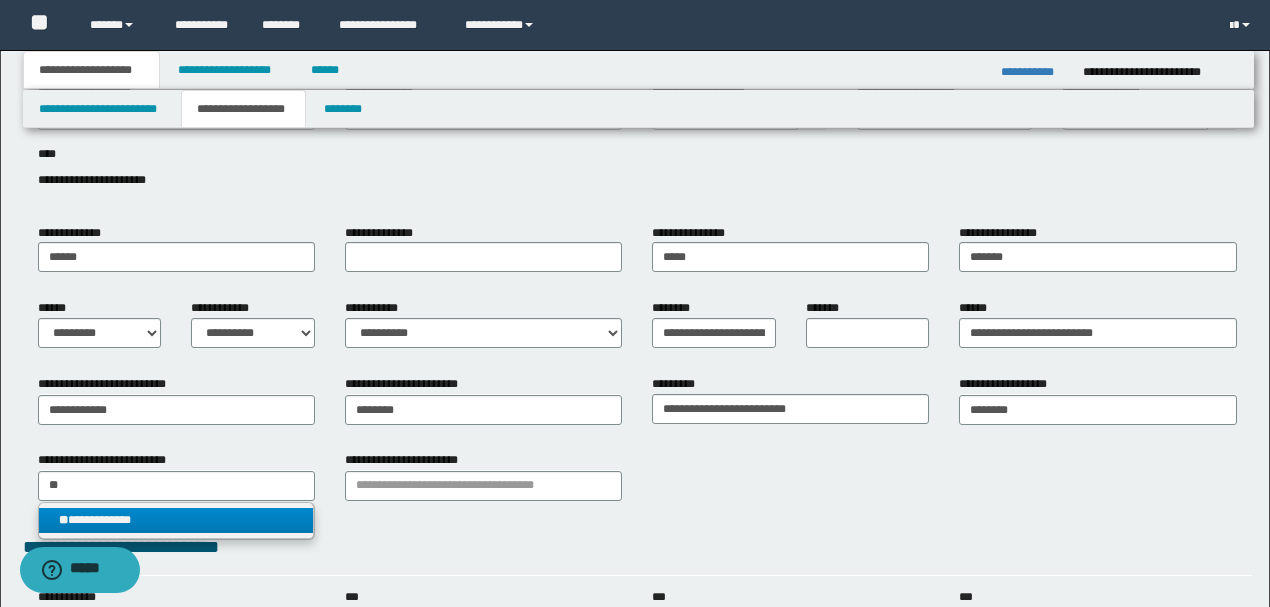 type 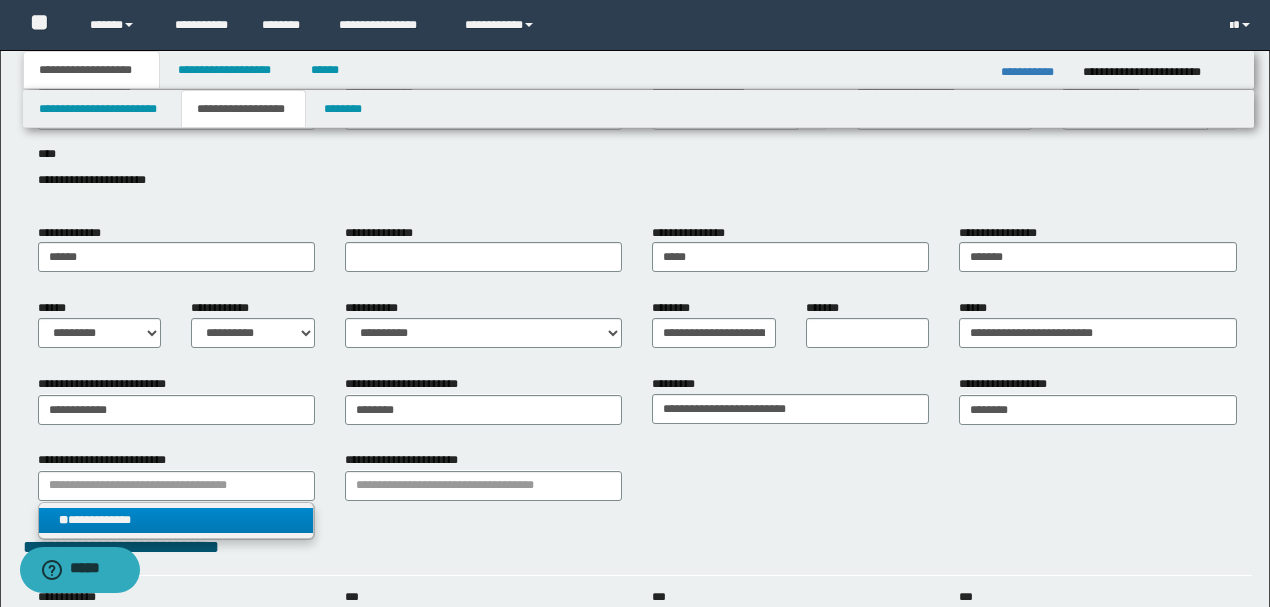 click on "**********" at bounding box center [176, 520] 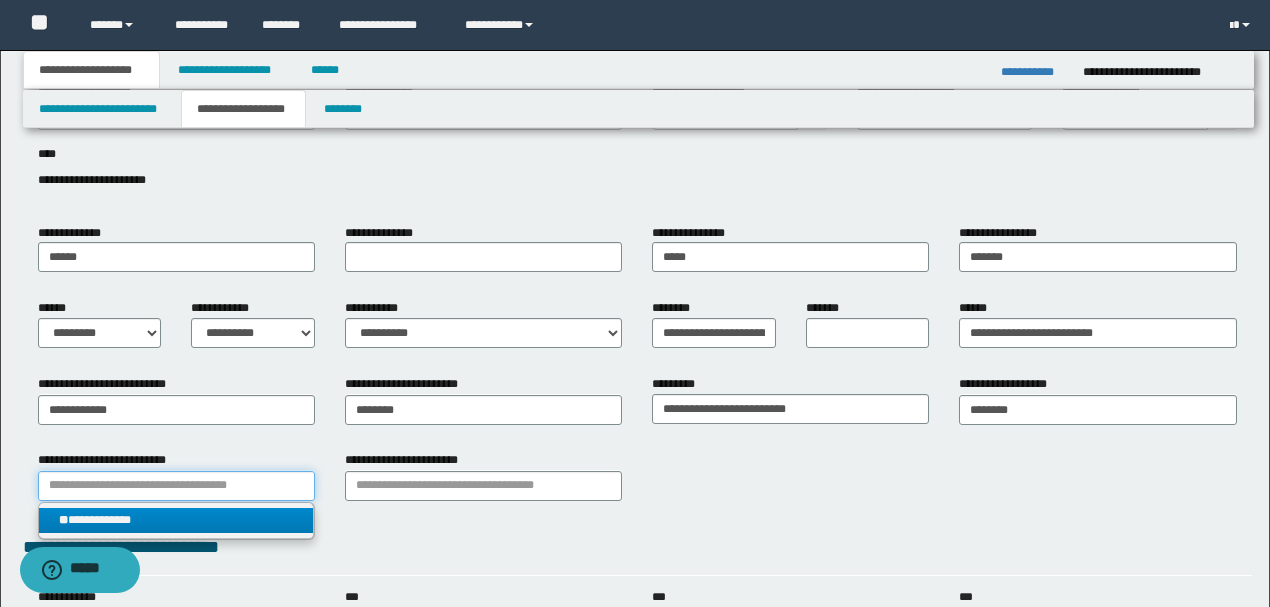 type 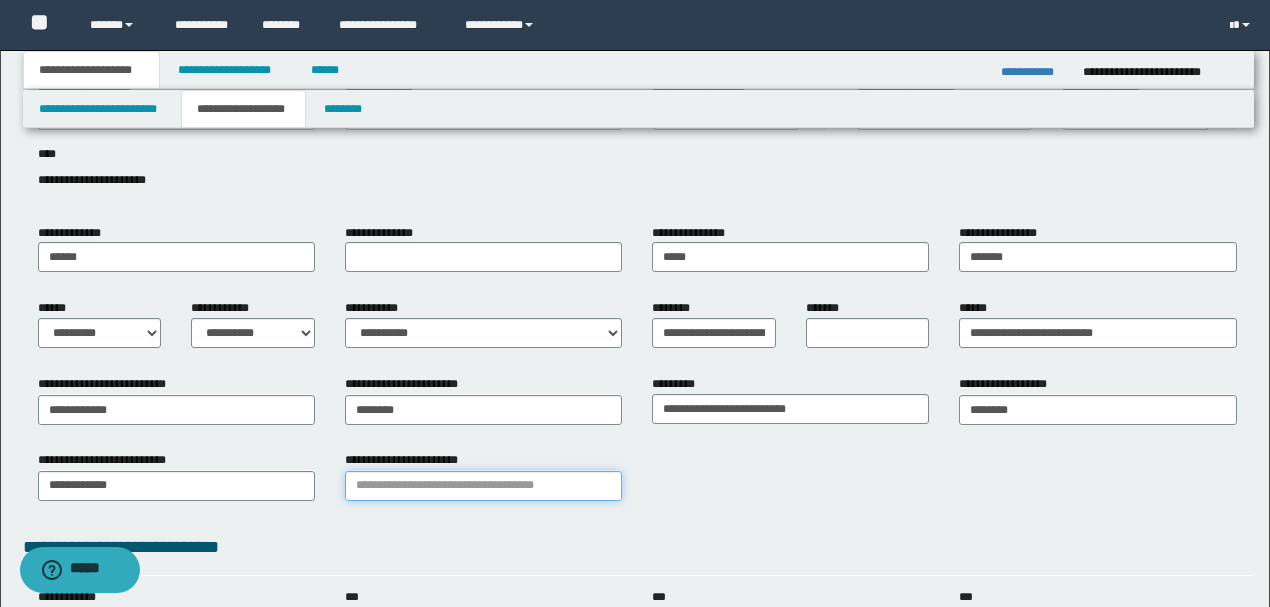 click on "**********" at bounding box center [483, 486] 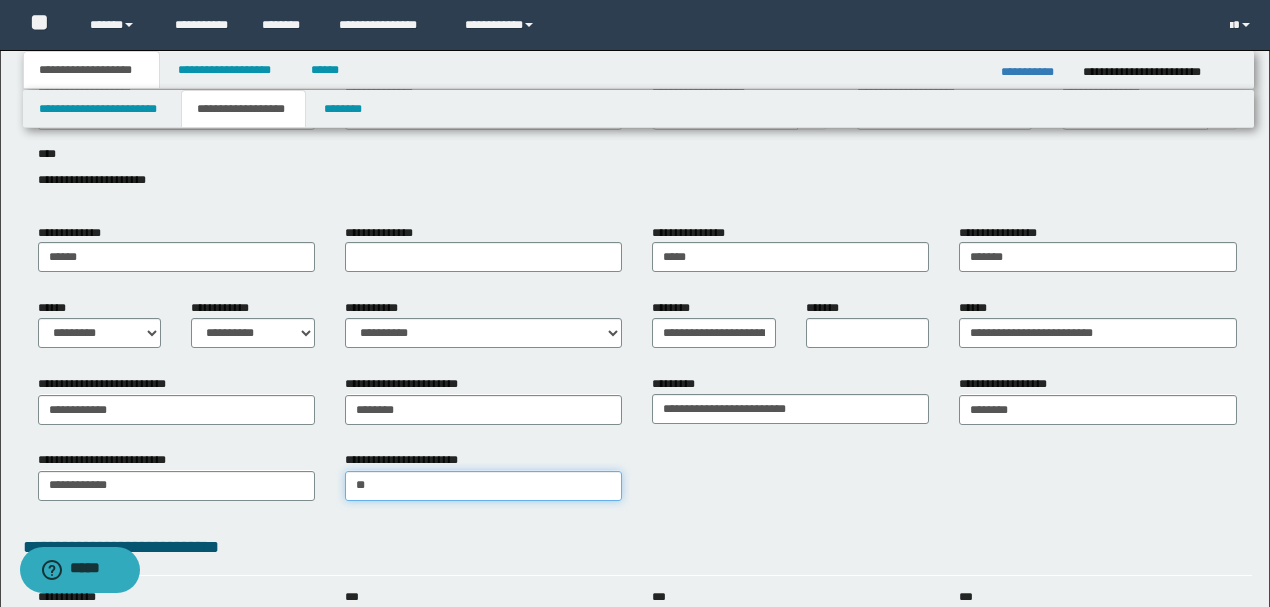 type on "***" 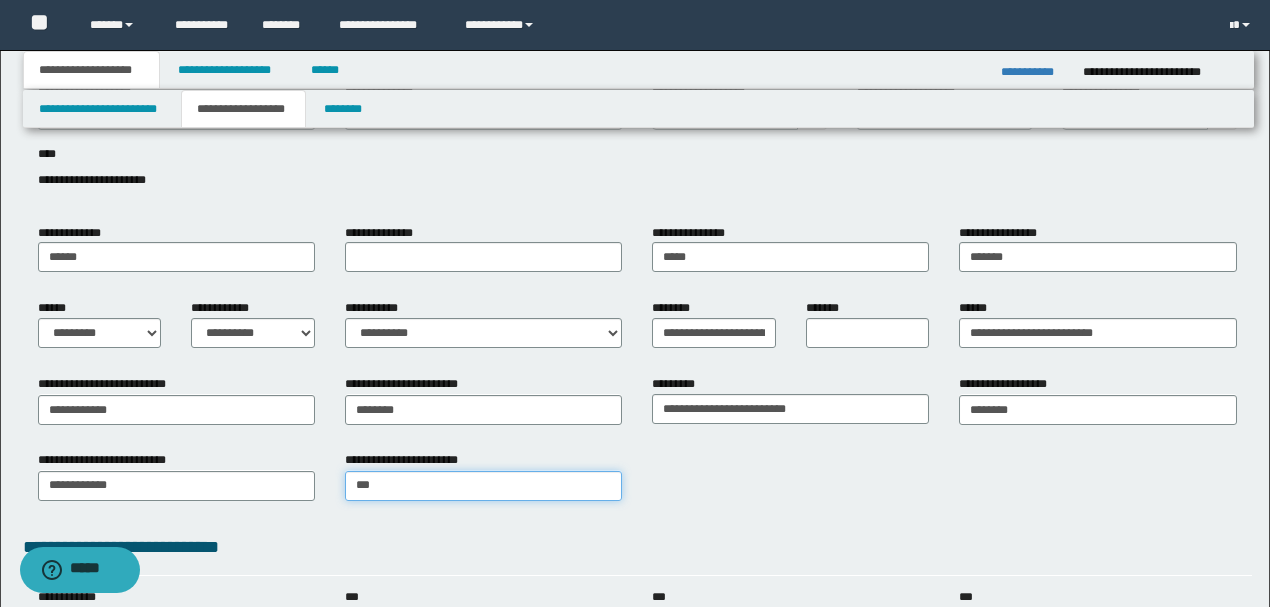 type on "***" 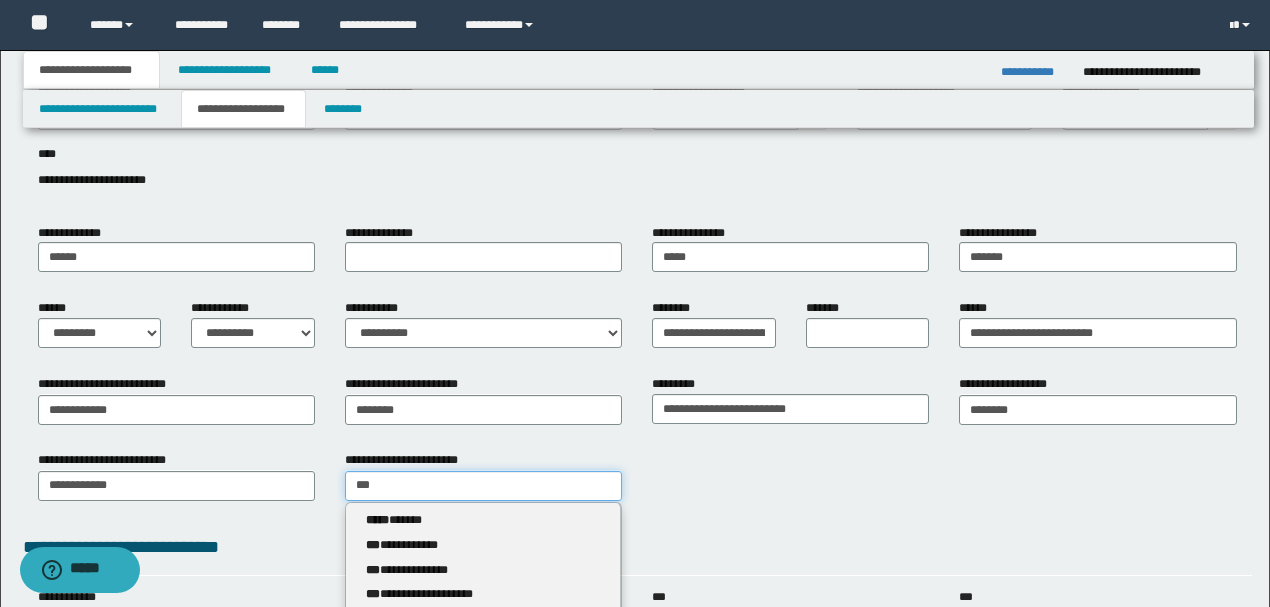 type 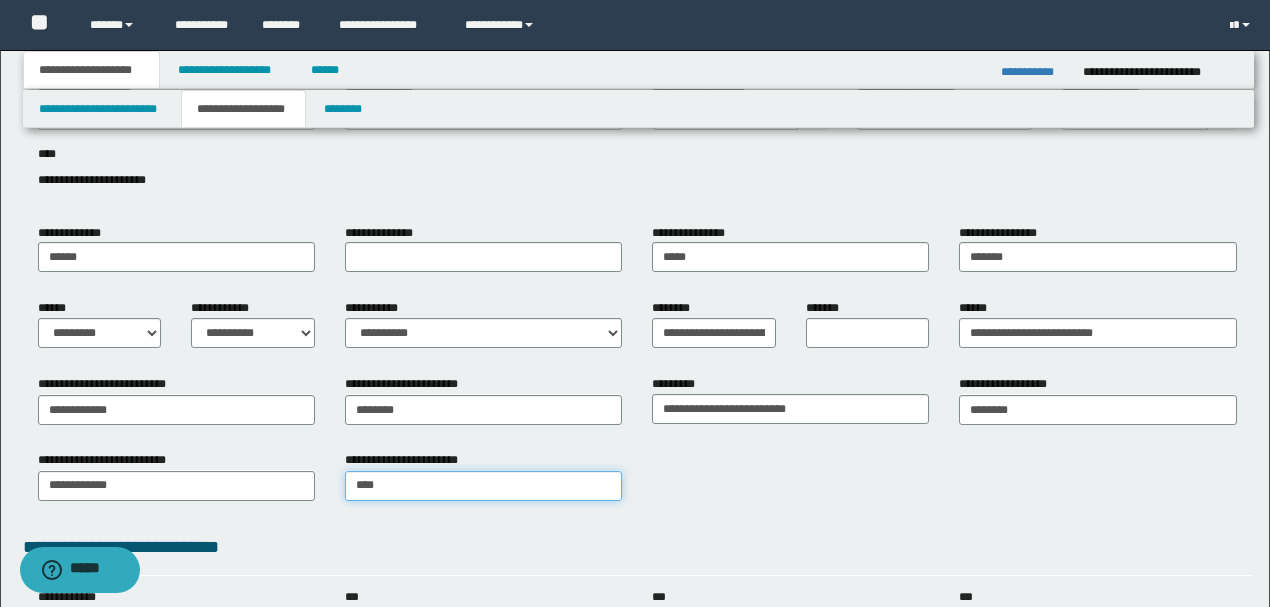 type on "********" 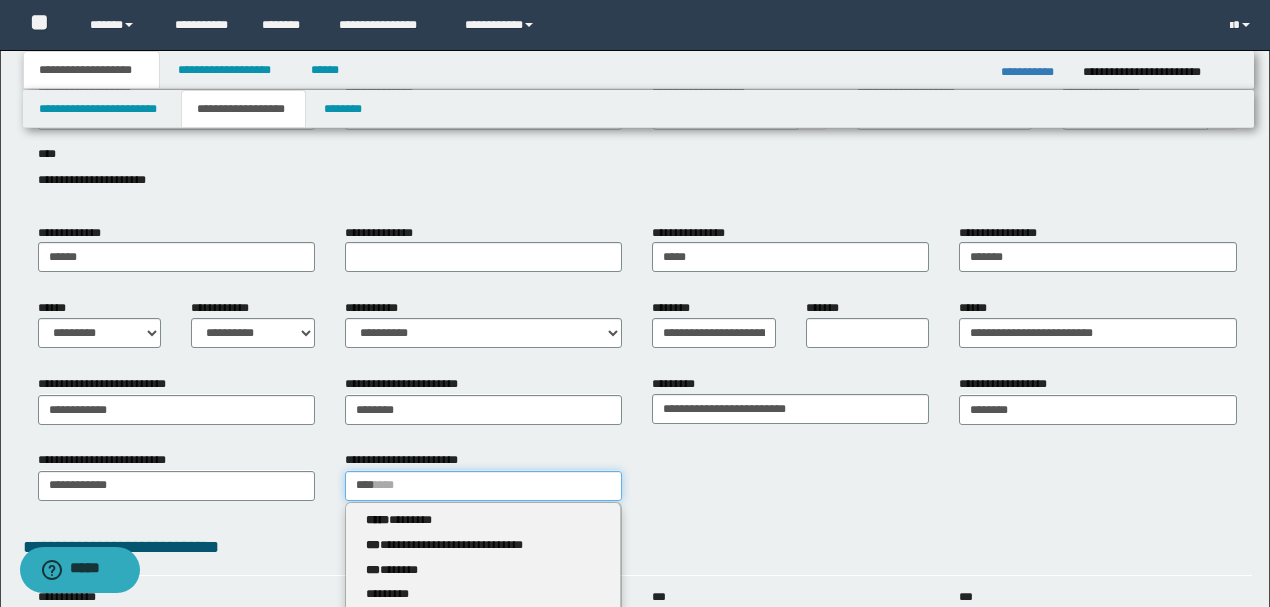 type 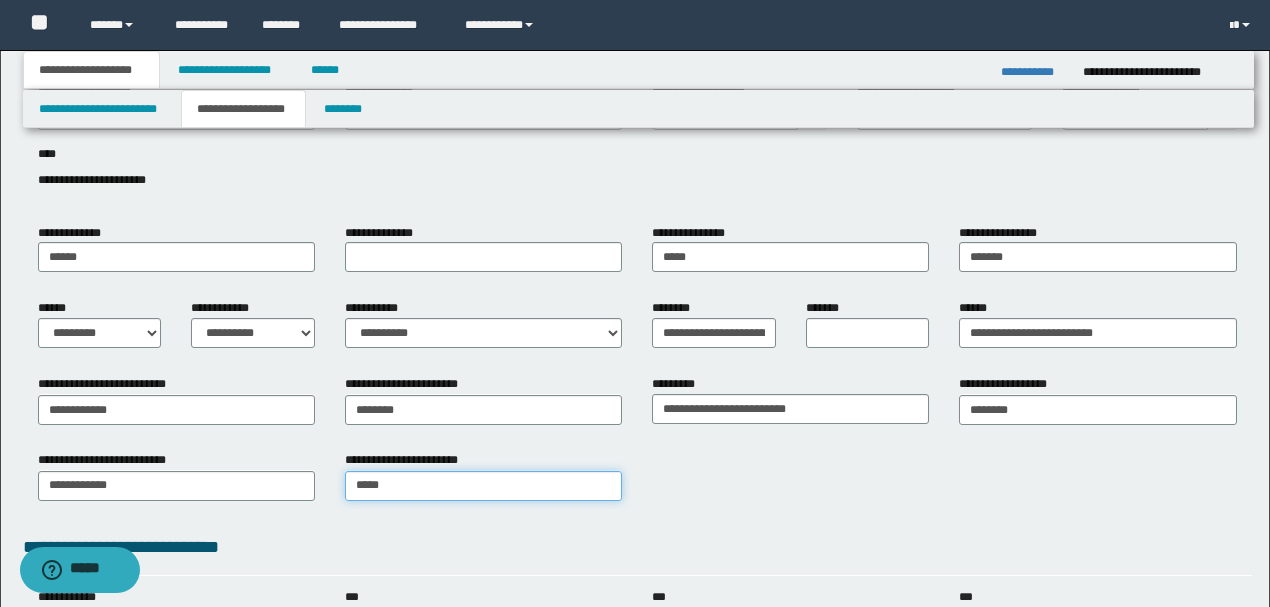 type on "********" 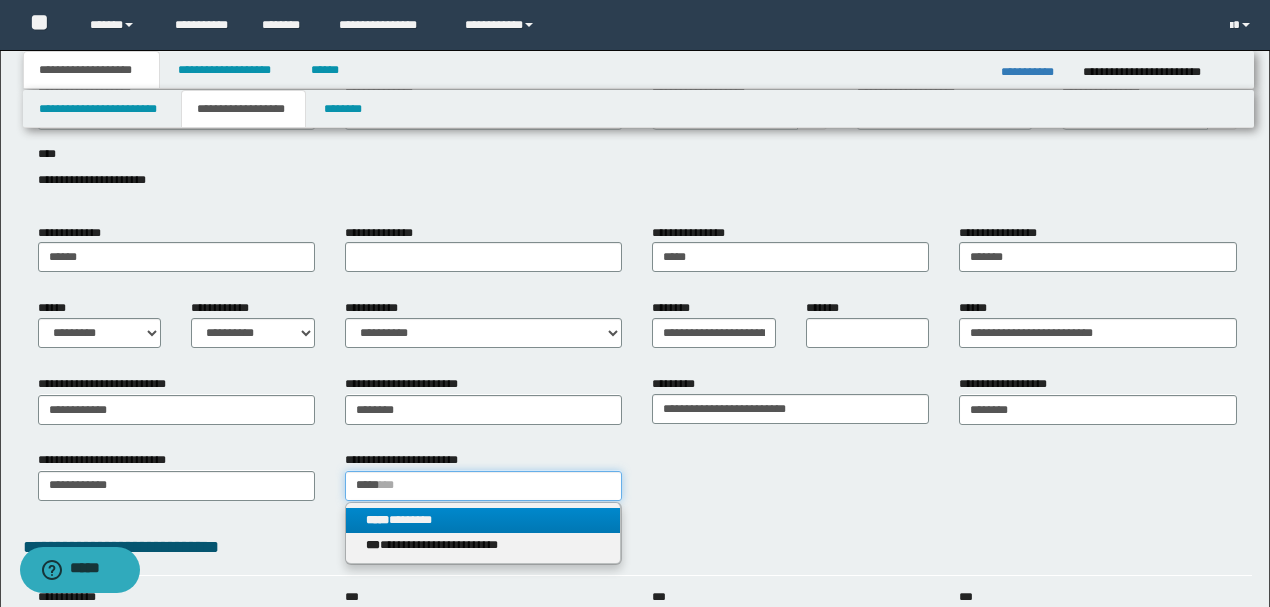 type on "*****" 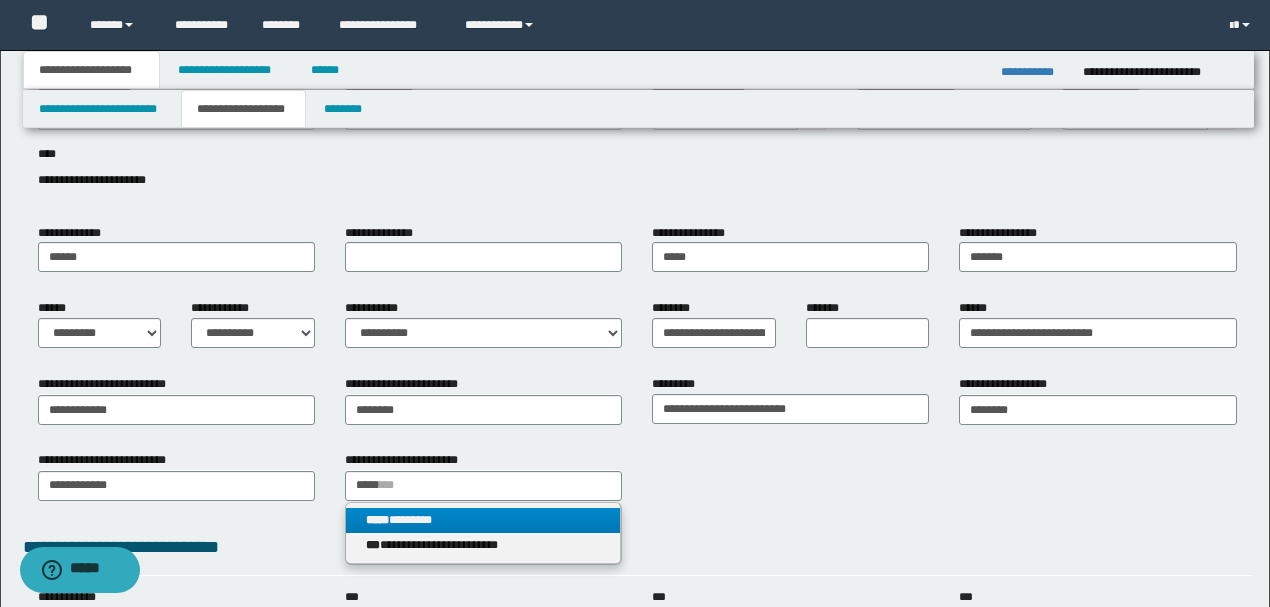 type 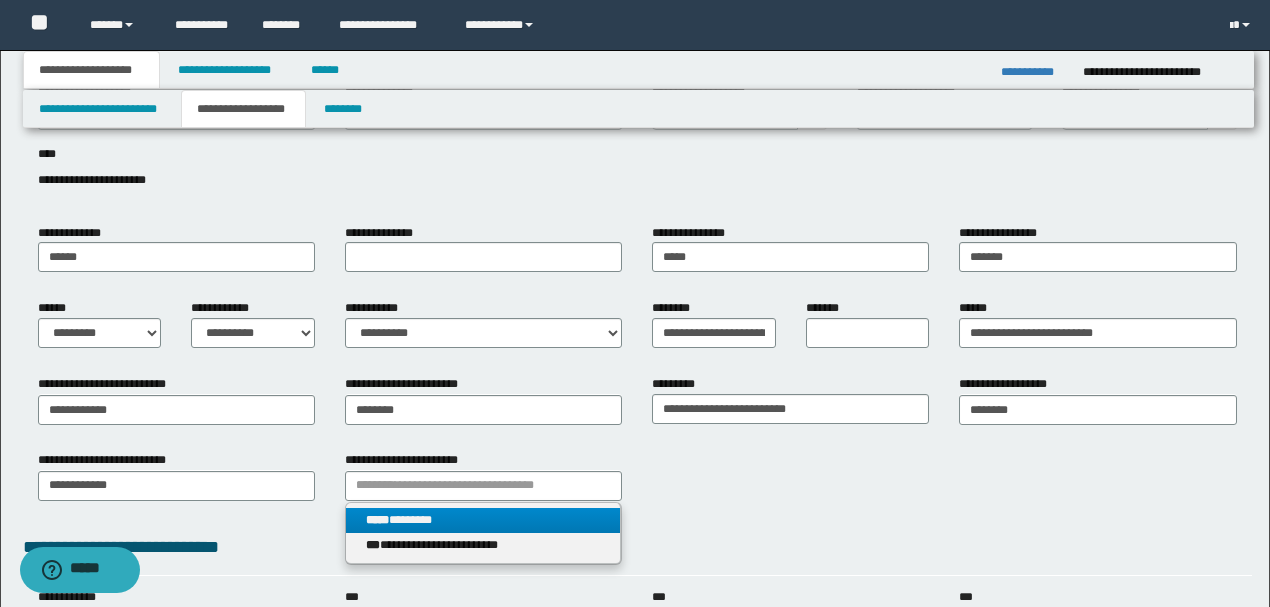 click on "***** ********" at bounding box center [483, 520] 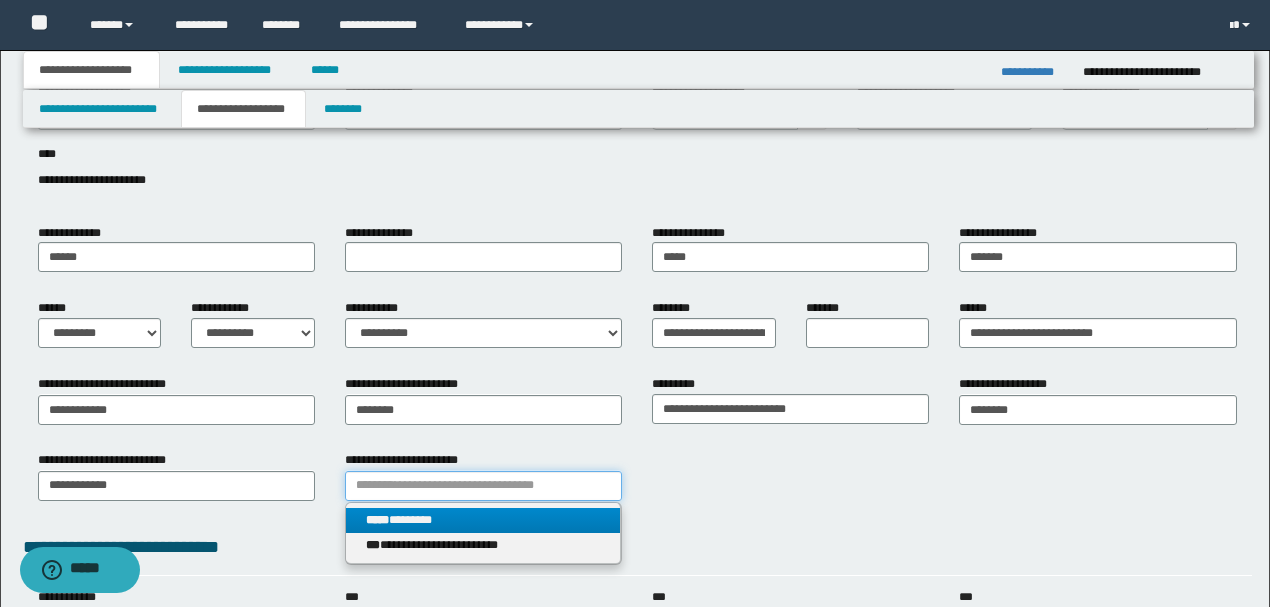 type 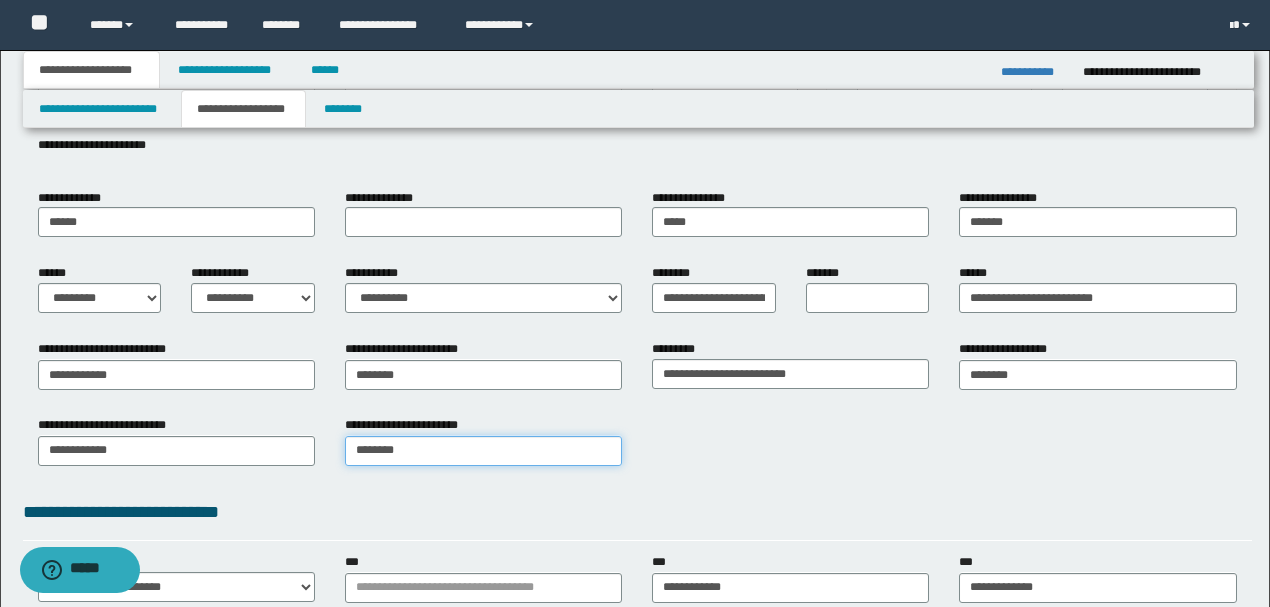 scroll, scrollTop: 200, scrollLeft: 0, axis: vertical 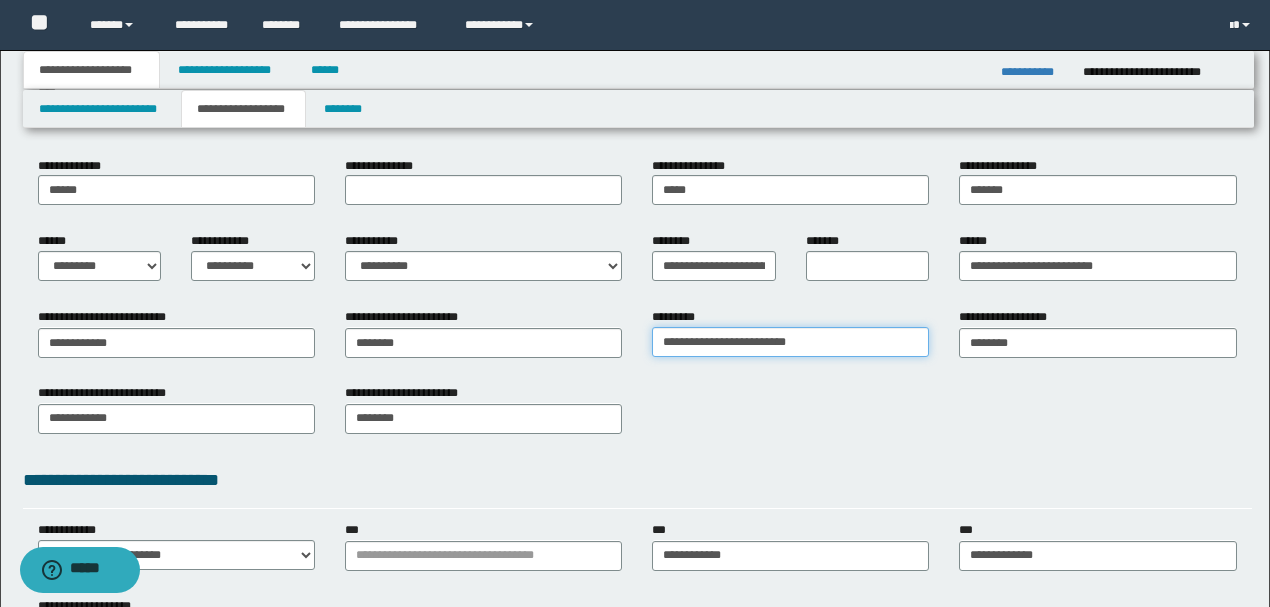 click on "**********" at bounding box center (790, 342) 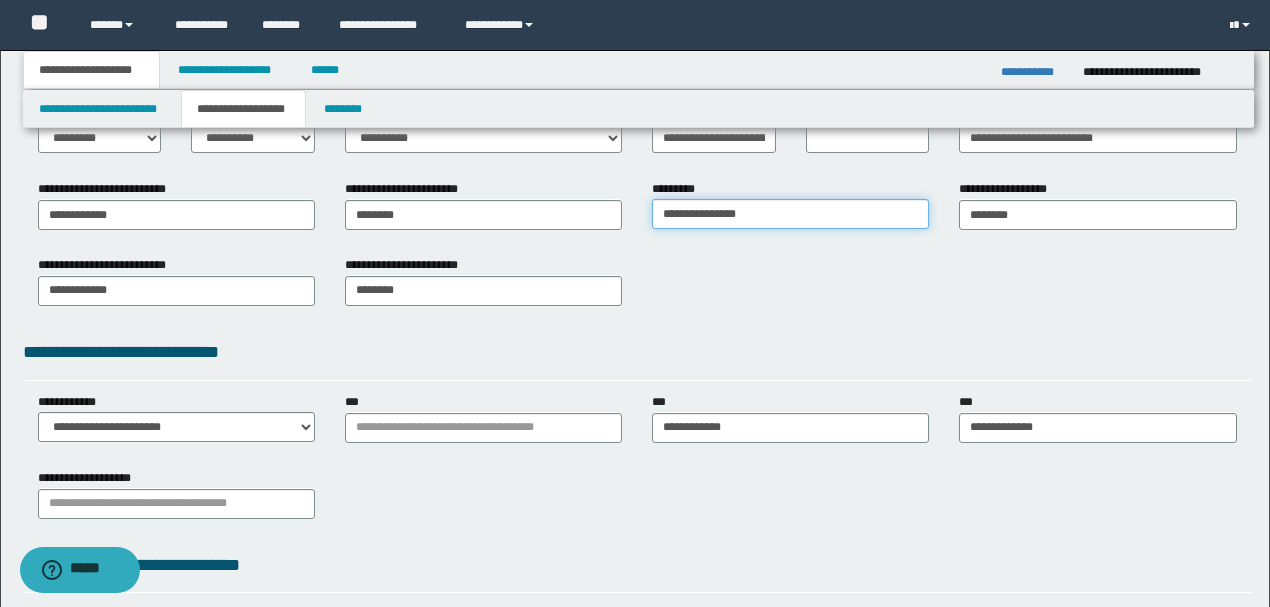 scroll, scrollTop: 333, scrollLeft: 0, axis: vertical 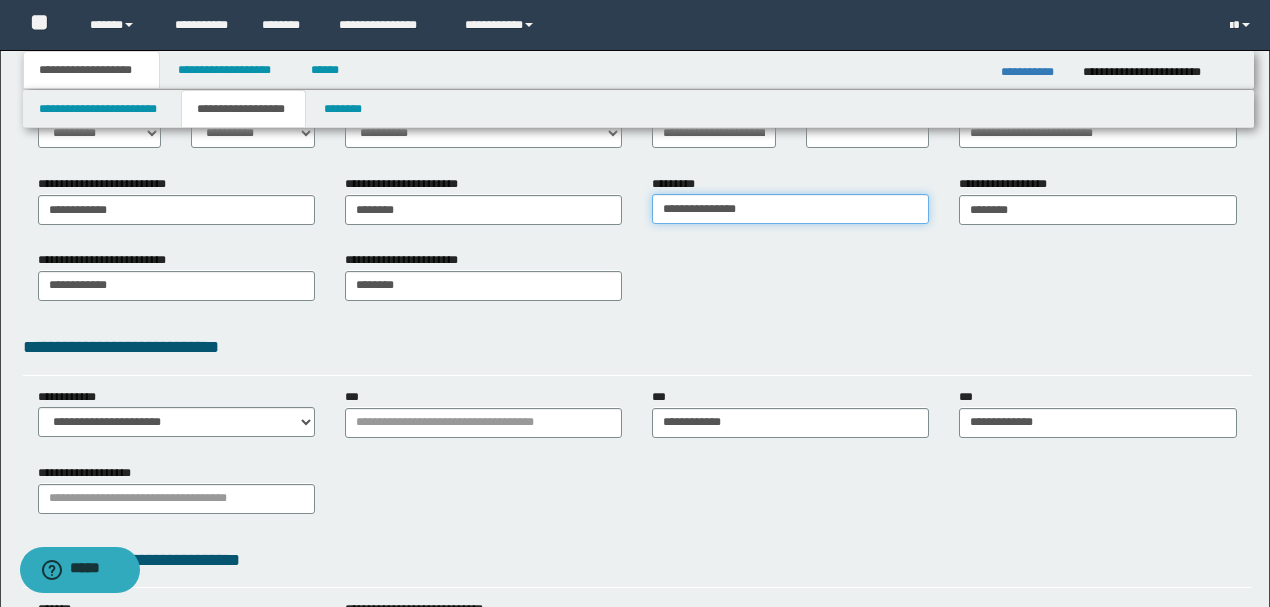 type on "**********" 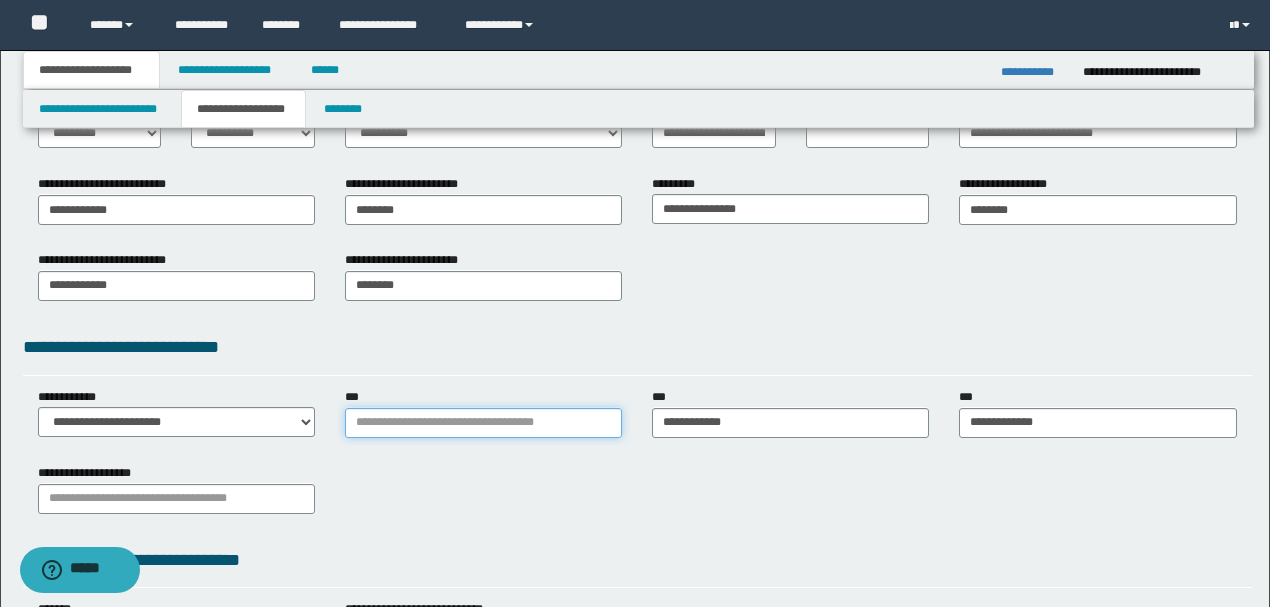 click on "***" at bounding box center [483, 423] 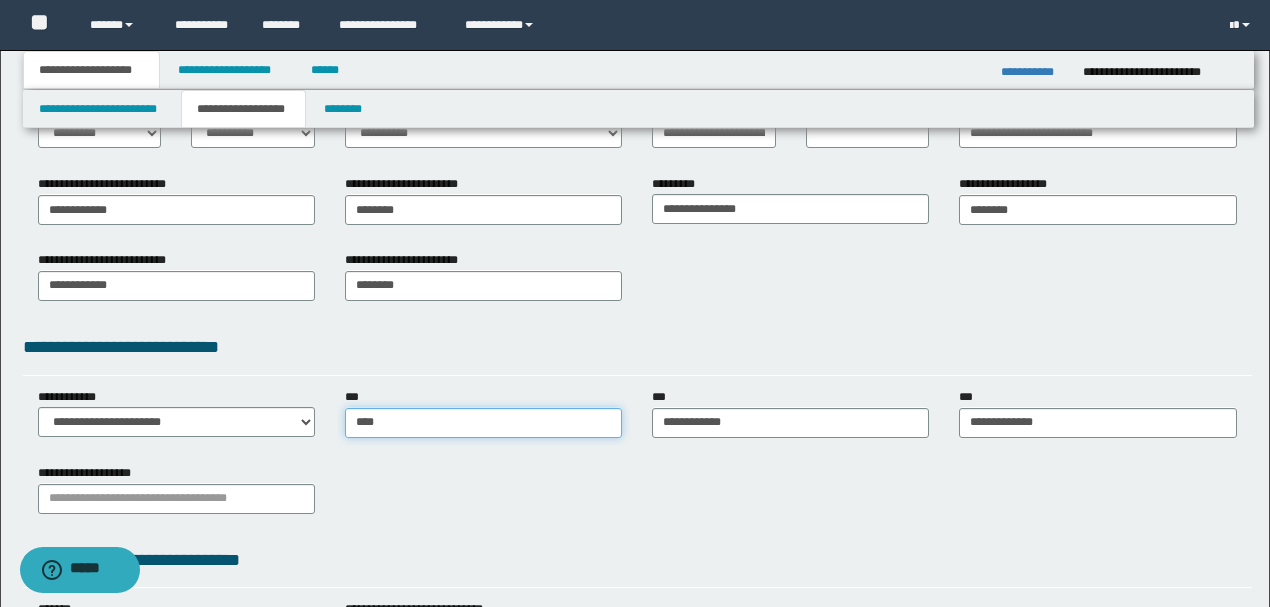 type on "*****" 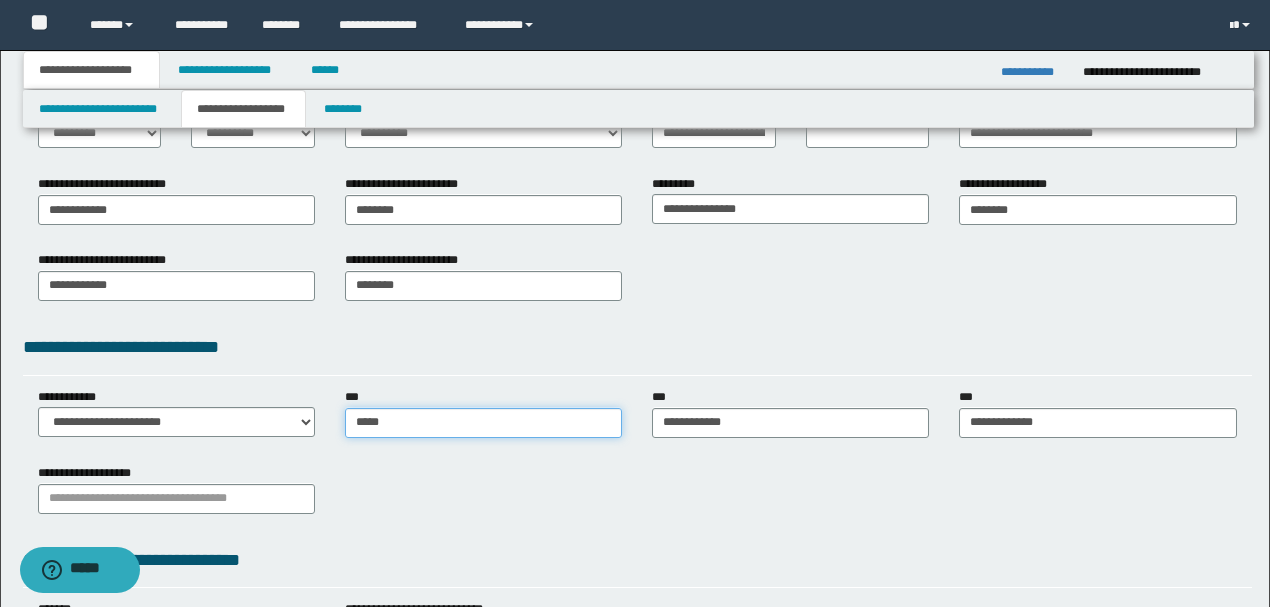 type on "*****" 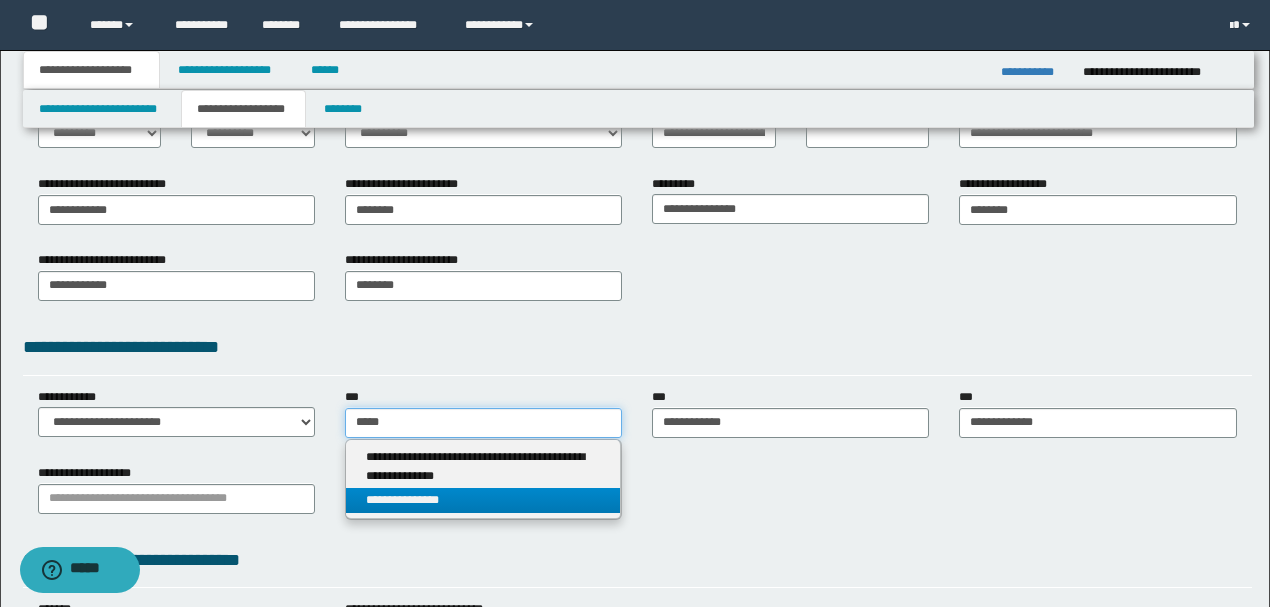 type on "*****" 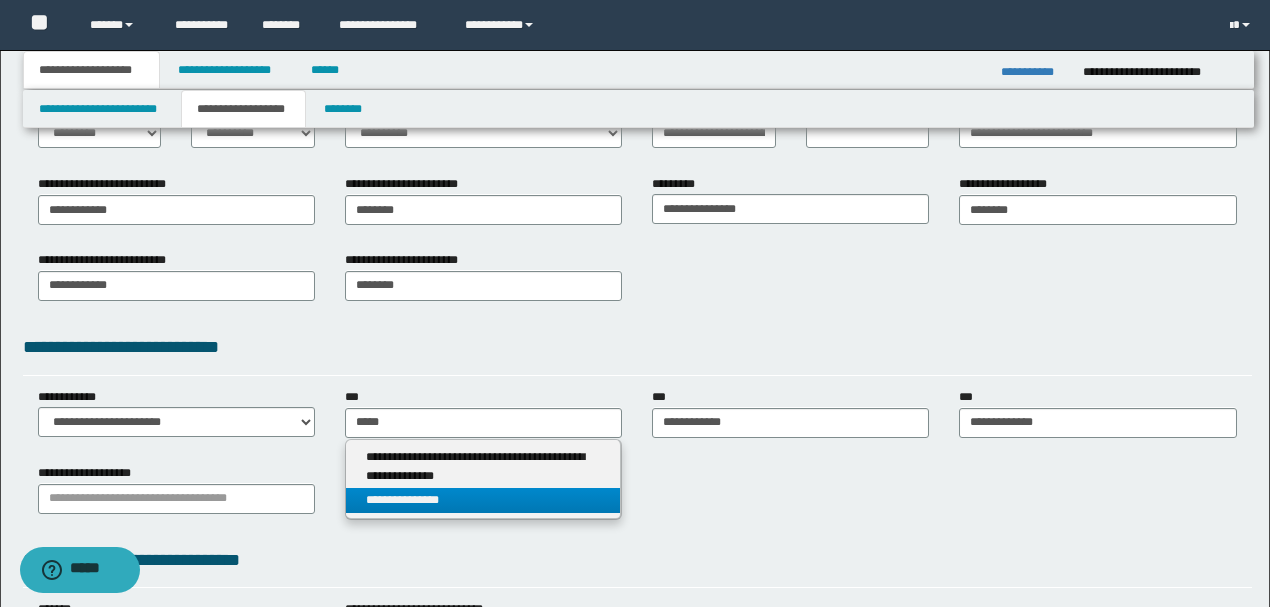 type 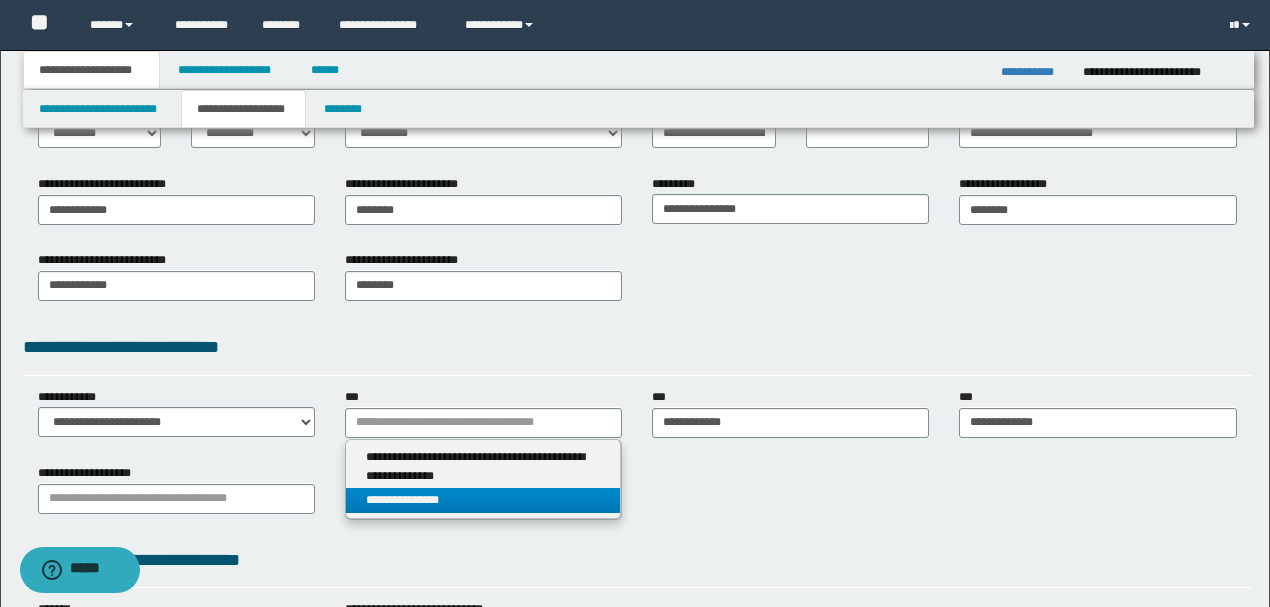 click on "**********" at bounding box center [483, 500] 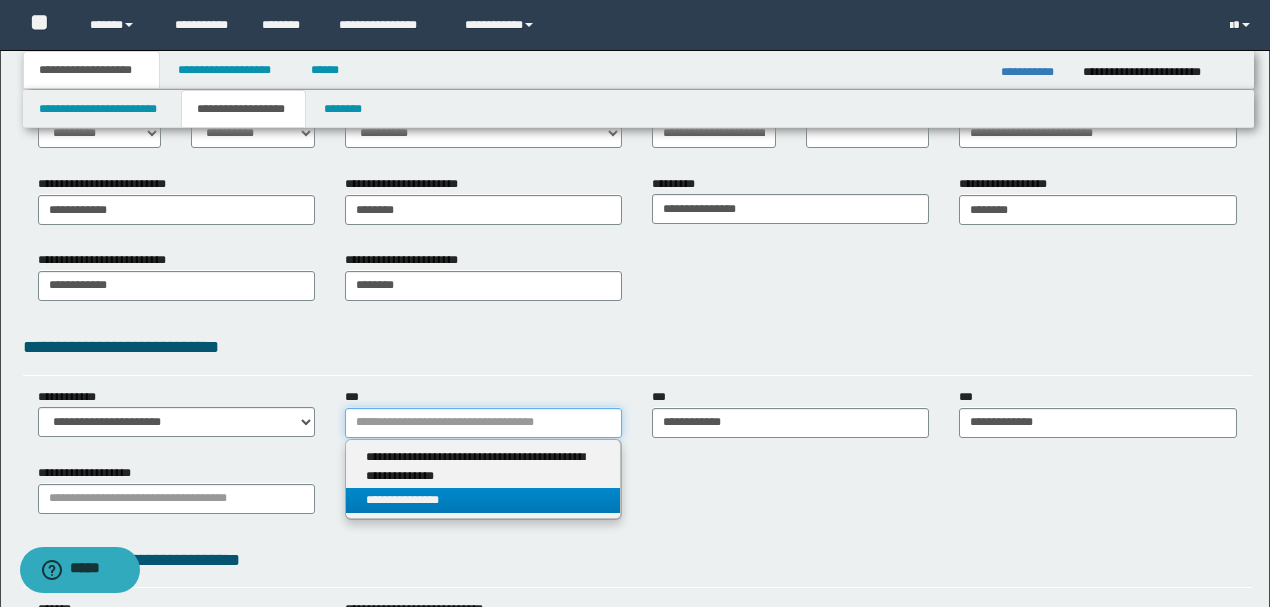 type 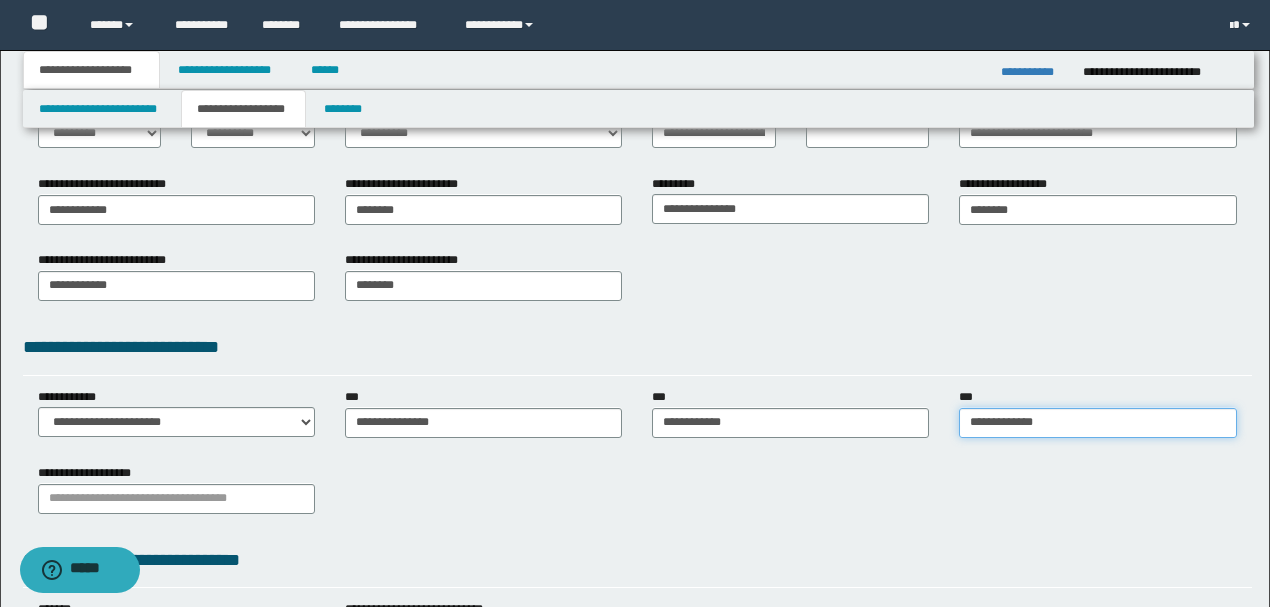 type on "**********" 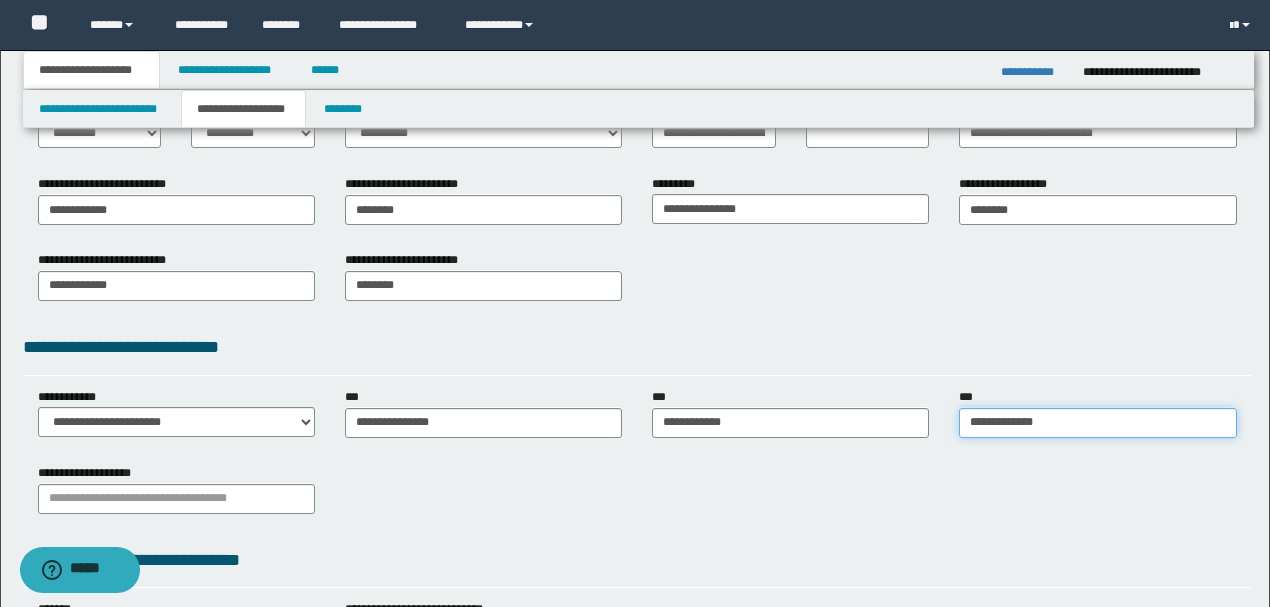 click on "**********" at bounding box center (1097, 423) 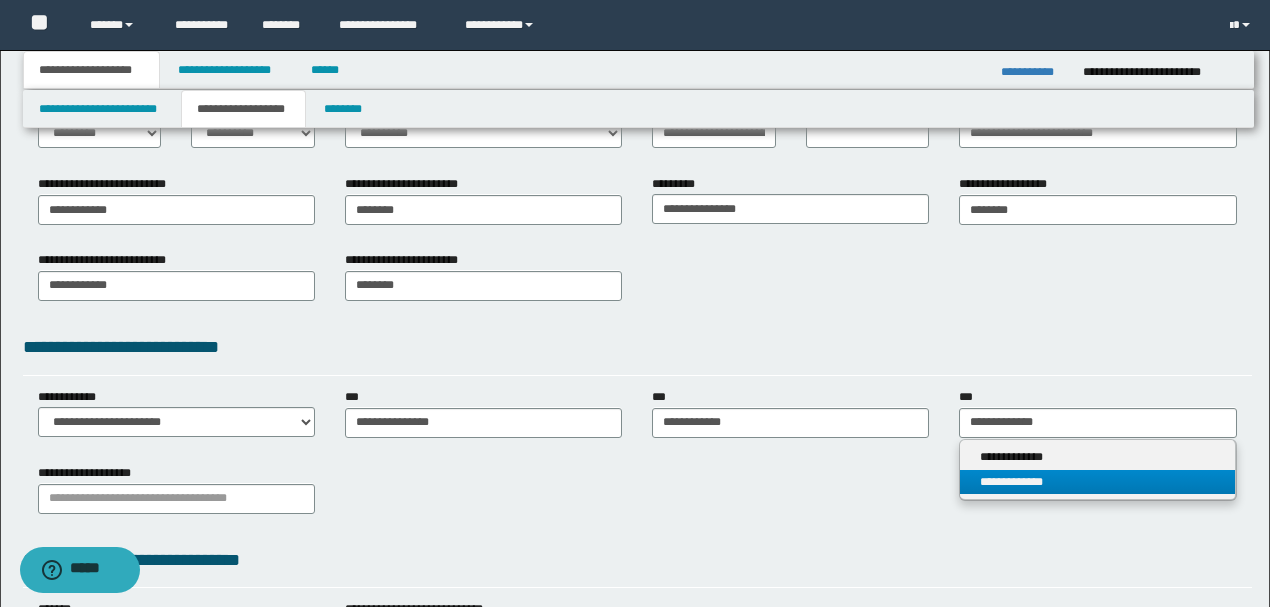 click on "**********" at bounding box center [1097, 482] 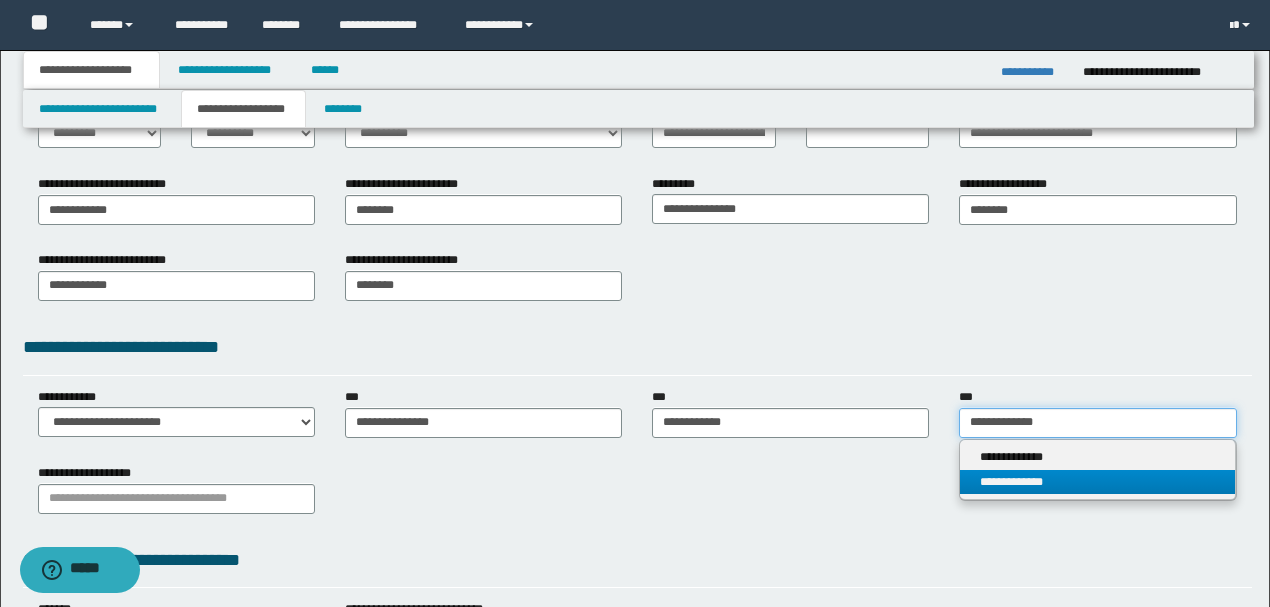 type 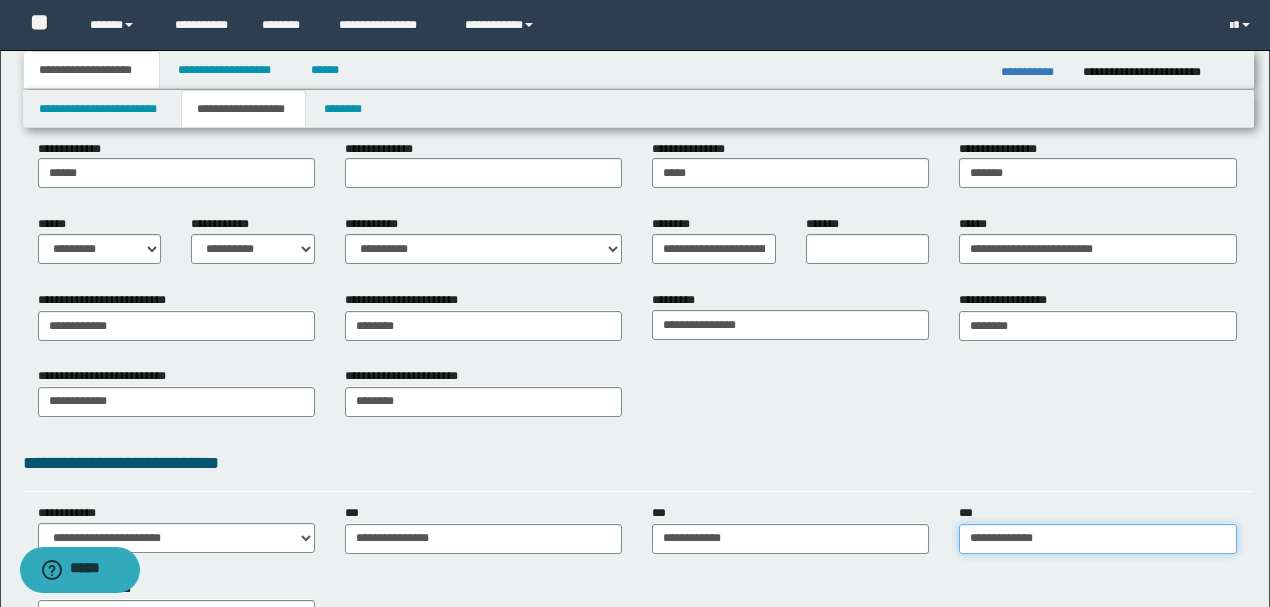 scroll, scrollTop: 200, scrollLeft: 0, axis: vertical 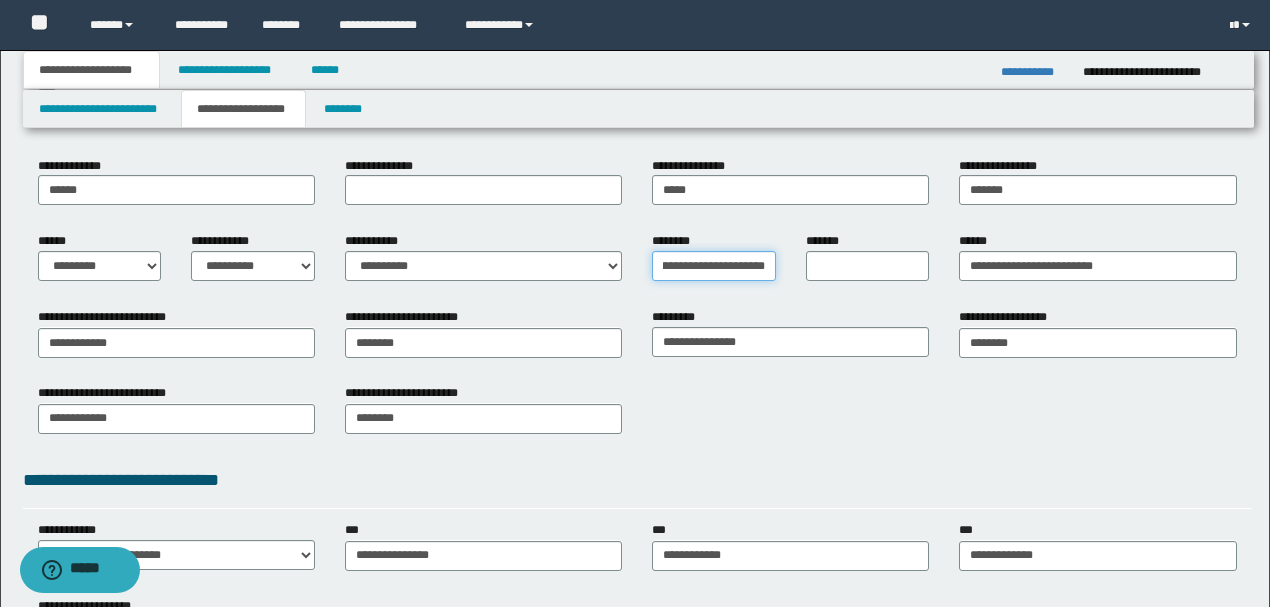 drag, startPoint x: 749, startPoint y: 264, endPoint x: 818, endPoint y: 264, distance: 69 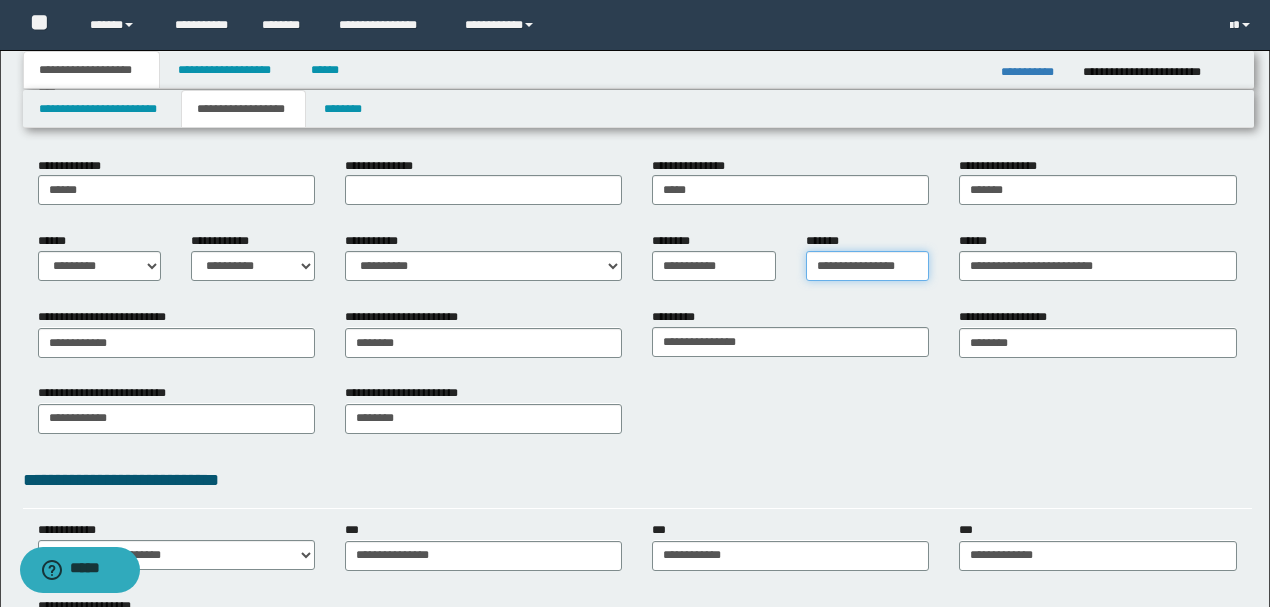 scroll, scrollTop: 0, scrollLeft: 0, axis: both 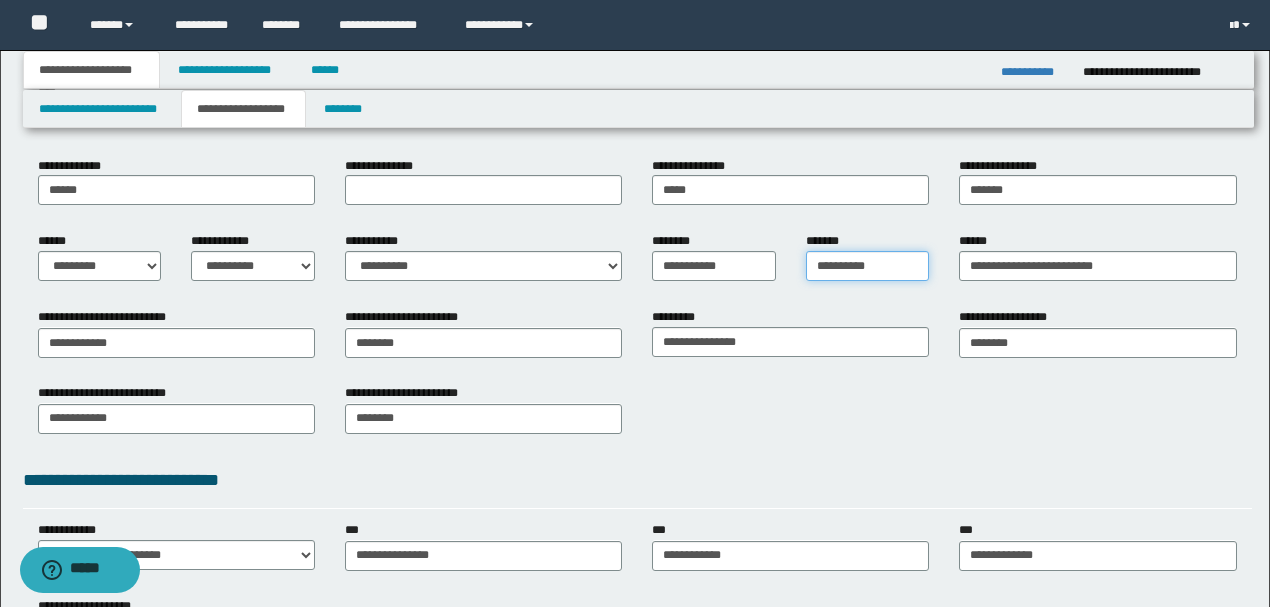 type on "**********" 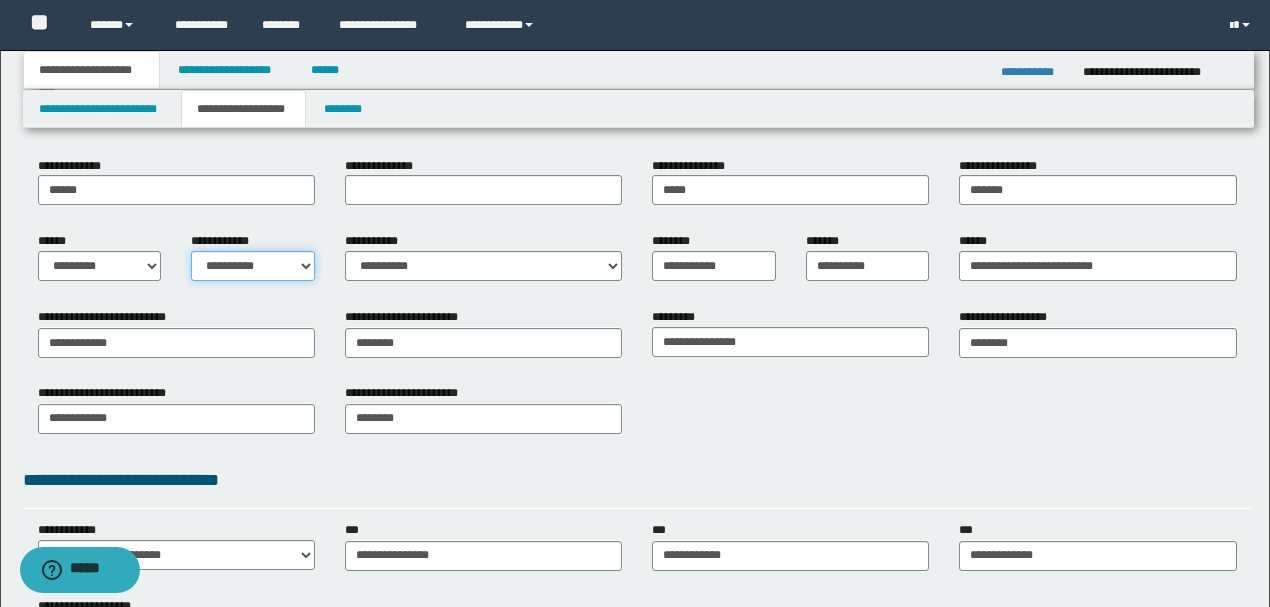 click on "**********" at bounding box center (253, 266) 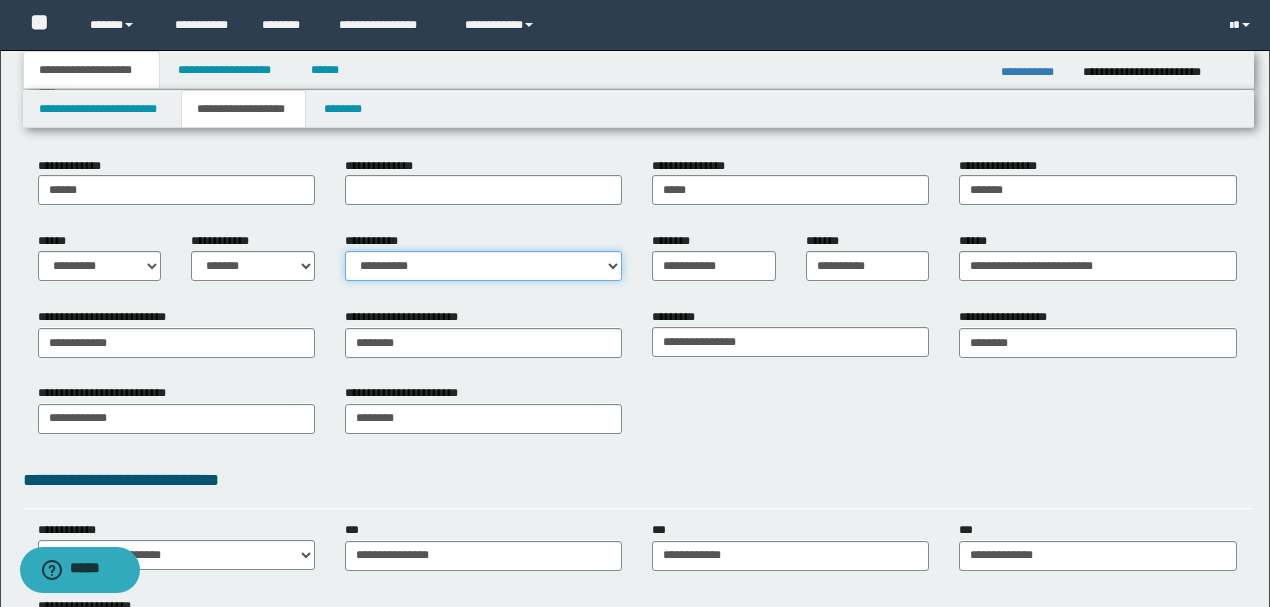 click on "**********" at bounding box center (483, 266) 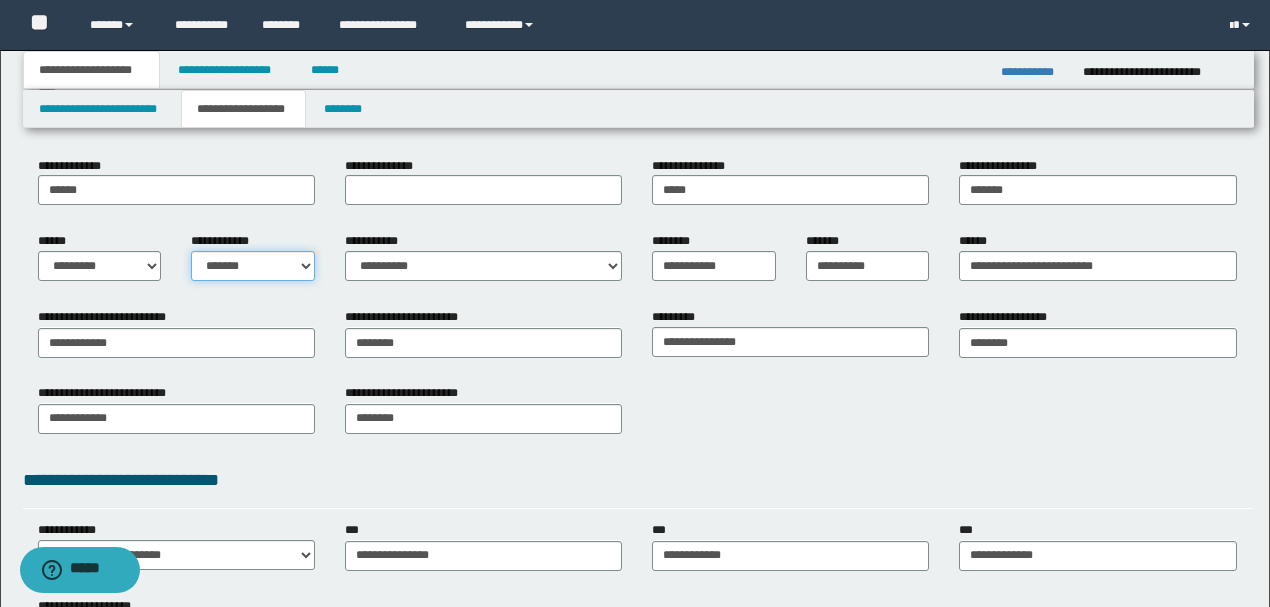 click on "**********" at bounding box center [253, 266] 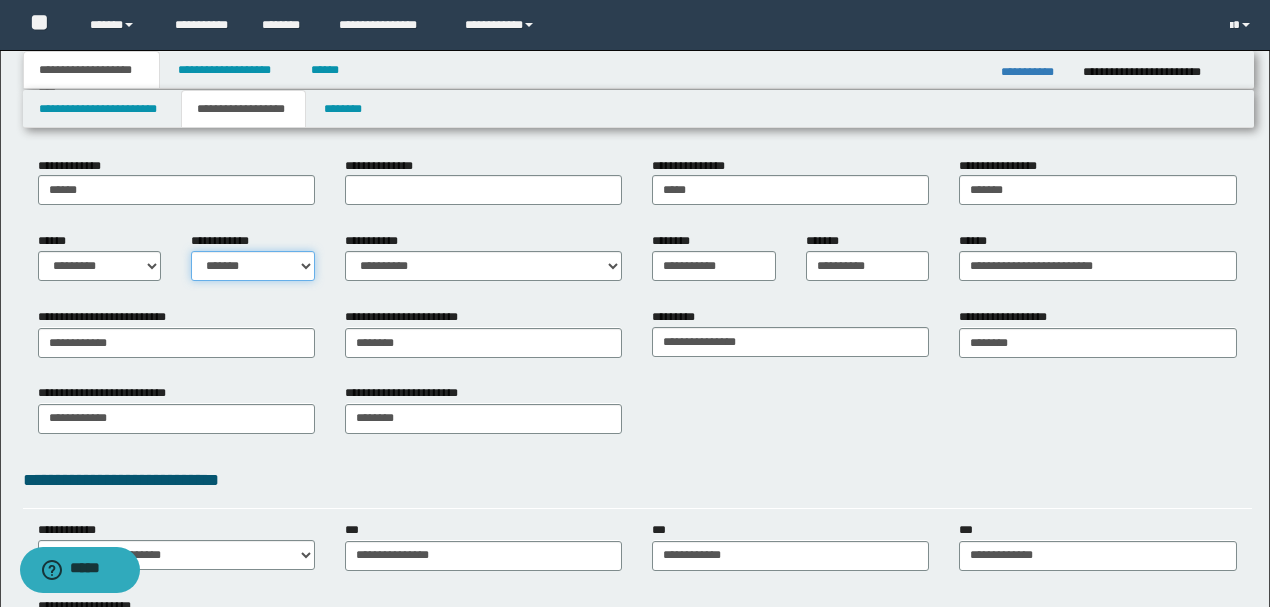 select on "*" 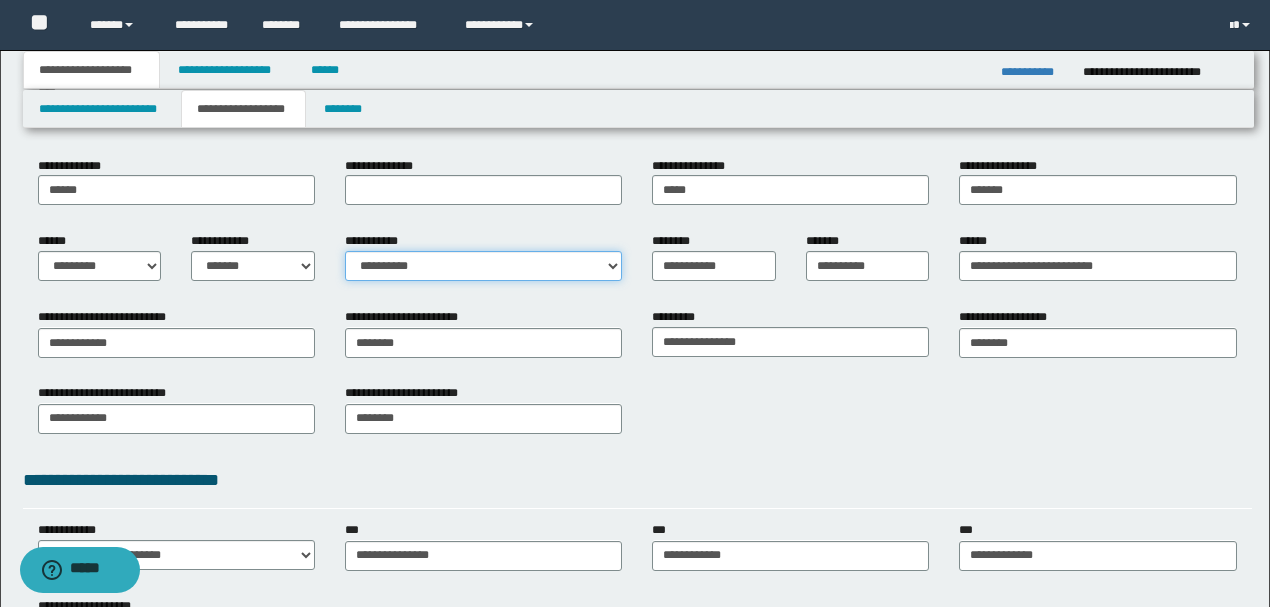 click on "**********" at bounding box center (483, 266) 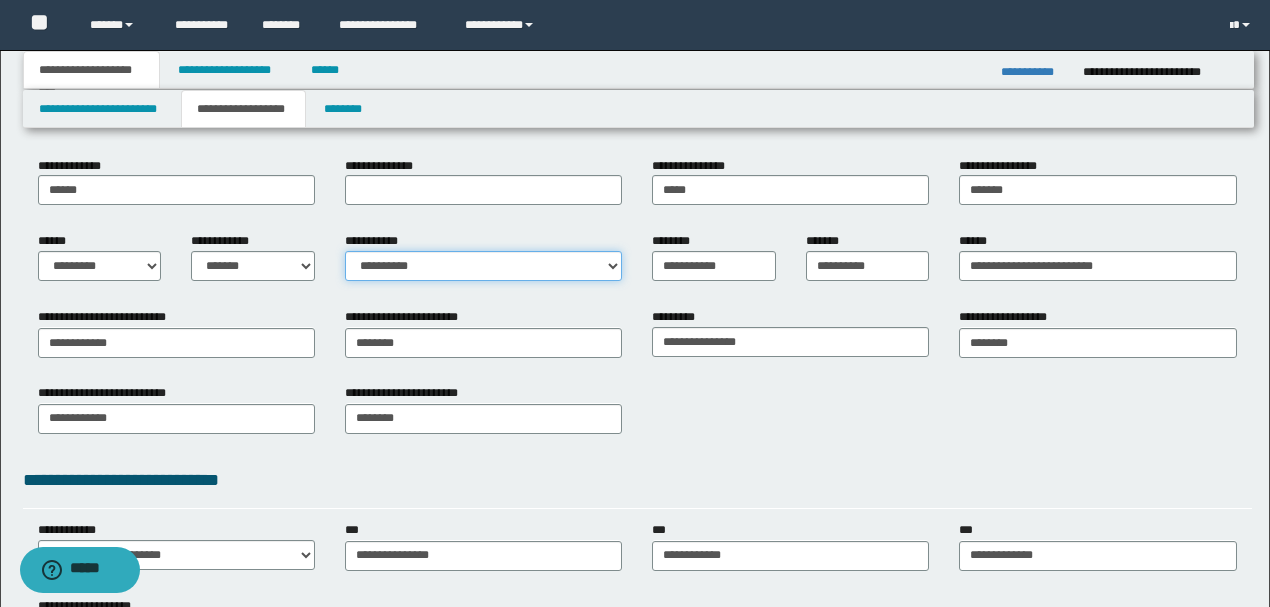 select on "*" 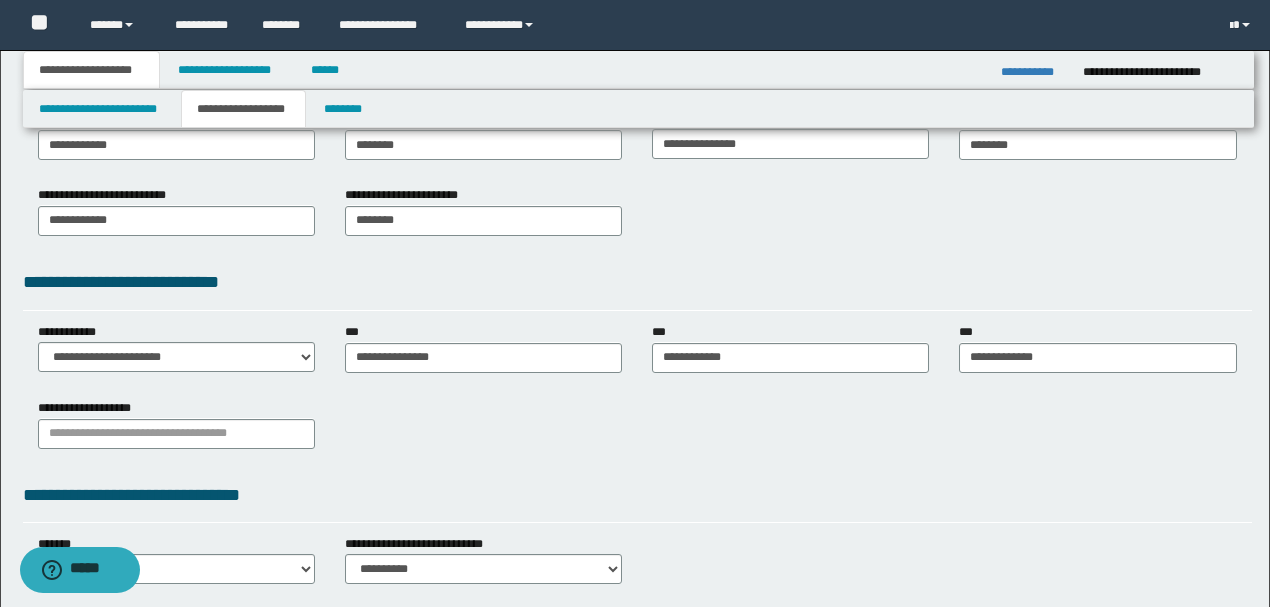 scroll, scrollTop: 298, scrollLeft: 0, axis: vertical 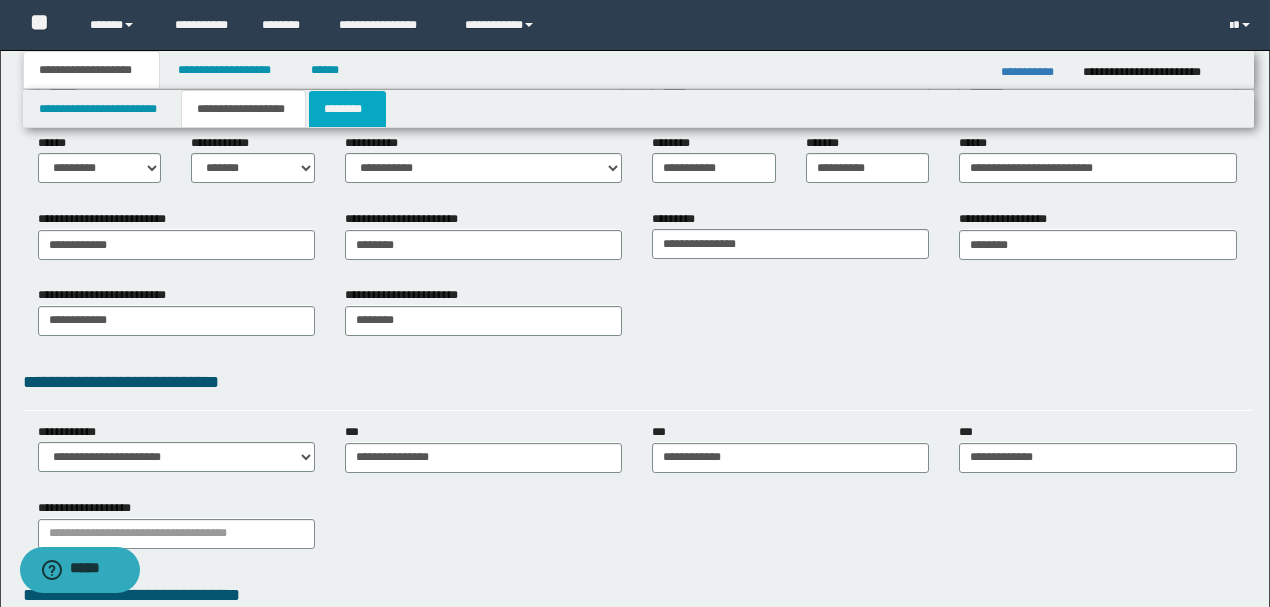 click on "********" at bounding box center (347, 109) 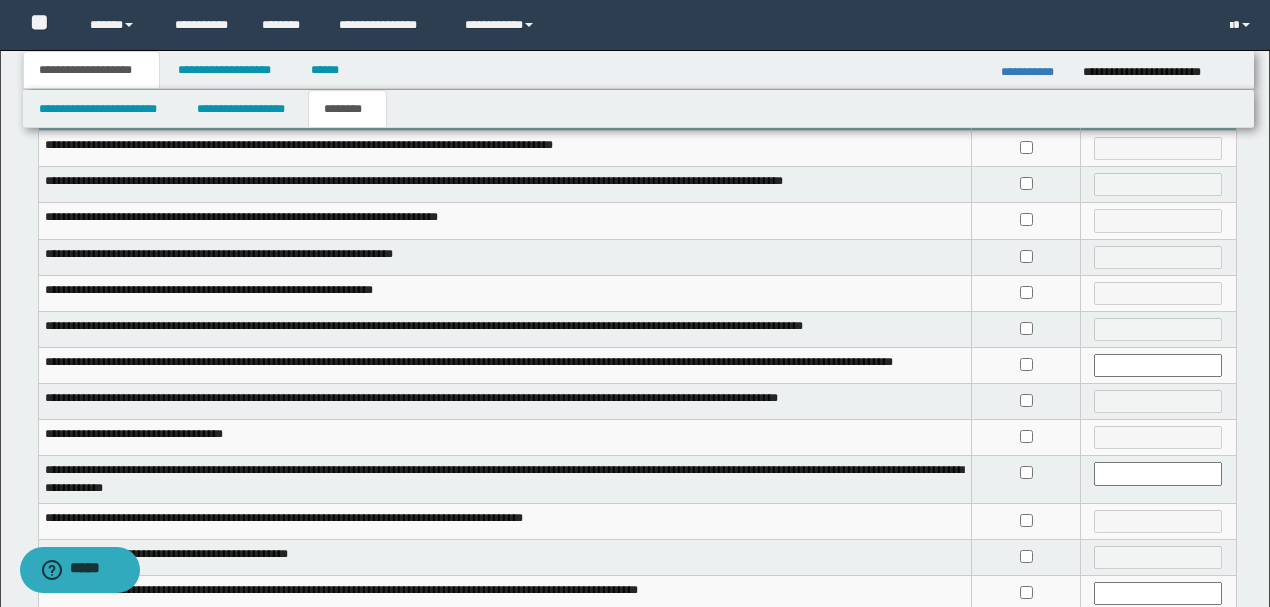 scroll, scrollTop: 133, scrollLeft: 0, axis: vertical 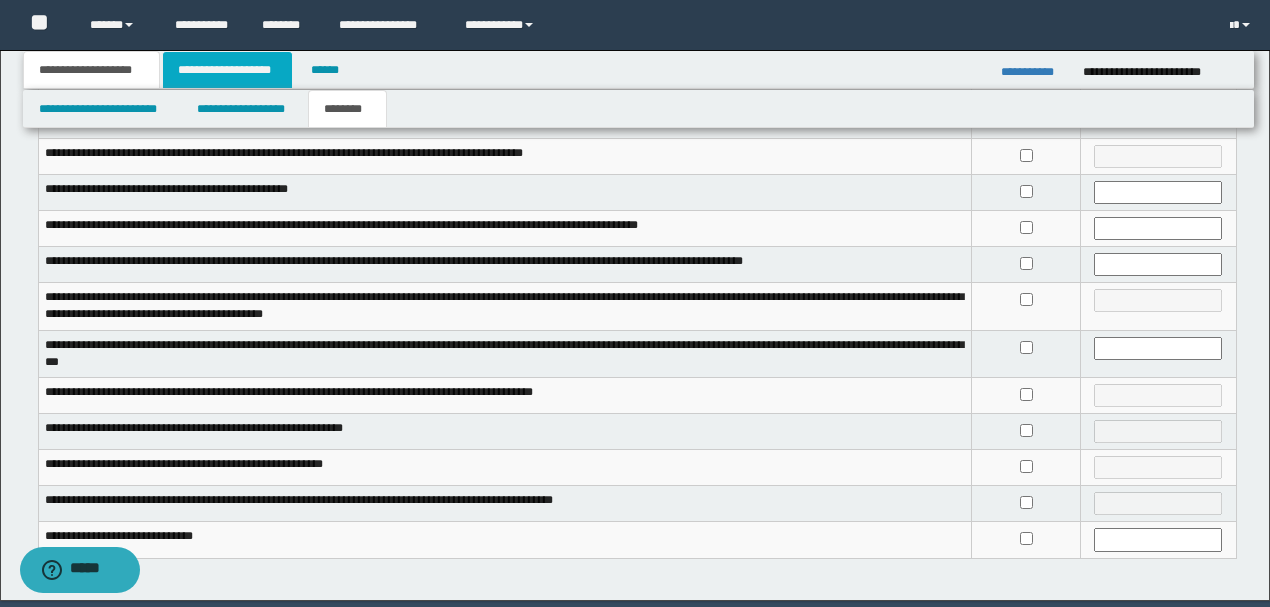 click on "**********" at bounding box center [227, 70] 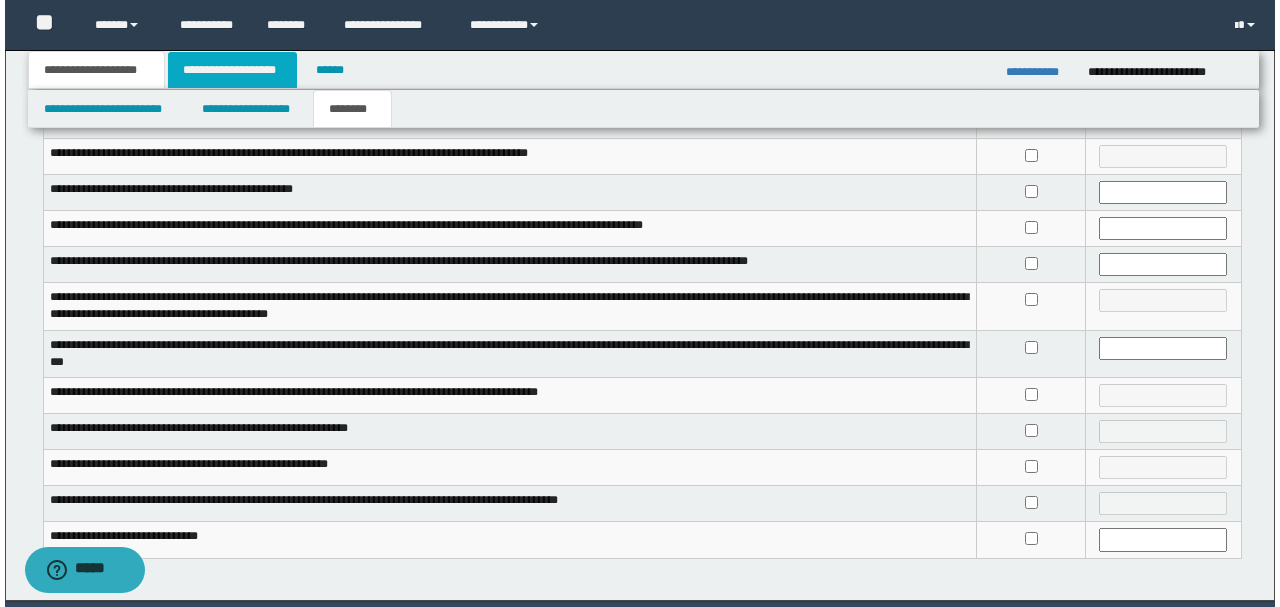 scroll, scrollTop: 0, scrollLeft: 0, axis: both 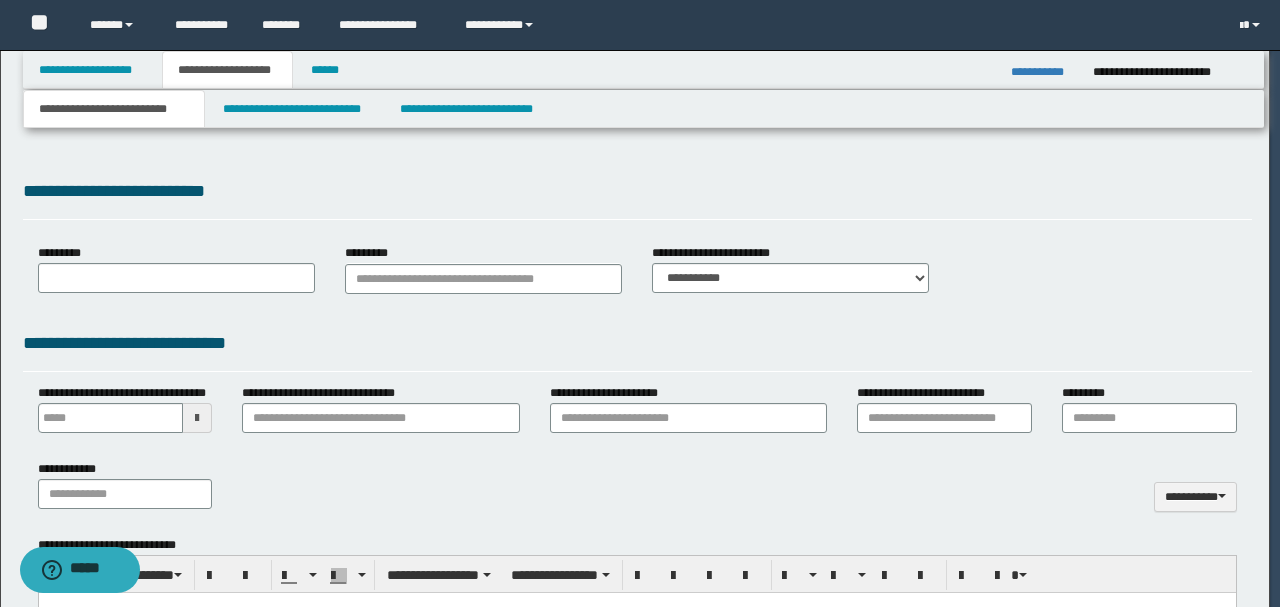 select on "*" 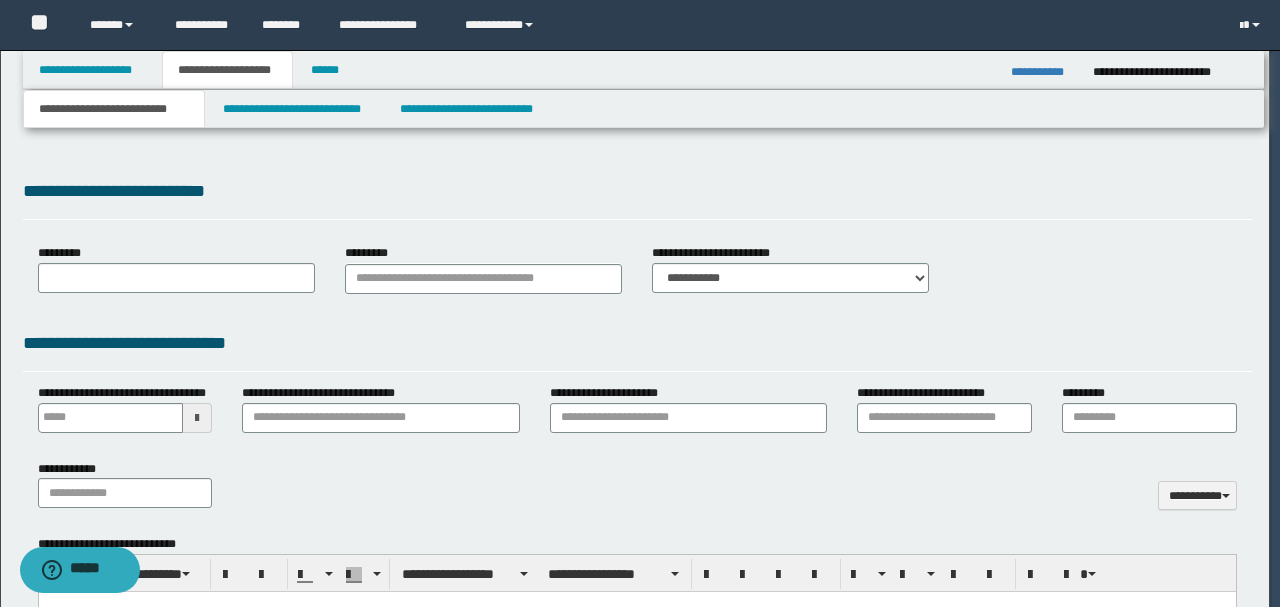 type 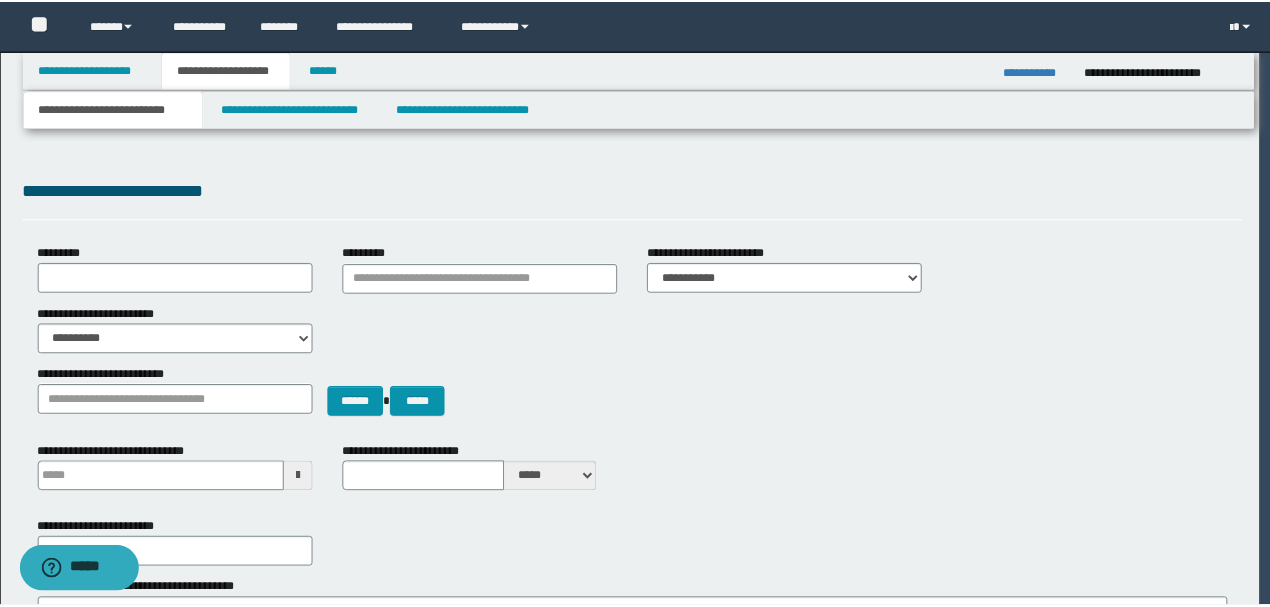 scroll, scrollTop: 0, scrollLeft: 0, axis: both 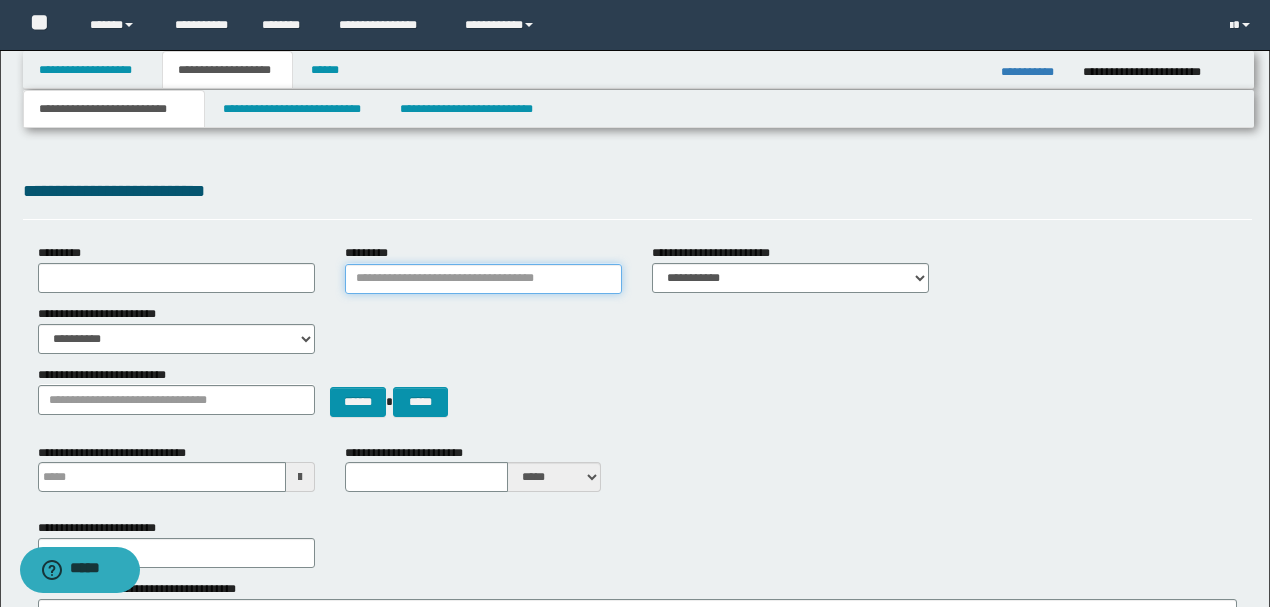 click on "*********" at bounding box center (483, 279) 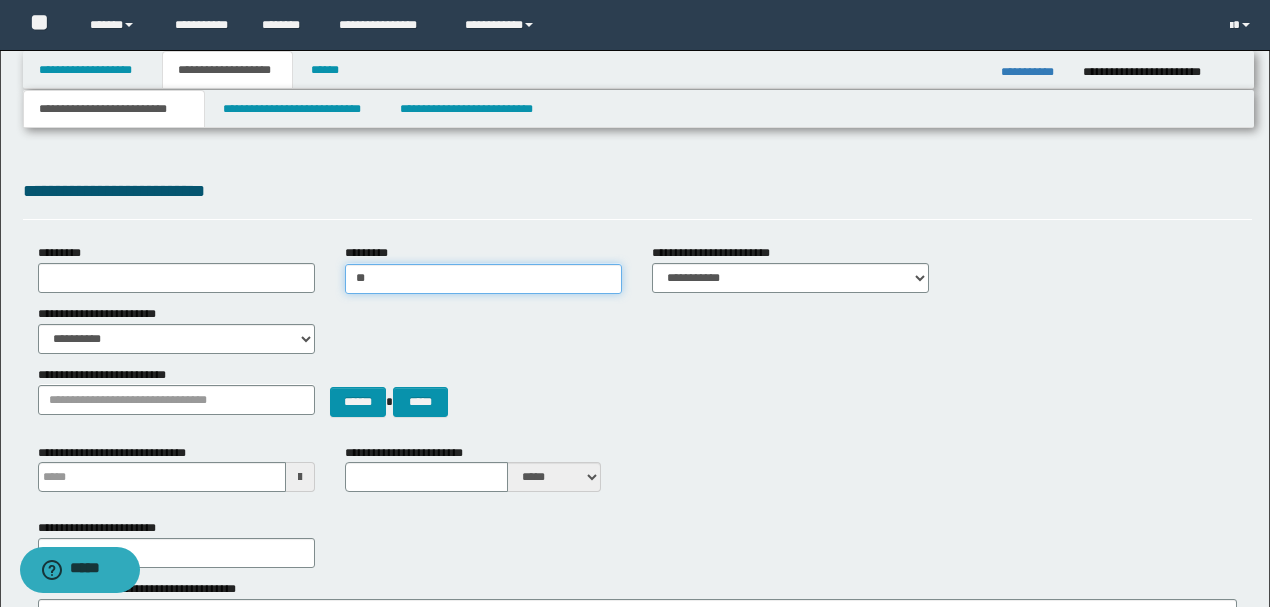 type on "*" 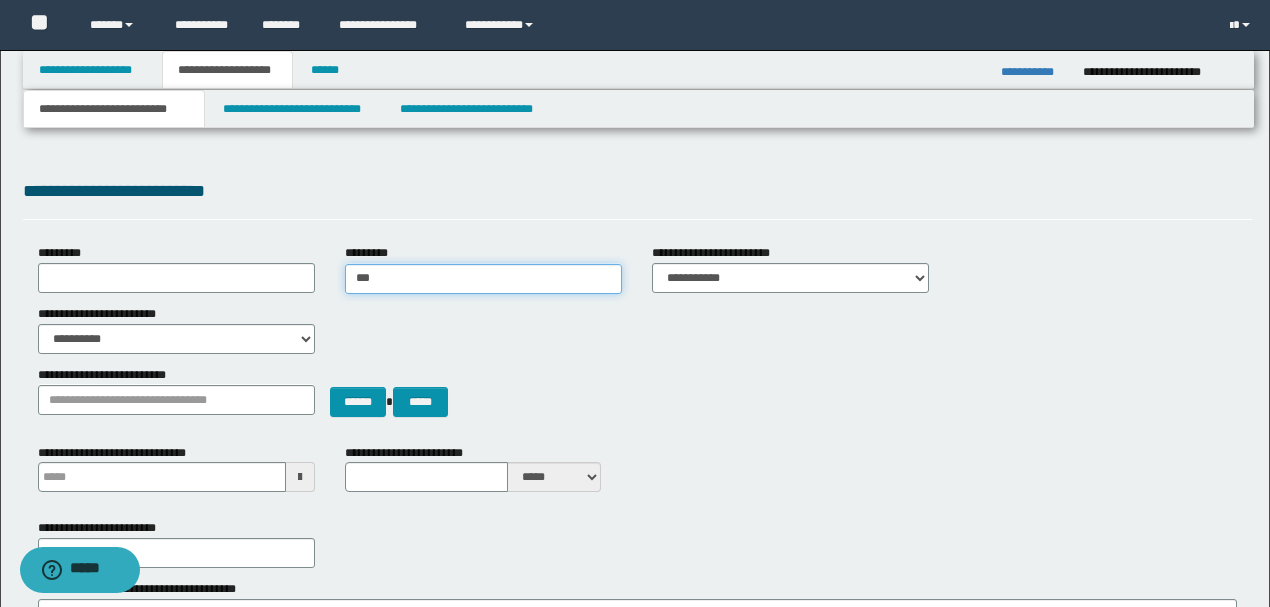 type on "***" 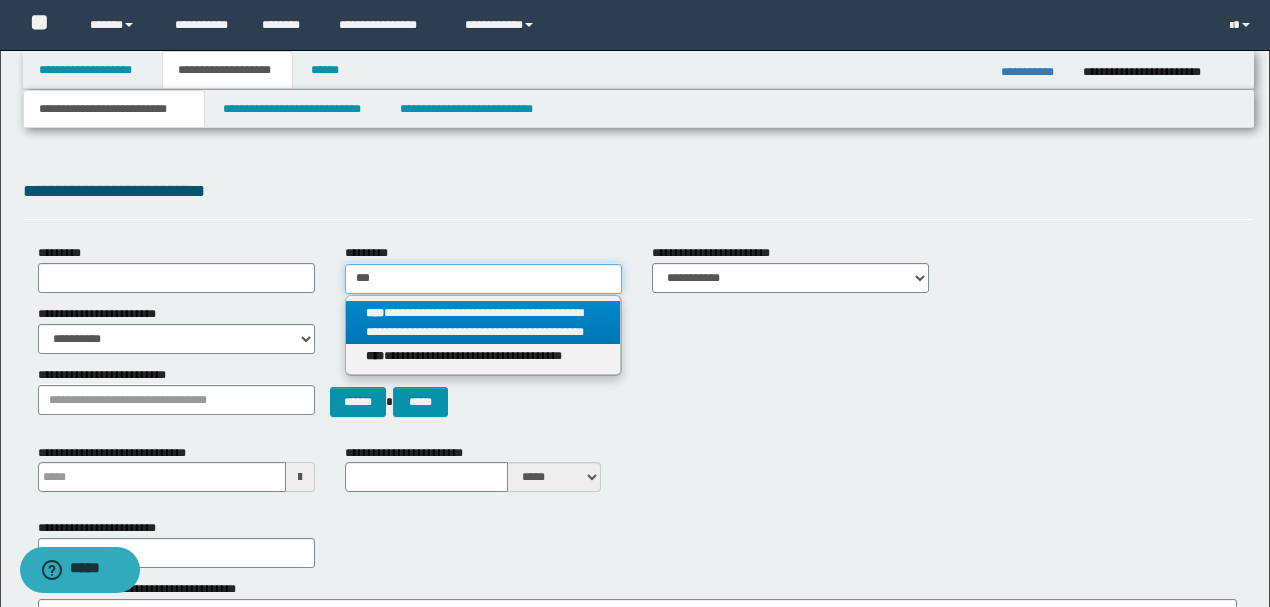 type on "***" 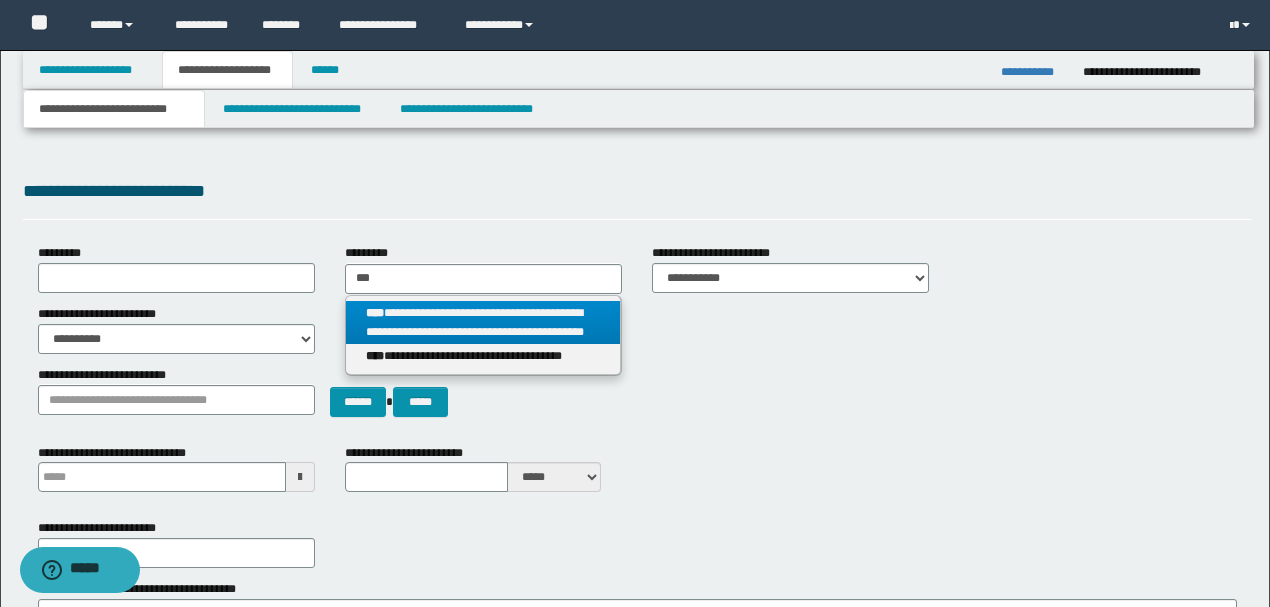 click on "**********" at bounding box center (483, 323) 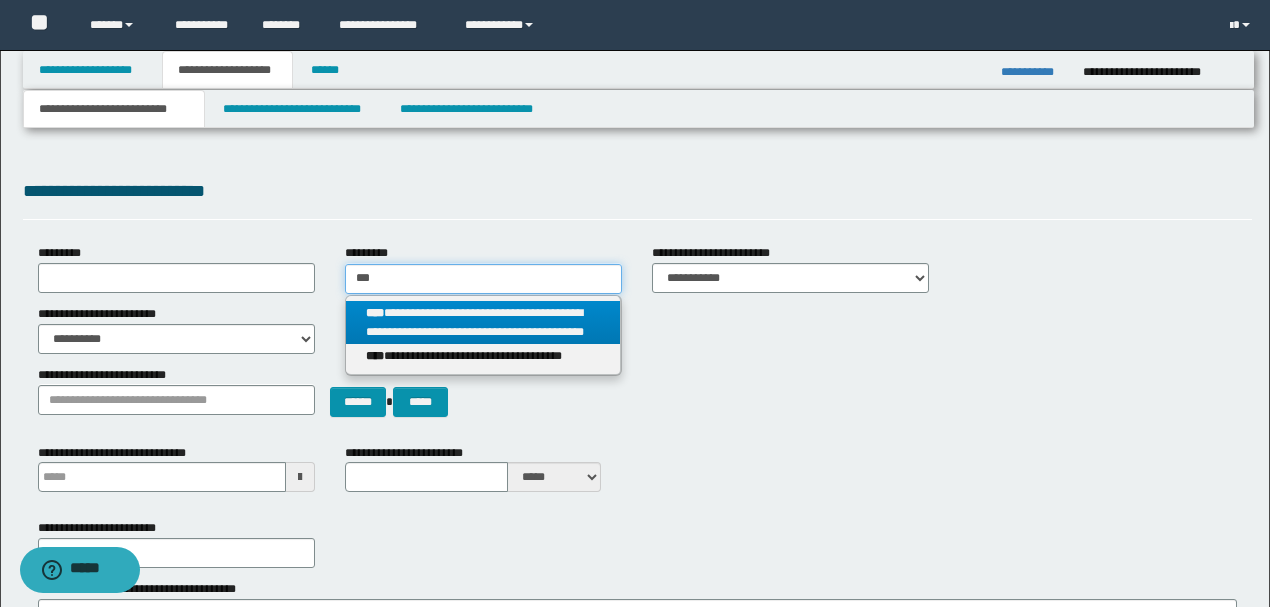 type 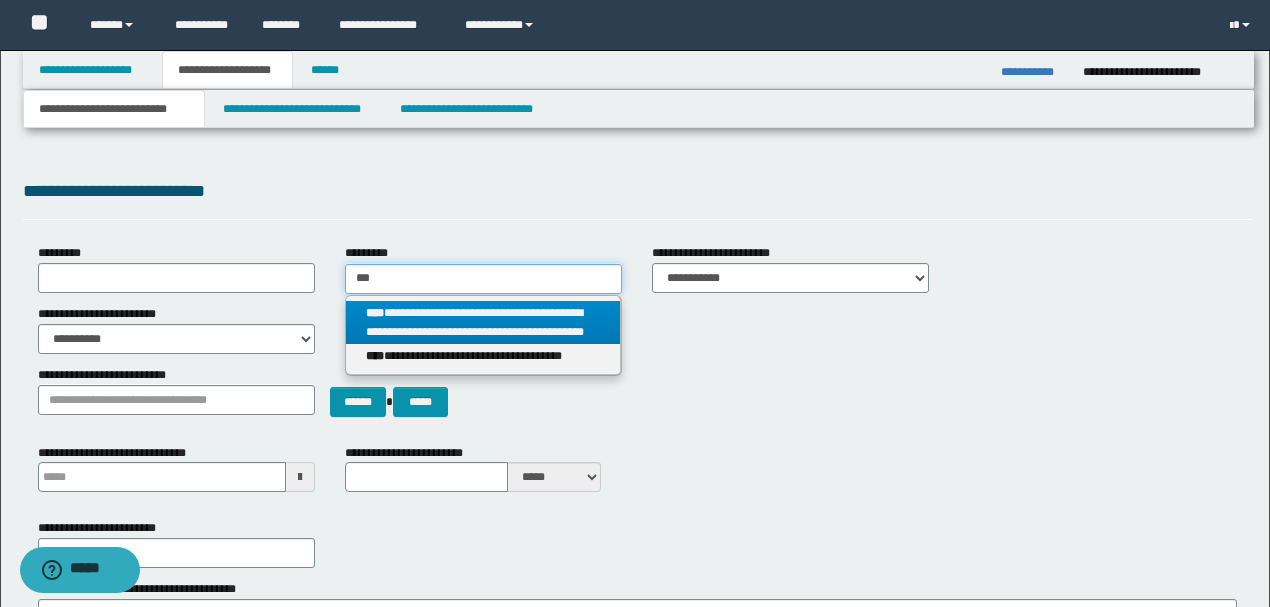 type on "**********" 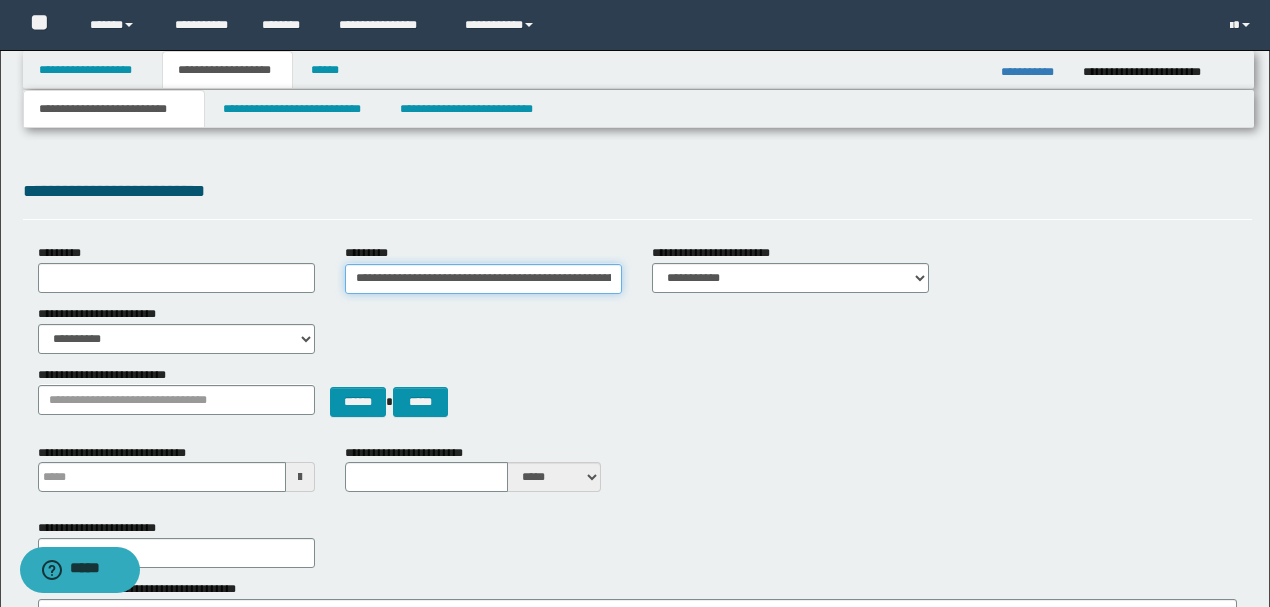 scroll, scrollTop: 0, scrollLeft: 174, axis: horizontal 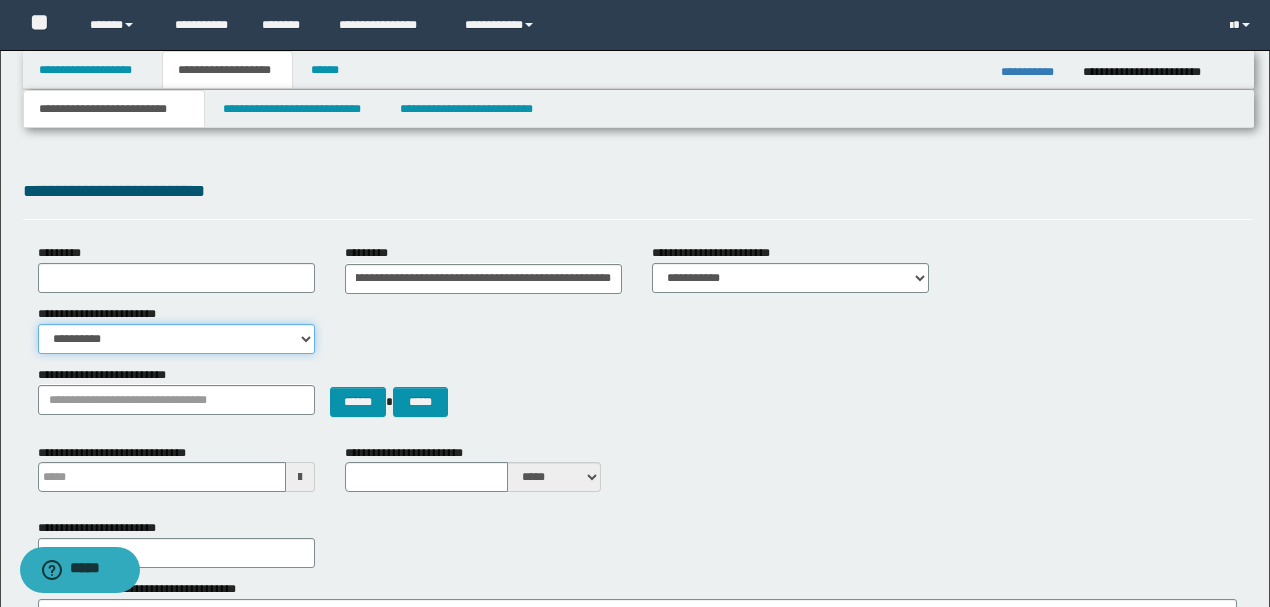 click on "**********" at bounding box center [176, 339] 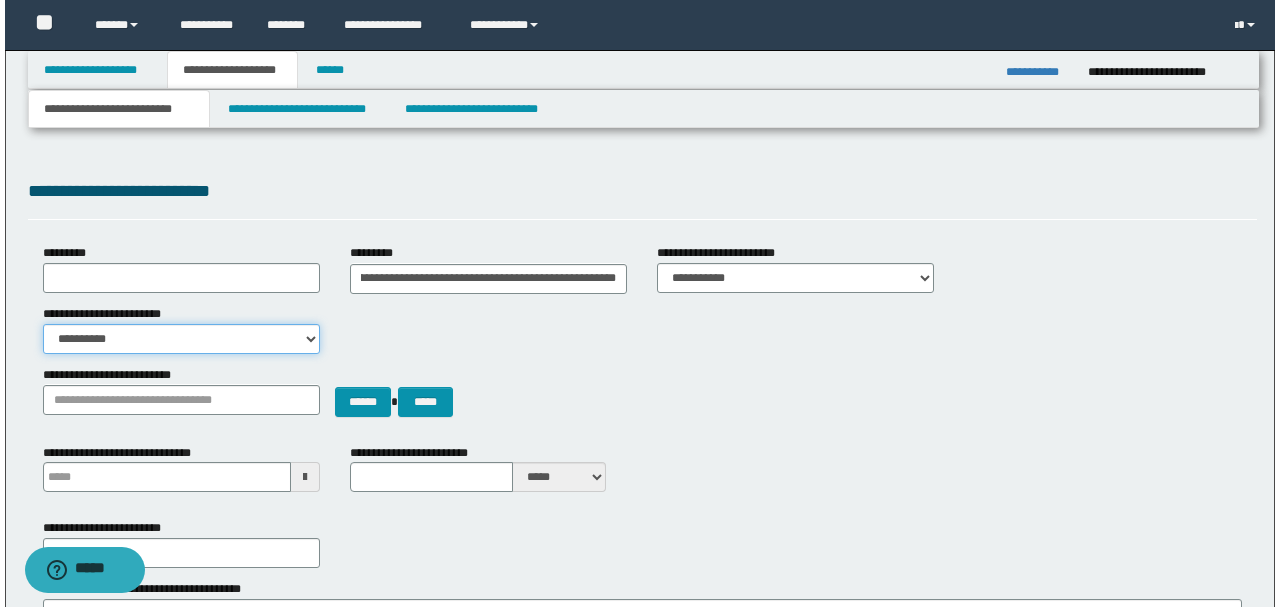 scroll, scrollTop: 0, scrollLeft: 0, axis: both 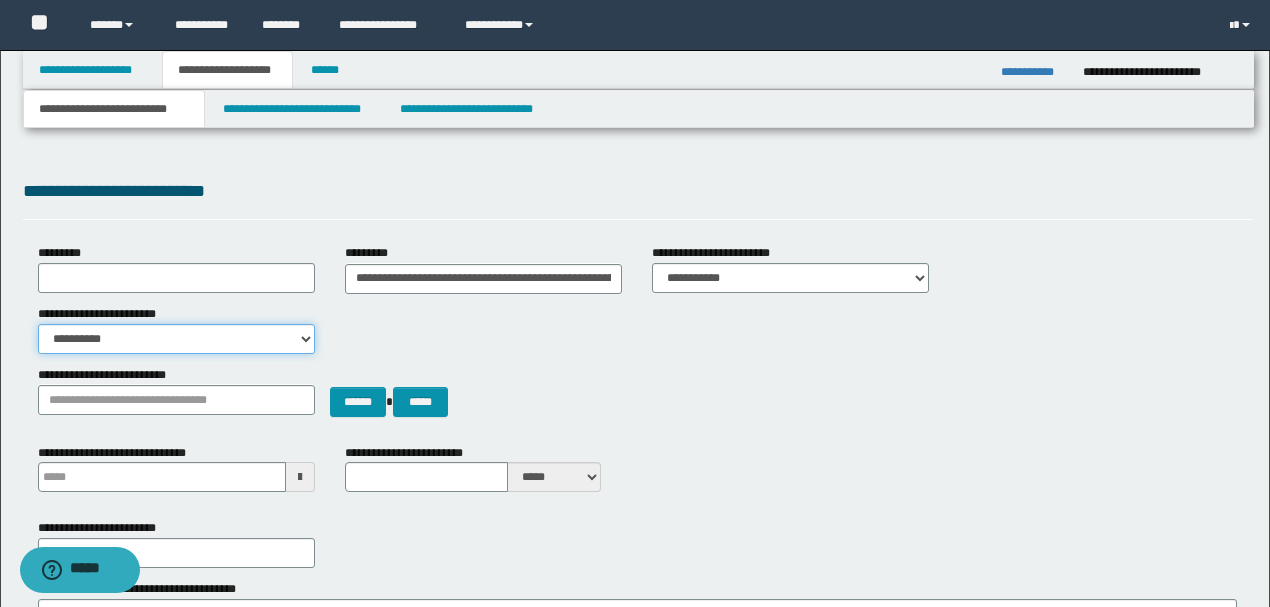 select on "*" 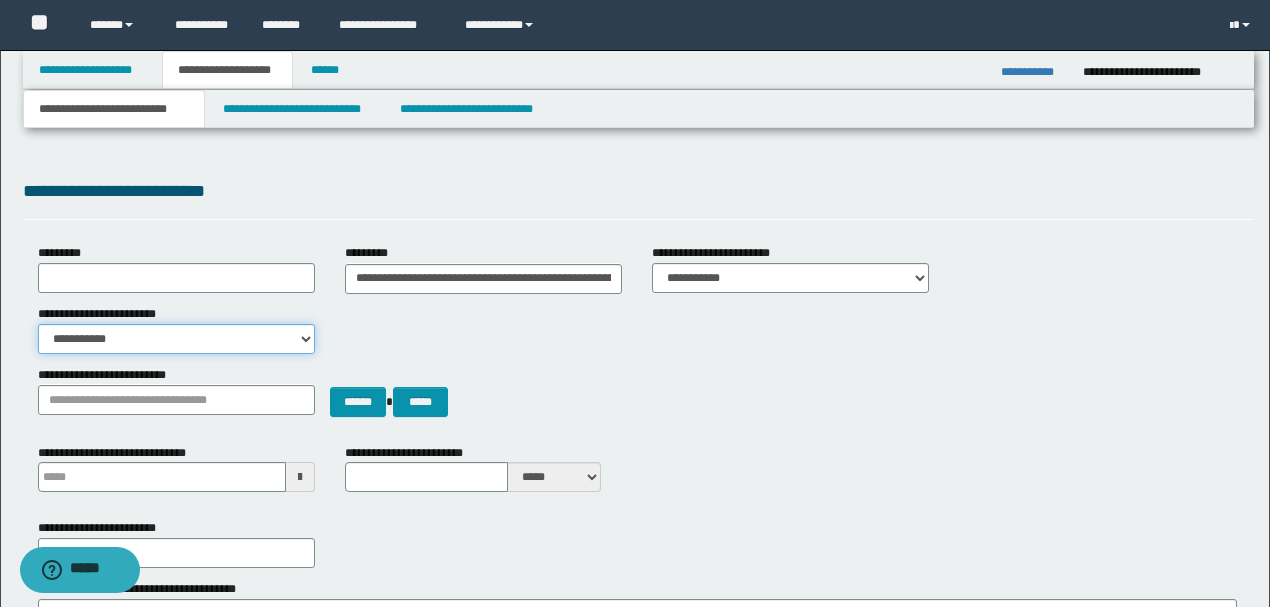 click on "**********" at bounding box center [176, 339] 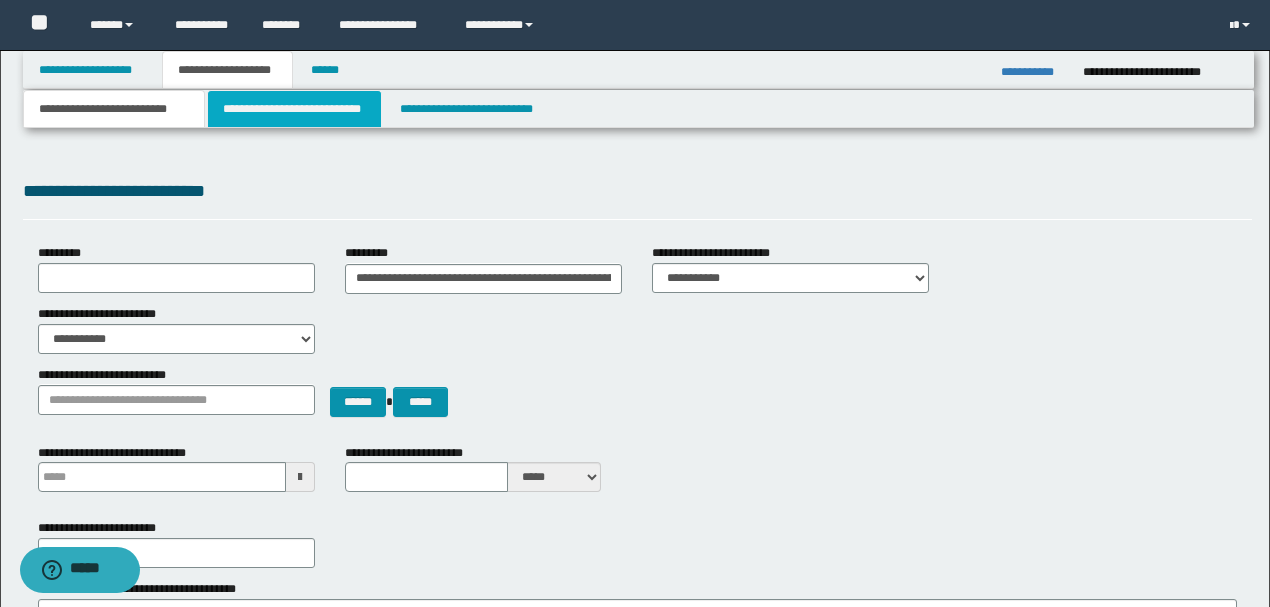 click on "**********" at bounding box center (294, 109) 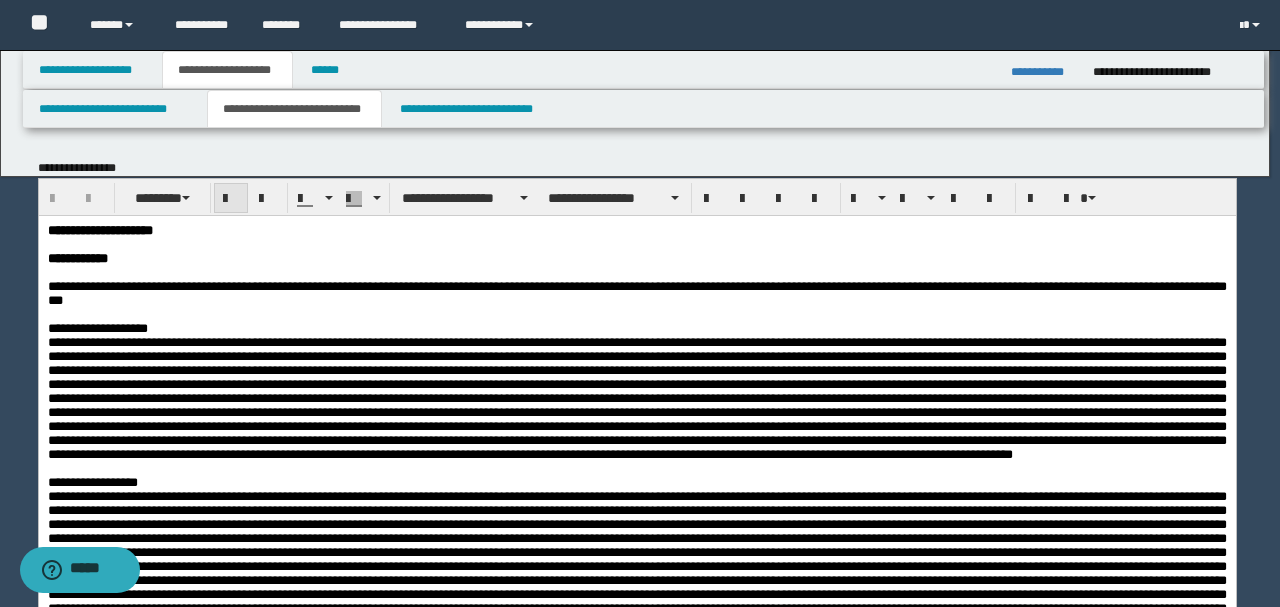 scroll, scrollTop: 0, scrollLeft: 0, axis: both 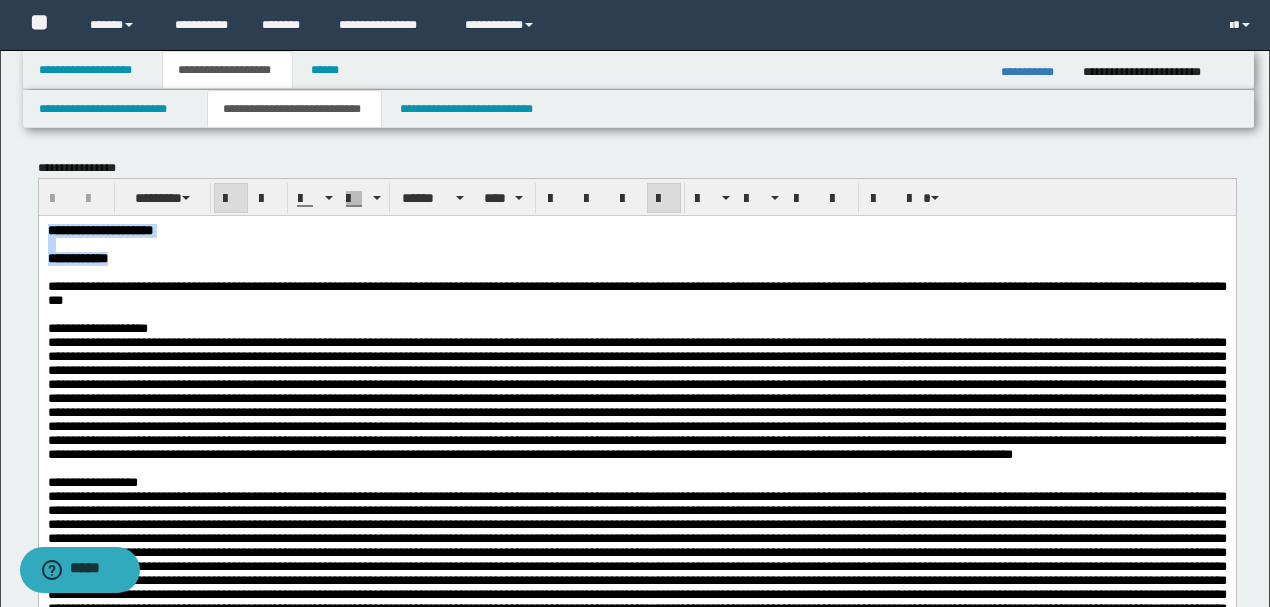 drag, startPoint x: 166, startPoint y: 268, endPoint x: 9, endPoint y: 215, distance: 165.70456 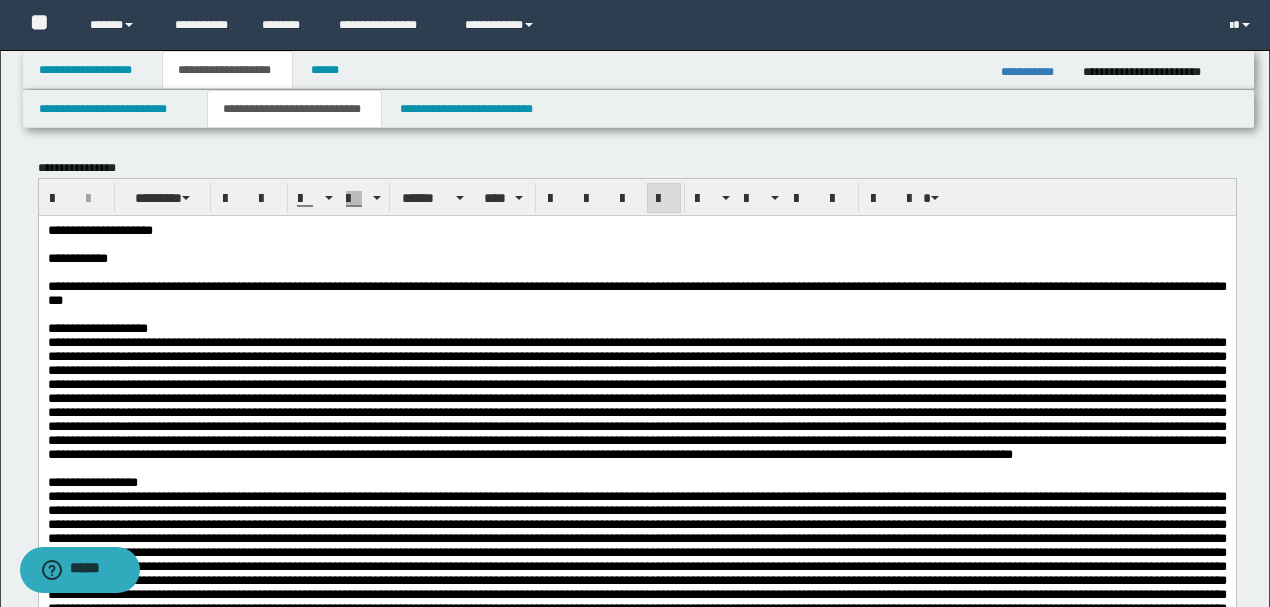 click on "[FIRST] [LAST]   [ADDRESS]   [CITY]   [STATE]   [POSTAL_CODE] [COUNTRY] [PHONE] [EMAIL]" at bounding box center (636, 602) 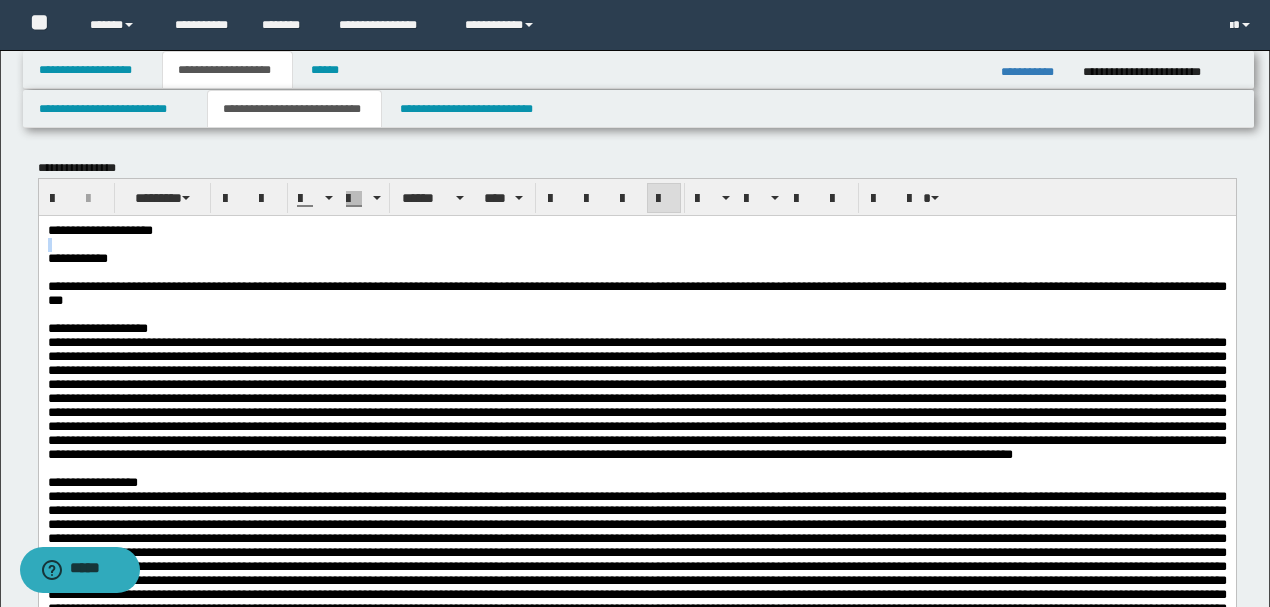drag, startPoint x: 214, startPoint y: 232, endPoint x: 42, endPoint y: 259, distance: 174.1063 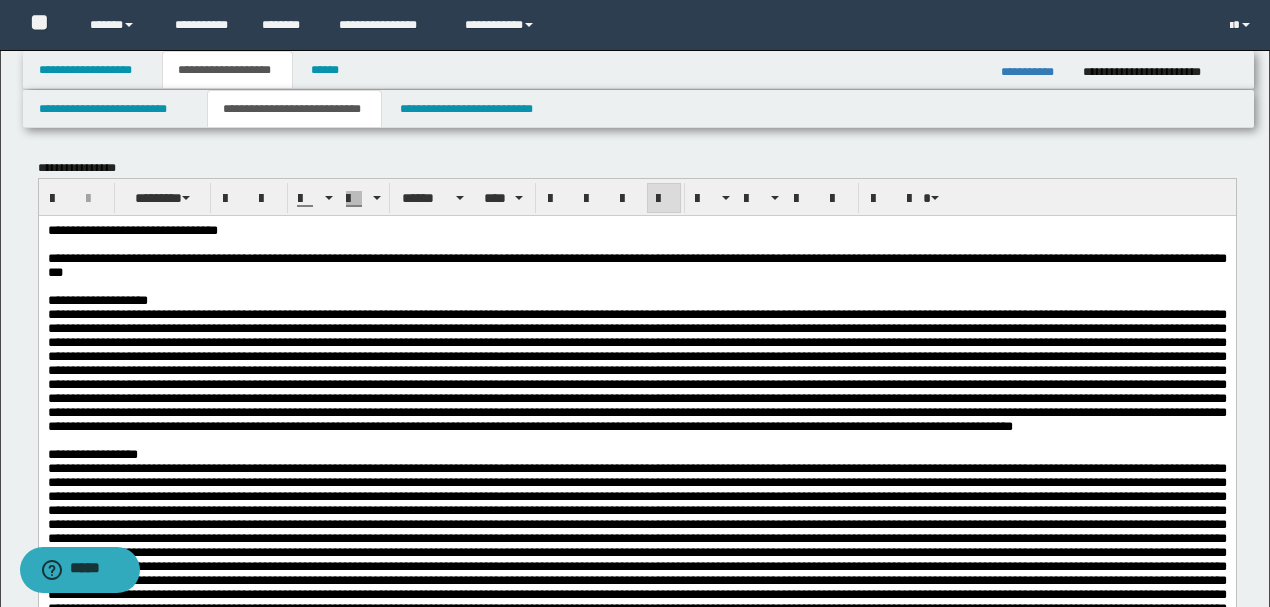 click on "**********" at bounding box center [636, 230] 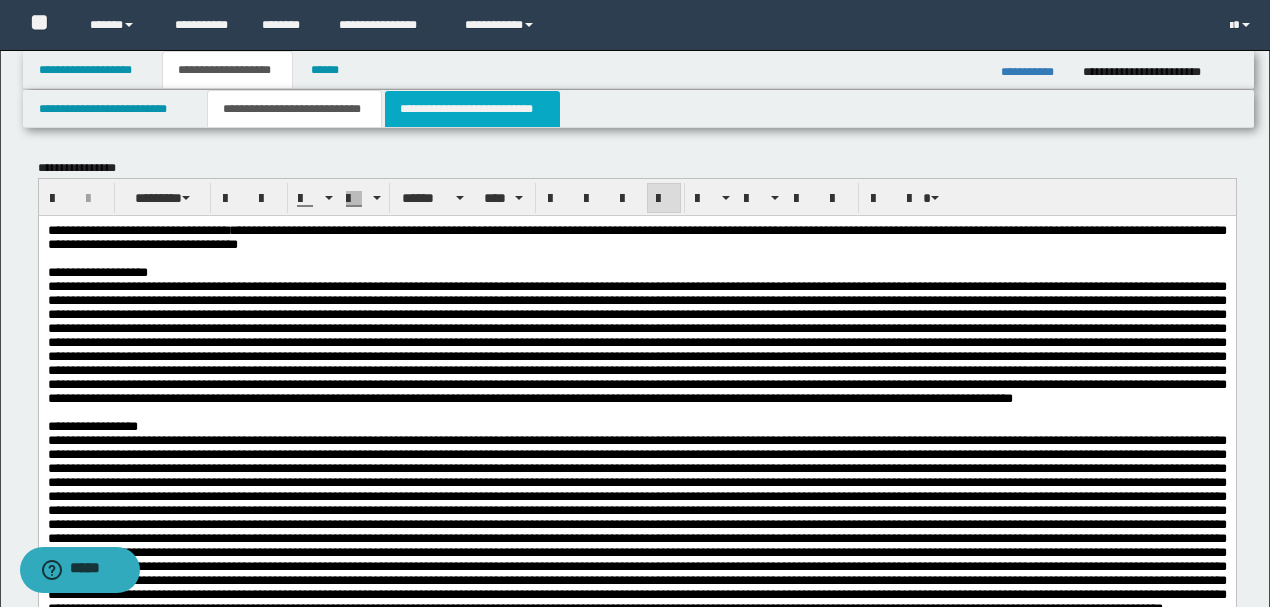 click on "**********" at bounding box center [472, 109] 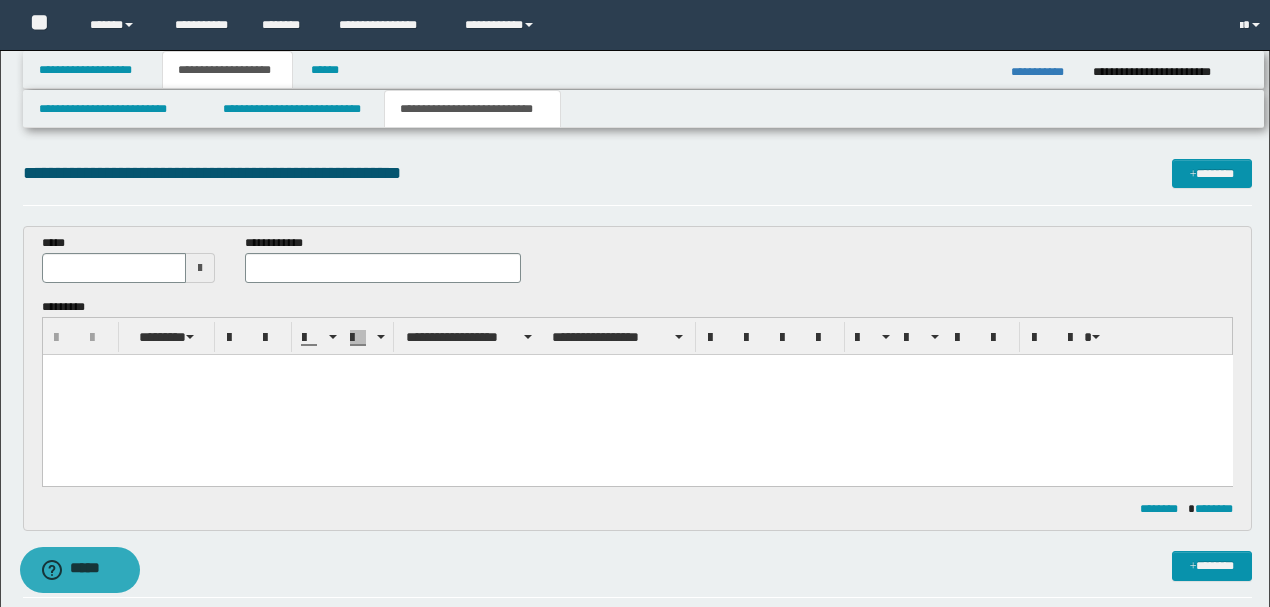 scroll, scrollTop: 0, scrollLeft: 0, axis: both 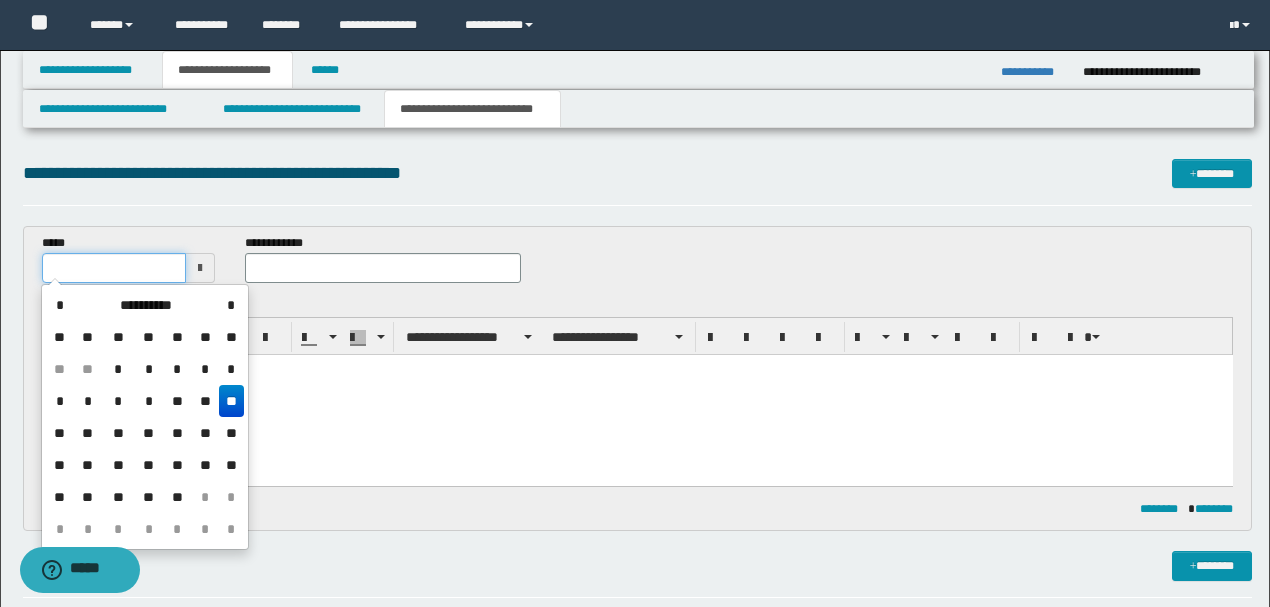 click at bounding box center (114, 268) 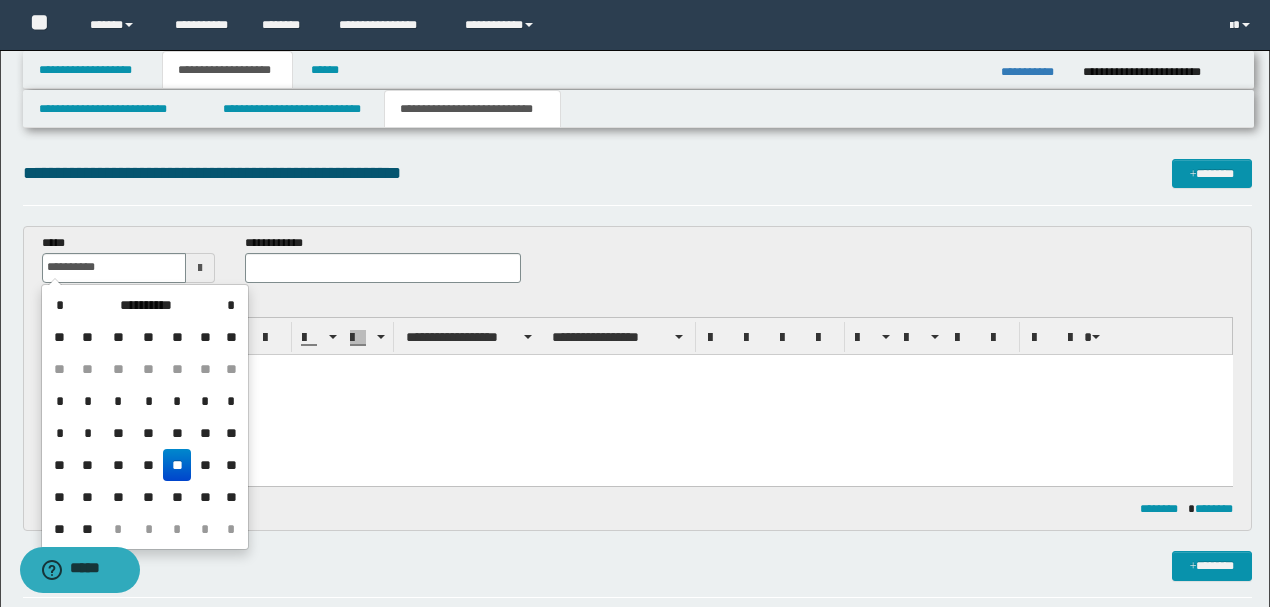 click on "**" at bounding box center [177, 465] 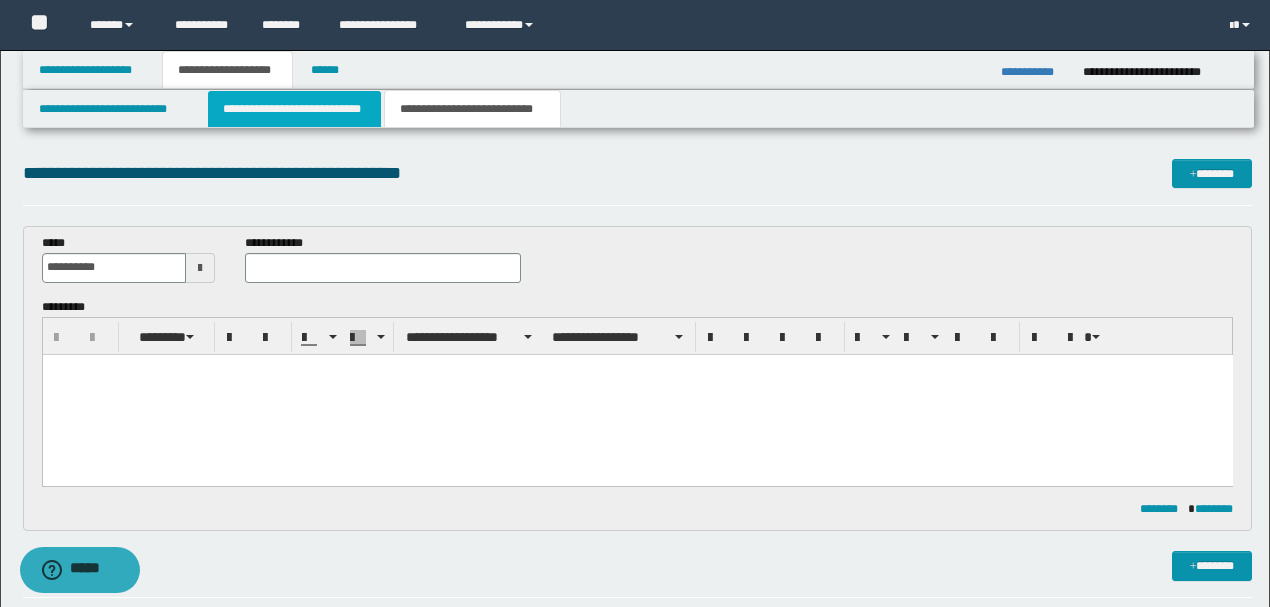 click on "**********" at bounding box center (294, 109) 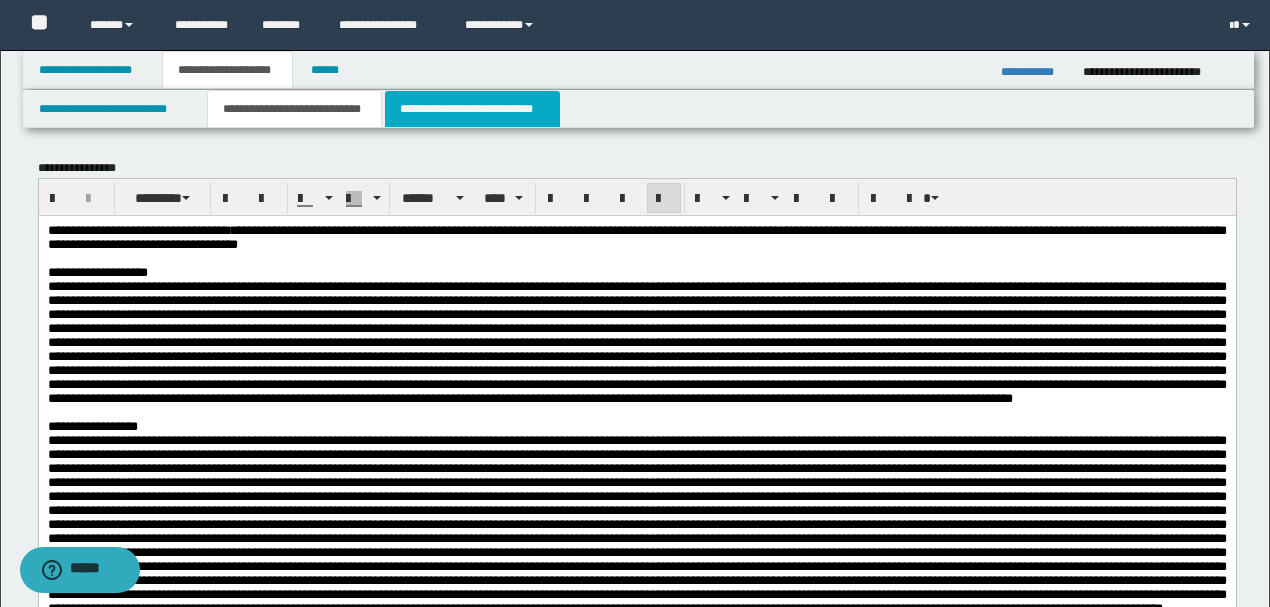 click on "**********" at bounding box center [472, 109] 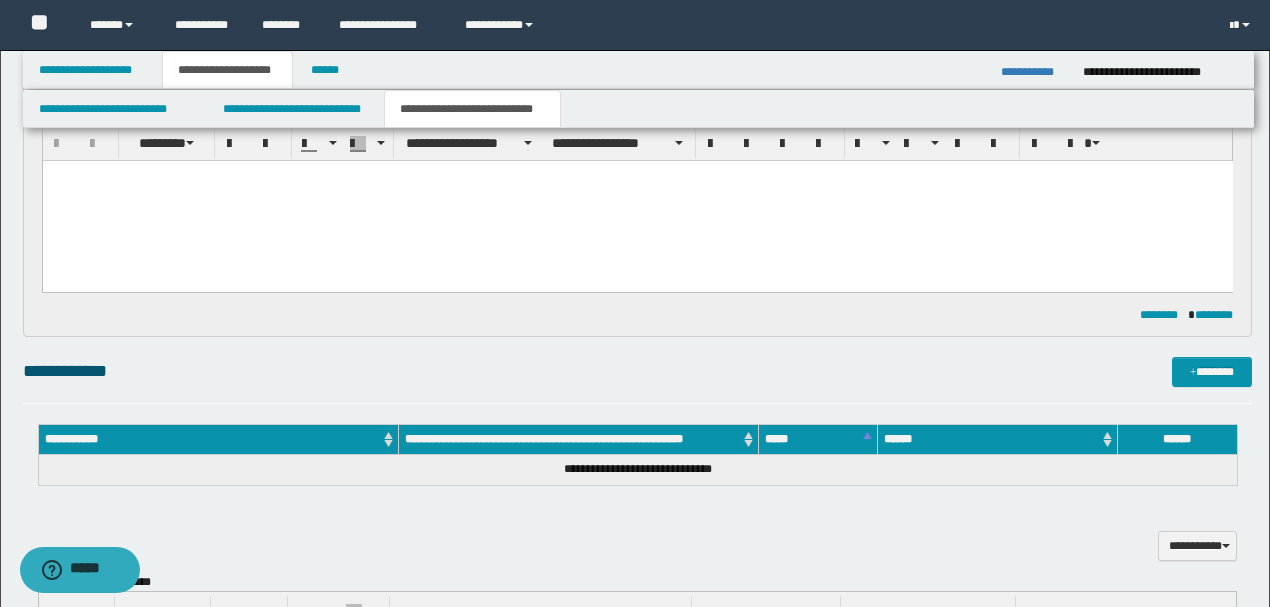 scroll, scrollTop: 266, scrollLeft: 0, axis: vertical 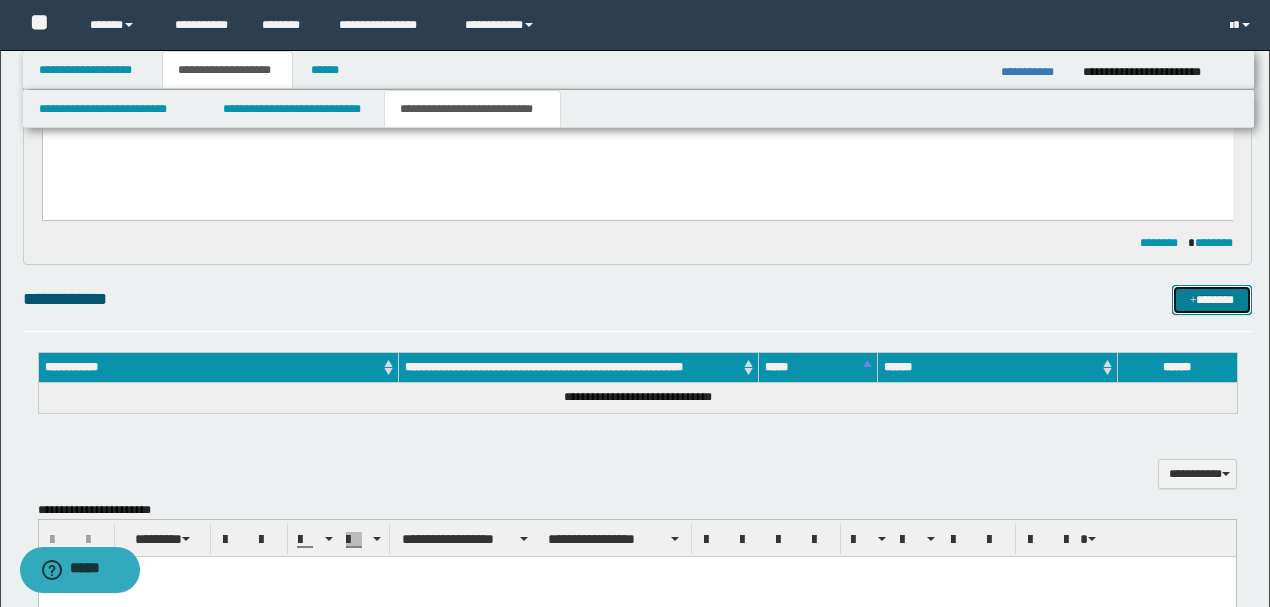 click on "*******" at bounding box center (1211, 299) 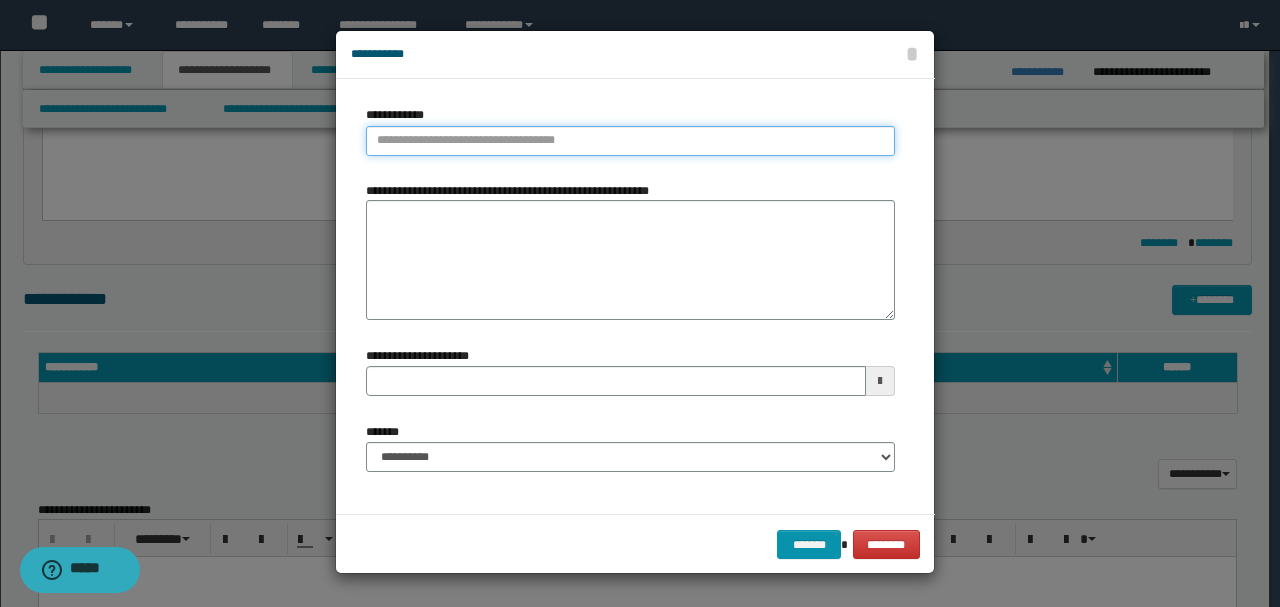 click on "**********" at bounding box center (630, 141) 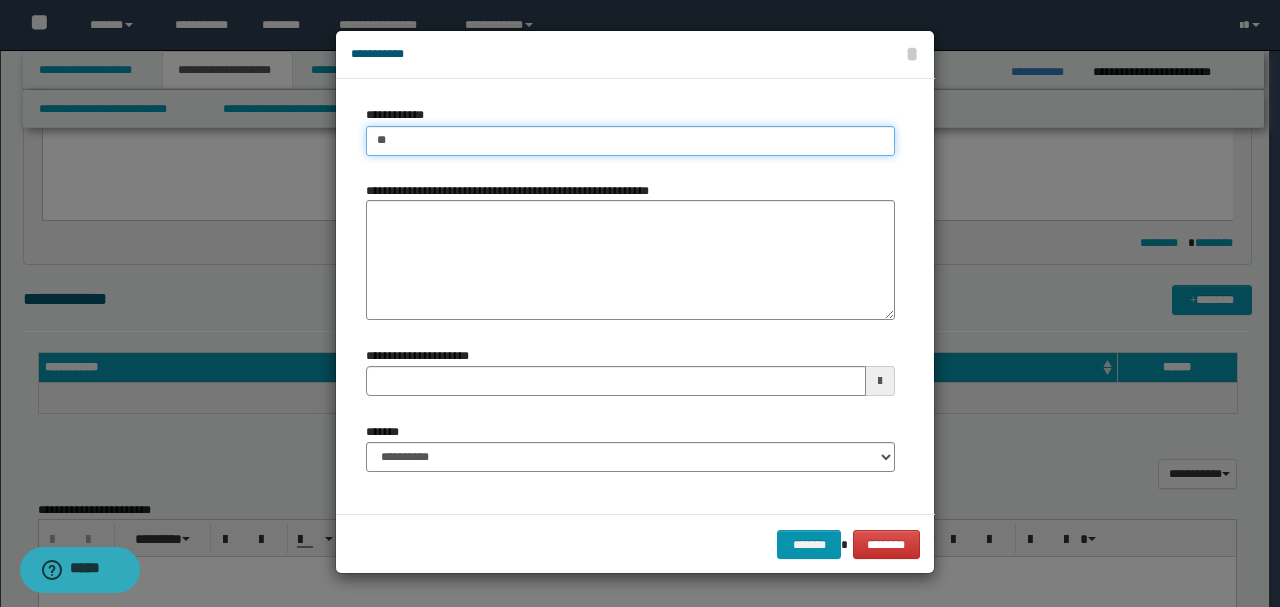 type on "***" 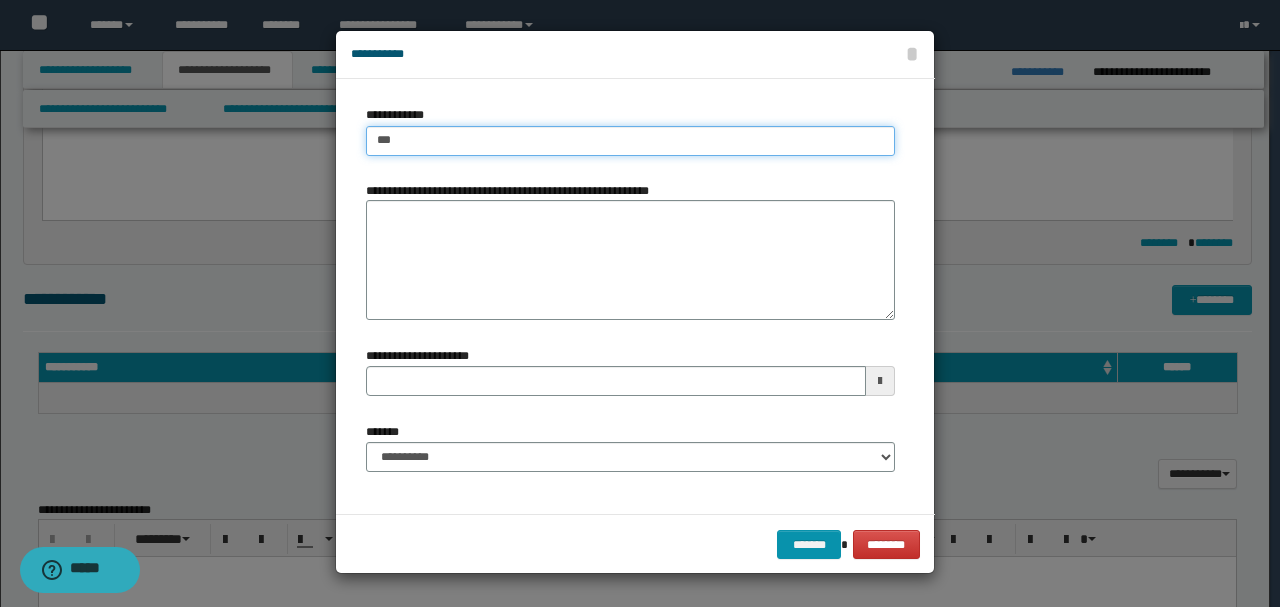 type on "***" 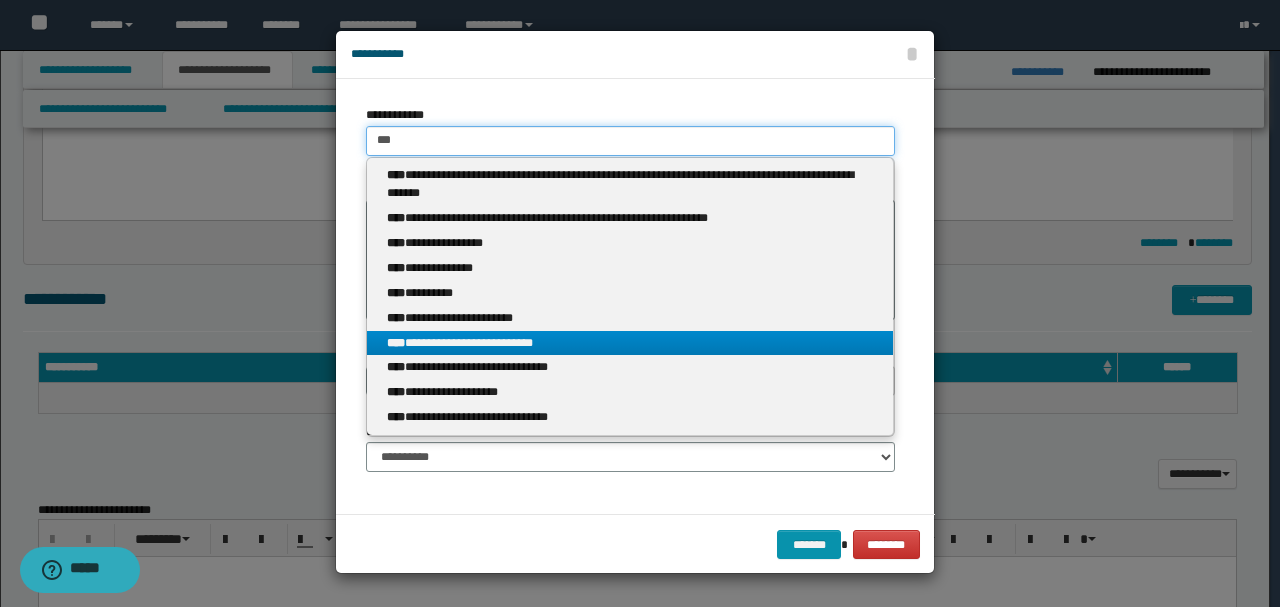 type on "***" 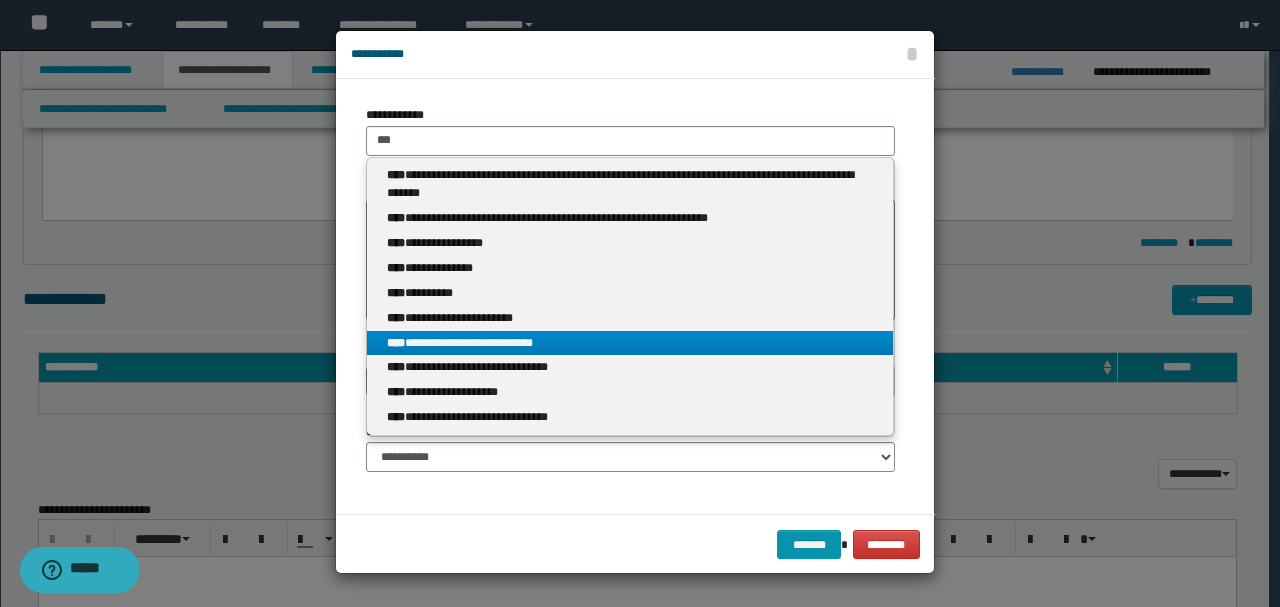 click on "**********" at bounding box center (630, 343) 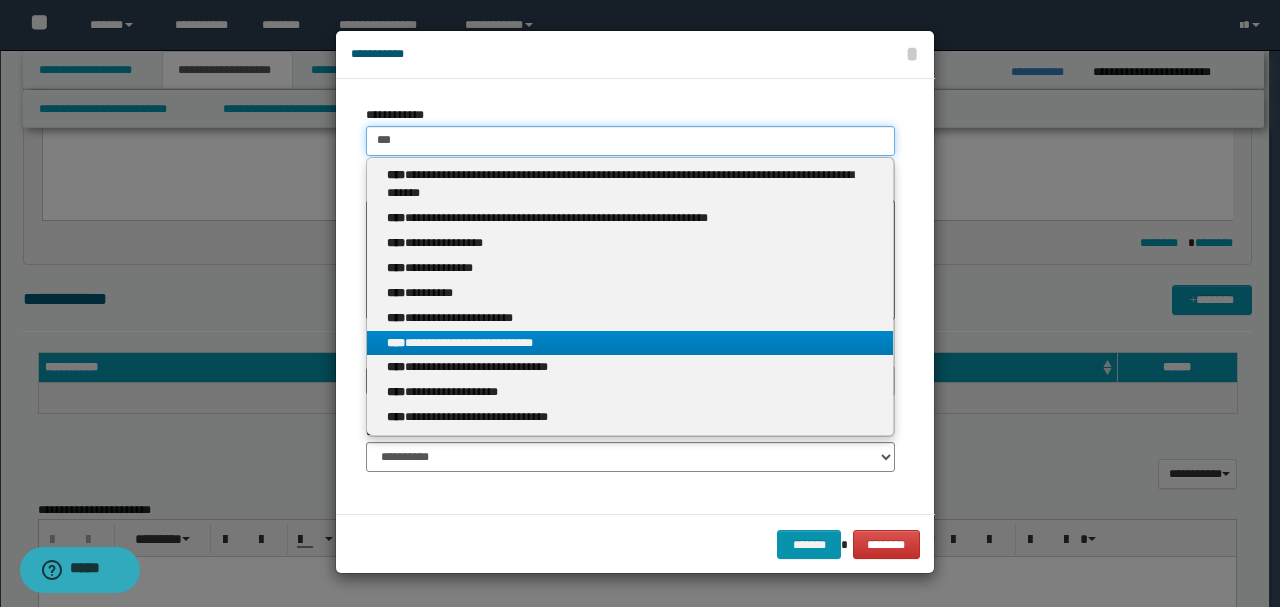 type 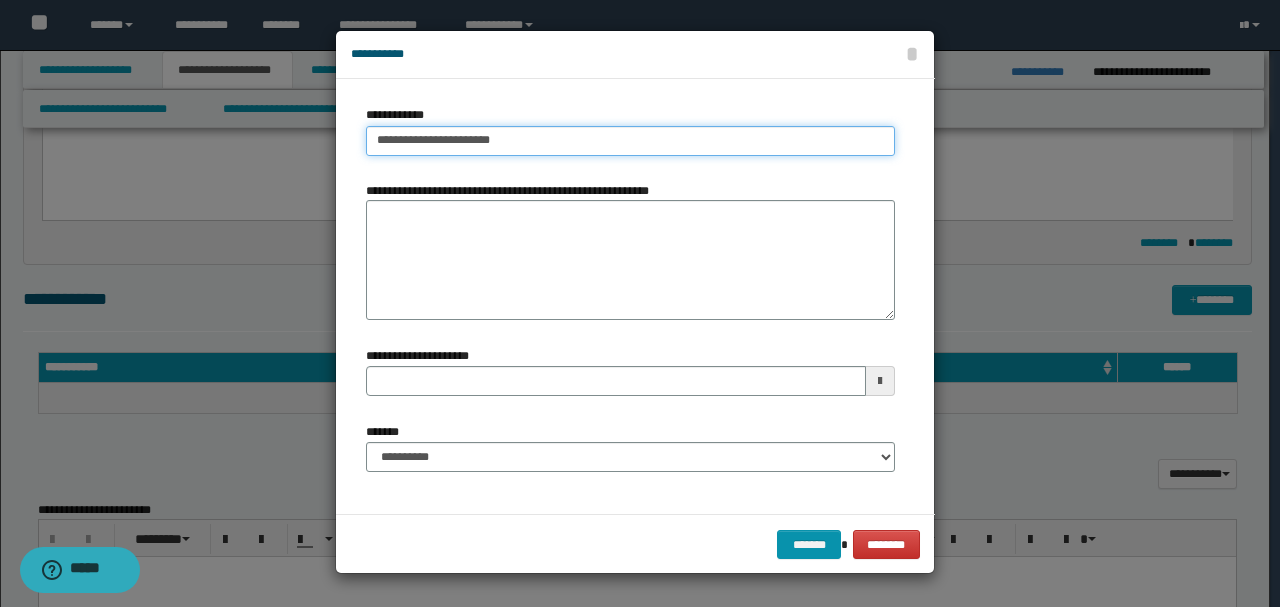 type 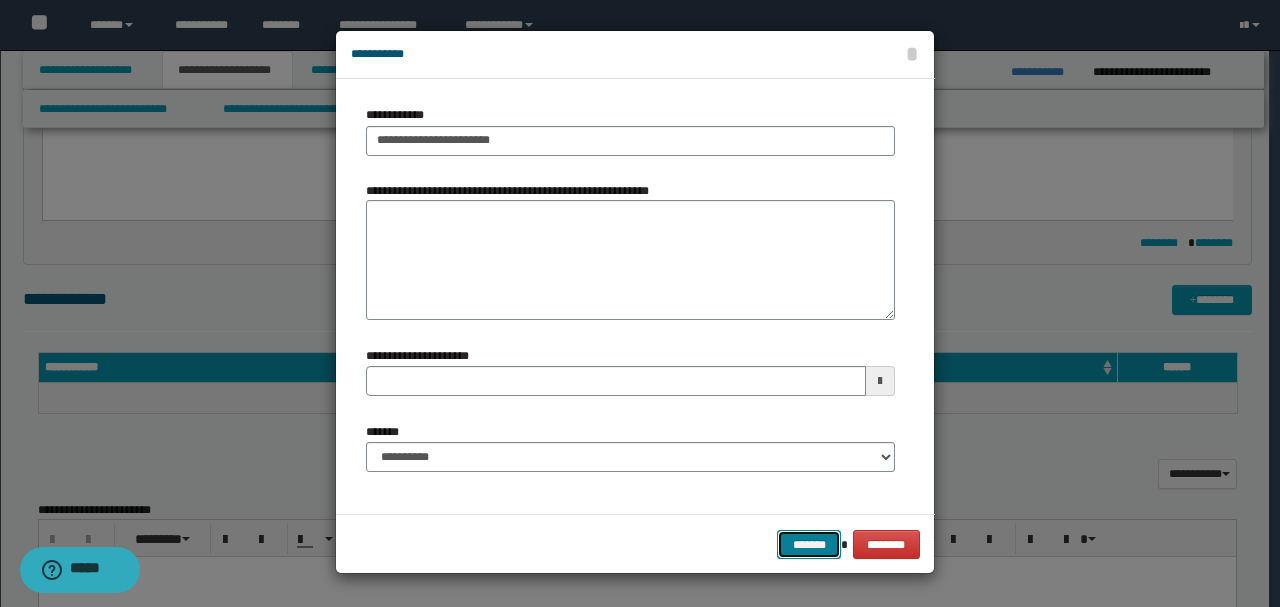 click on "*******" at bounding box center (809, 544) 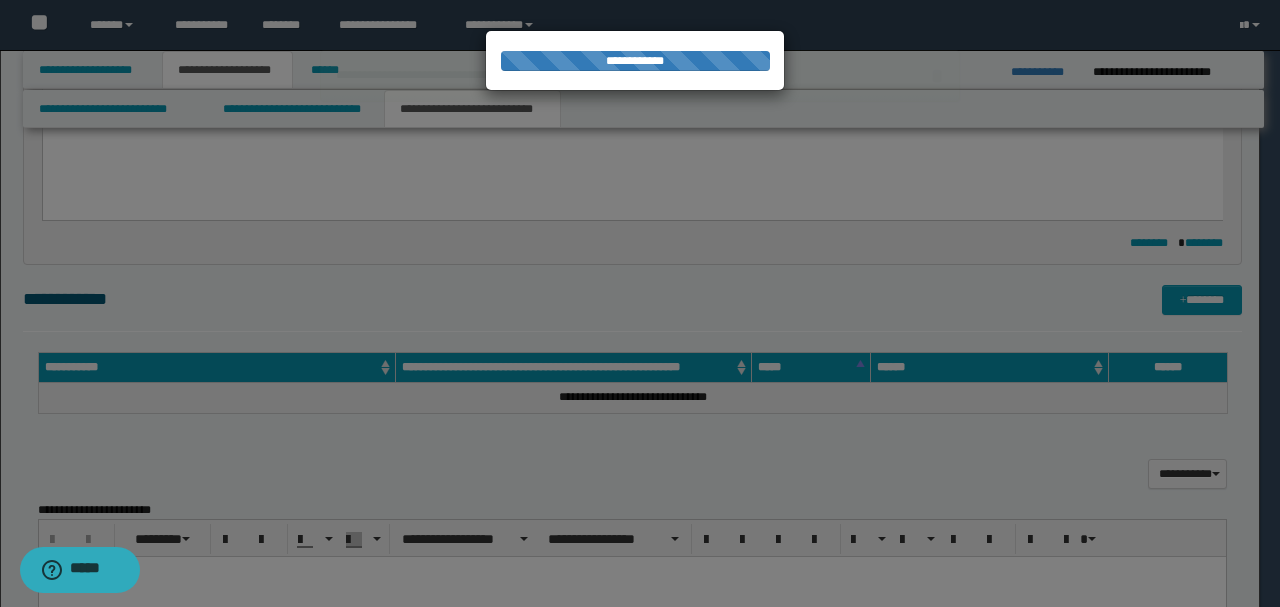 type 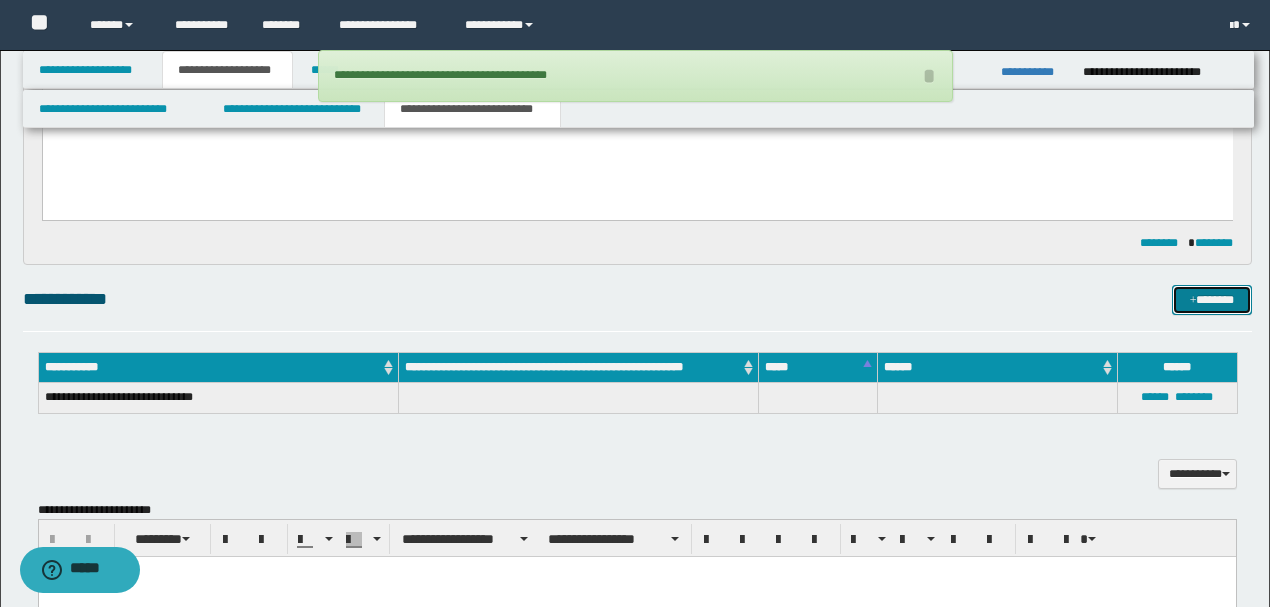 click on "*******" at bounding box center (1211, 299) 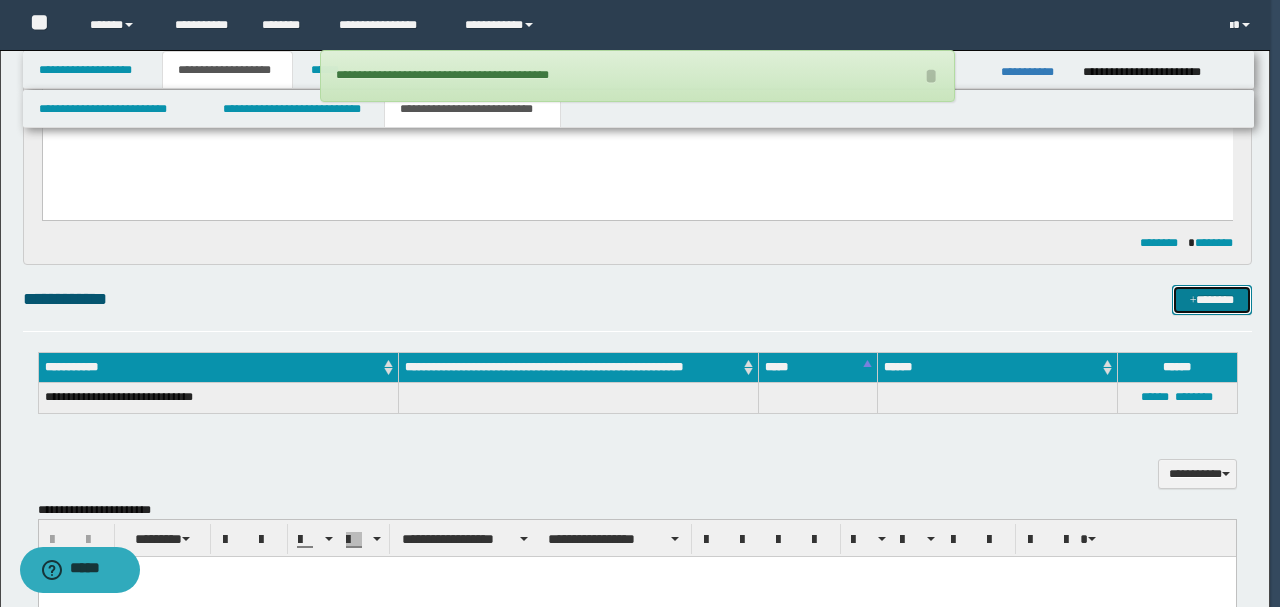 type 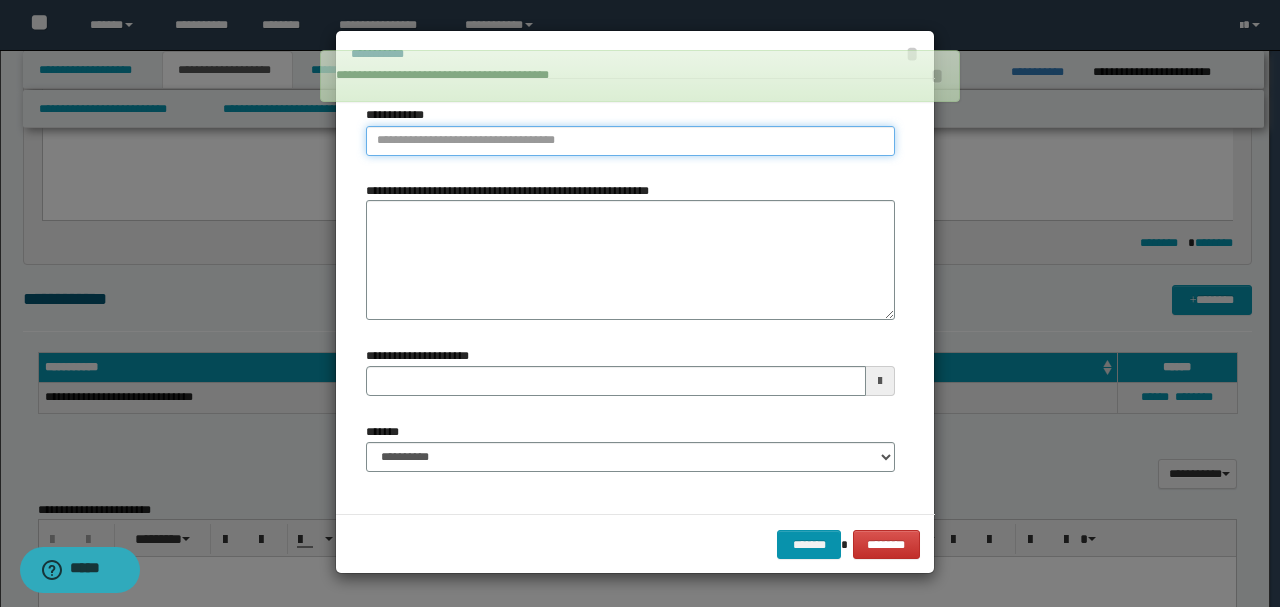 type on "**********" 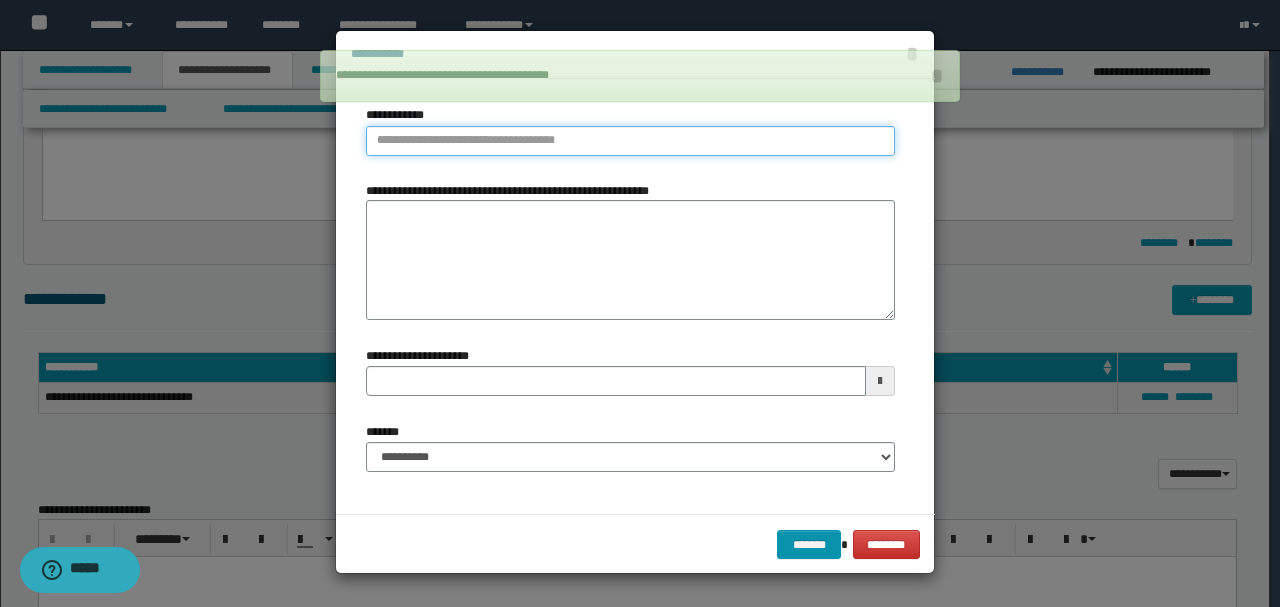 click on "**********" at bounding box center [630, 141] 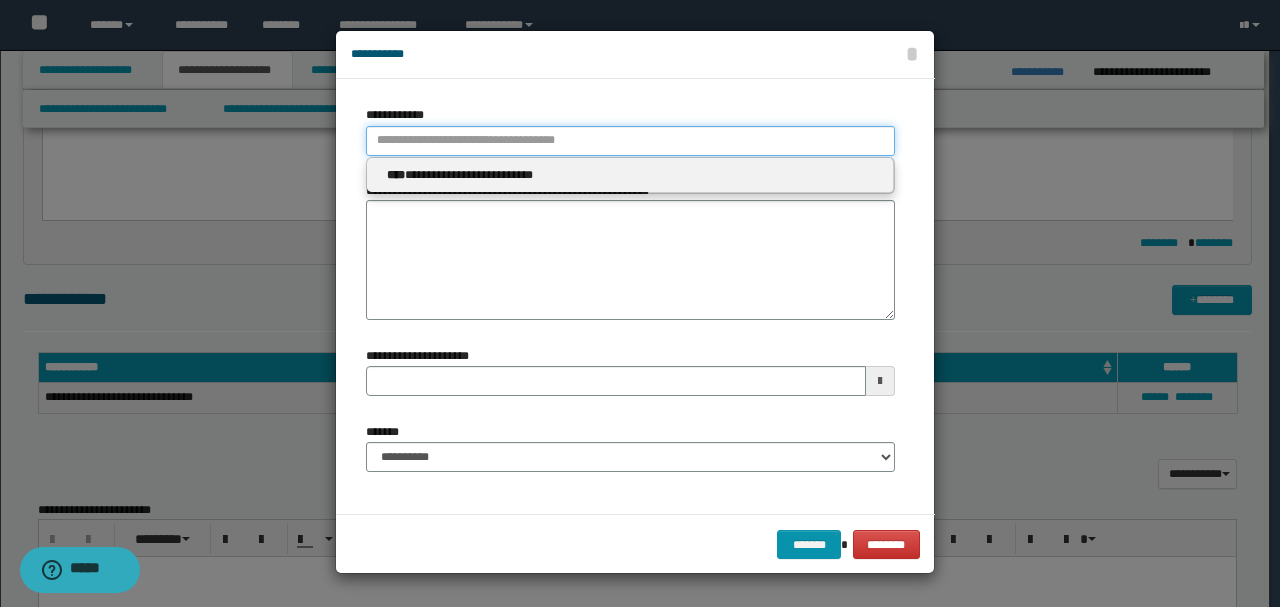 type 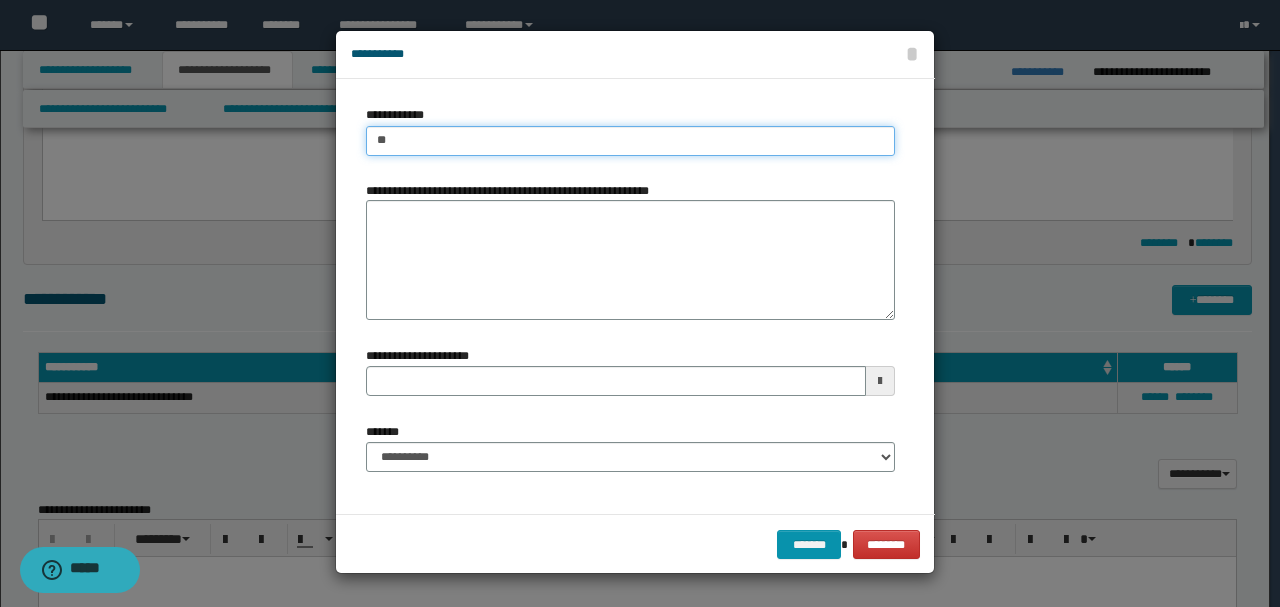 type on "***" 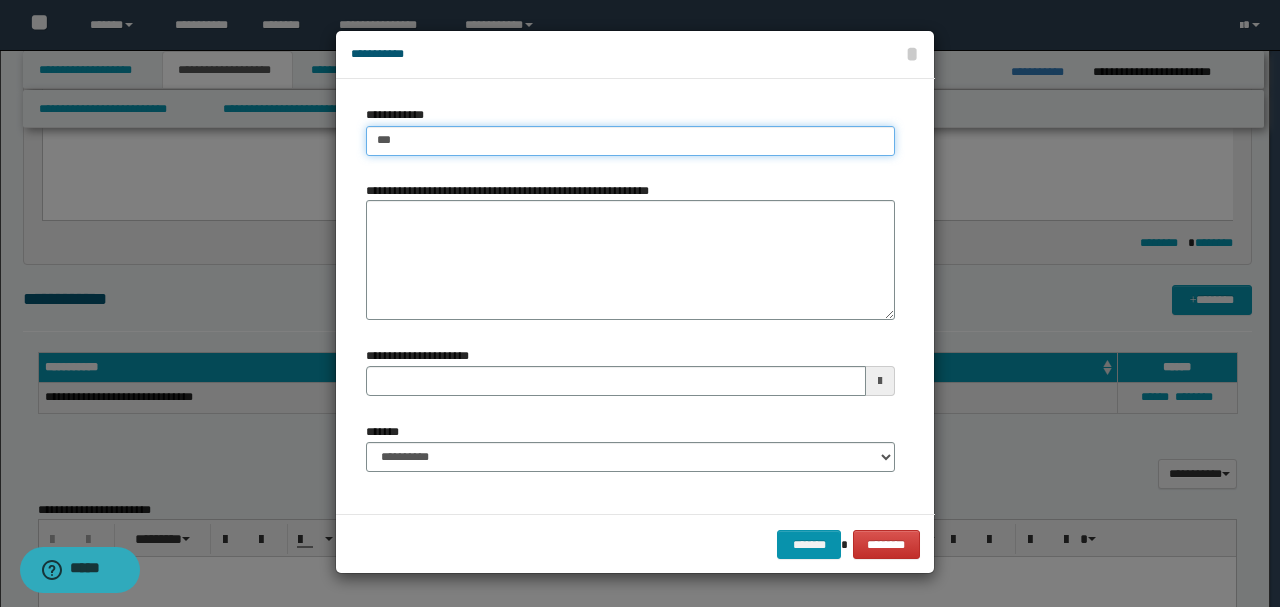 type on "***" 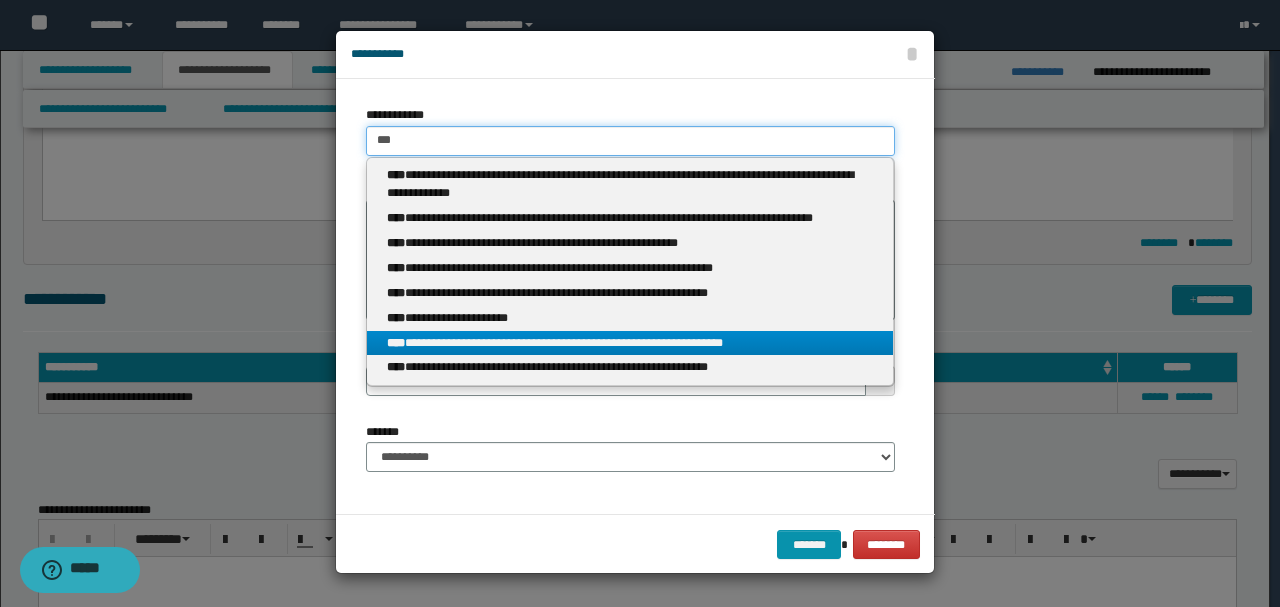 type on "***" 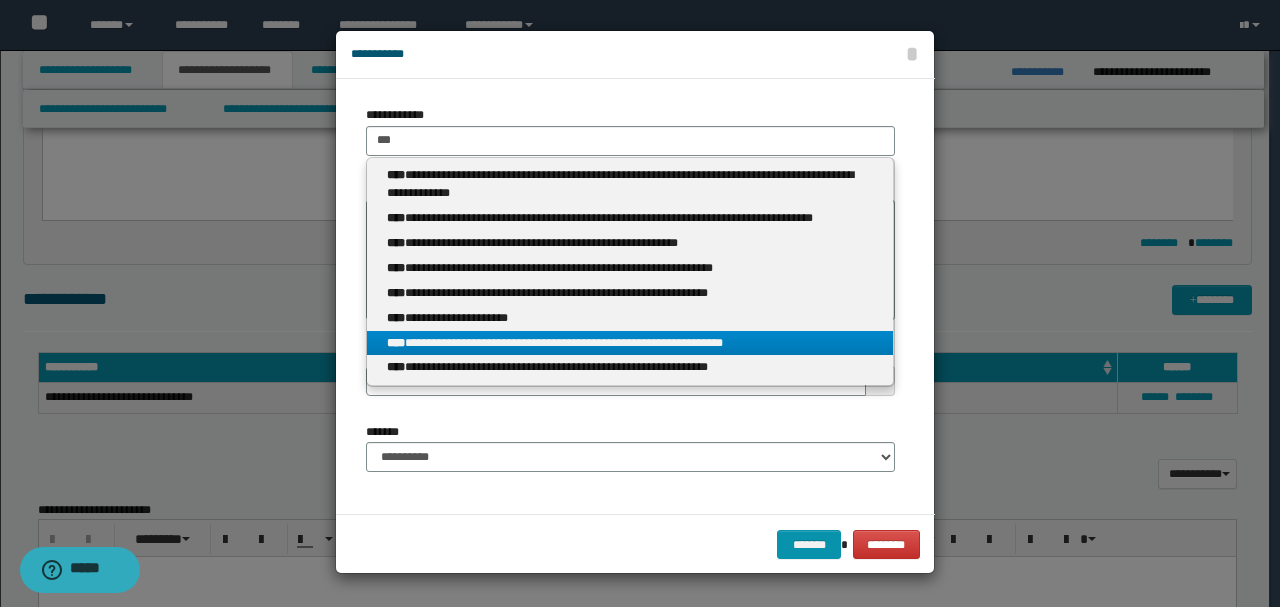 click on "**********" at bounding box center [630, 343] 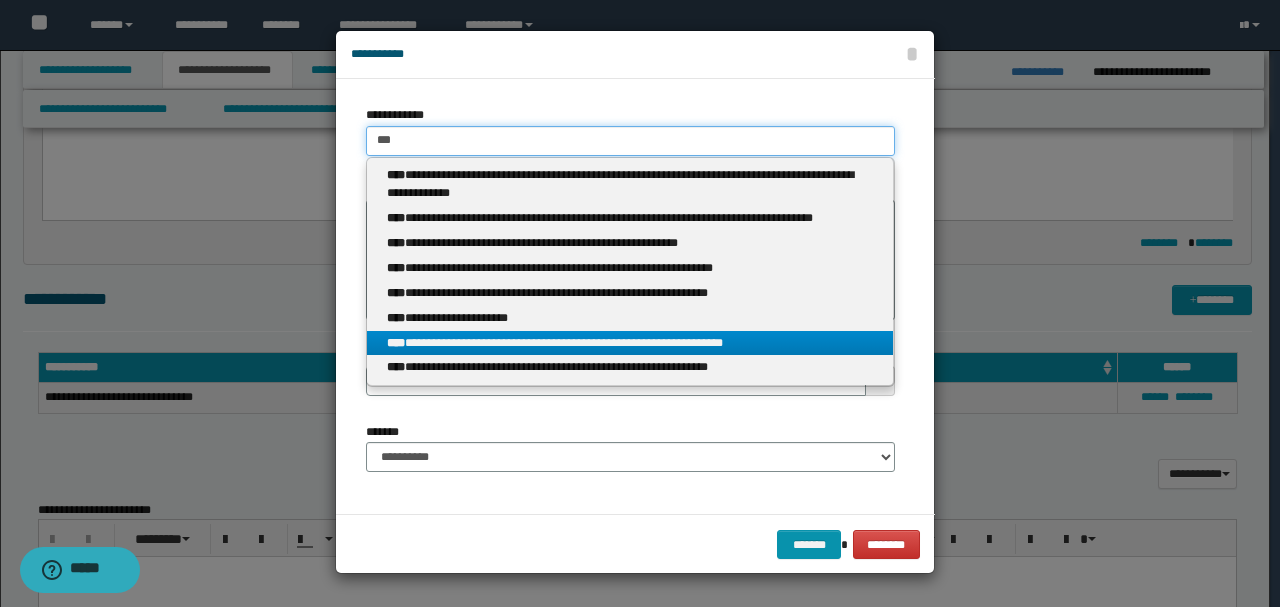 type 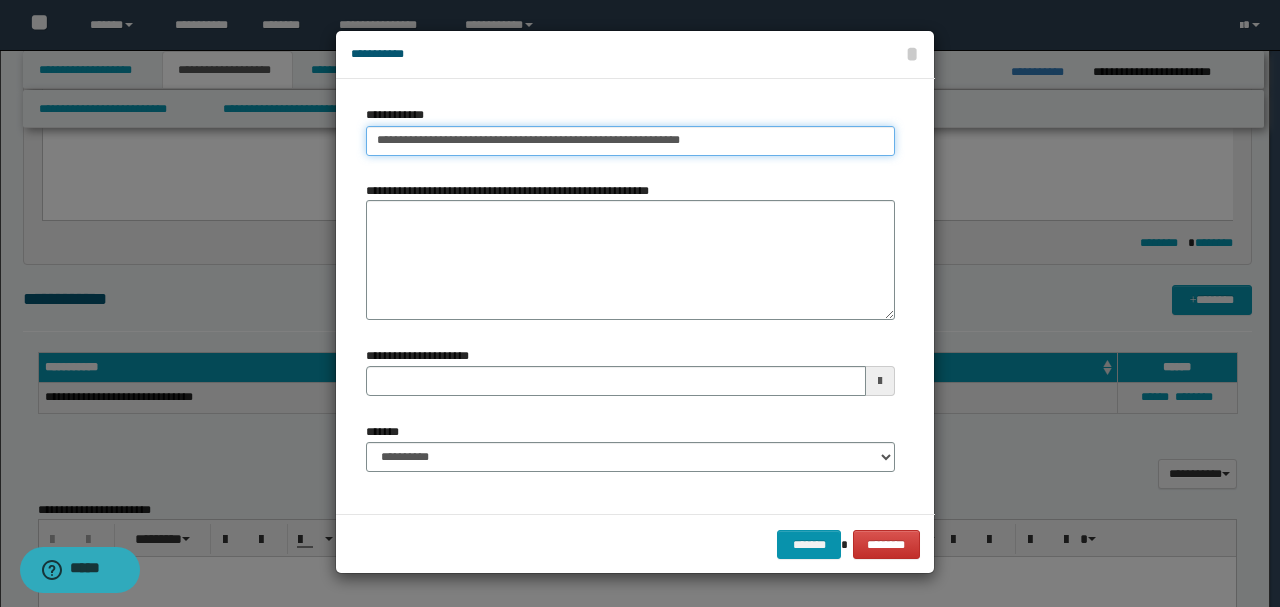 type 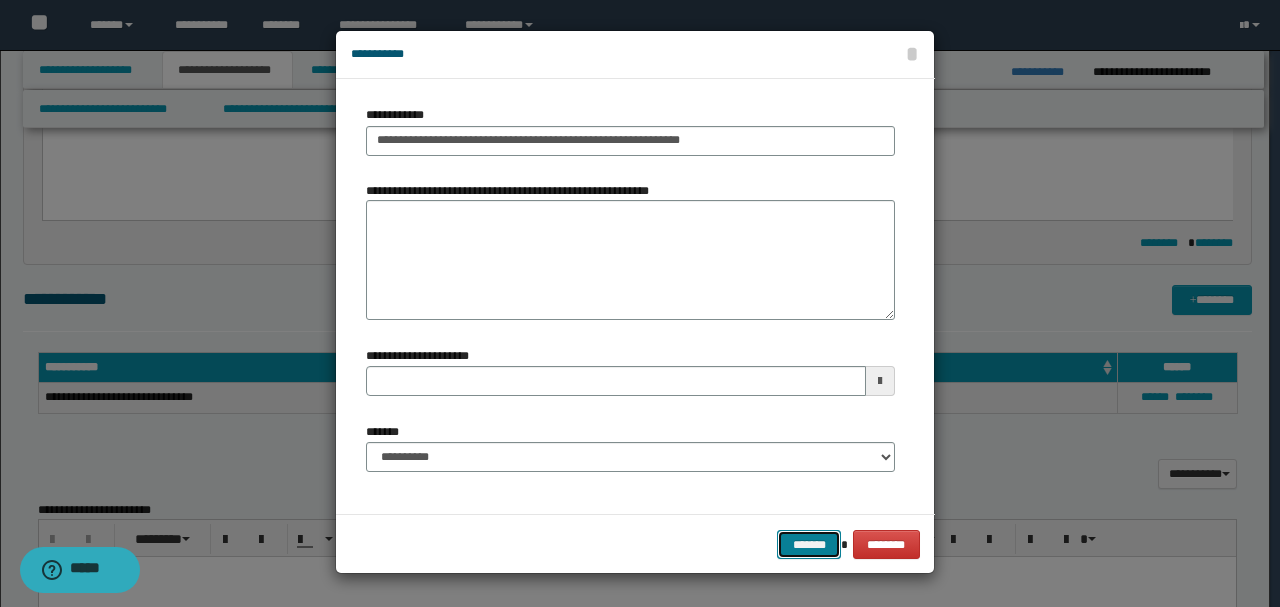 click on "*******" at bounding box center (809, 544) 